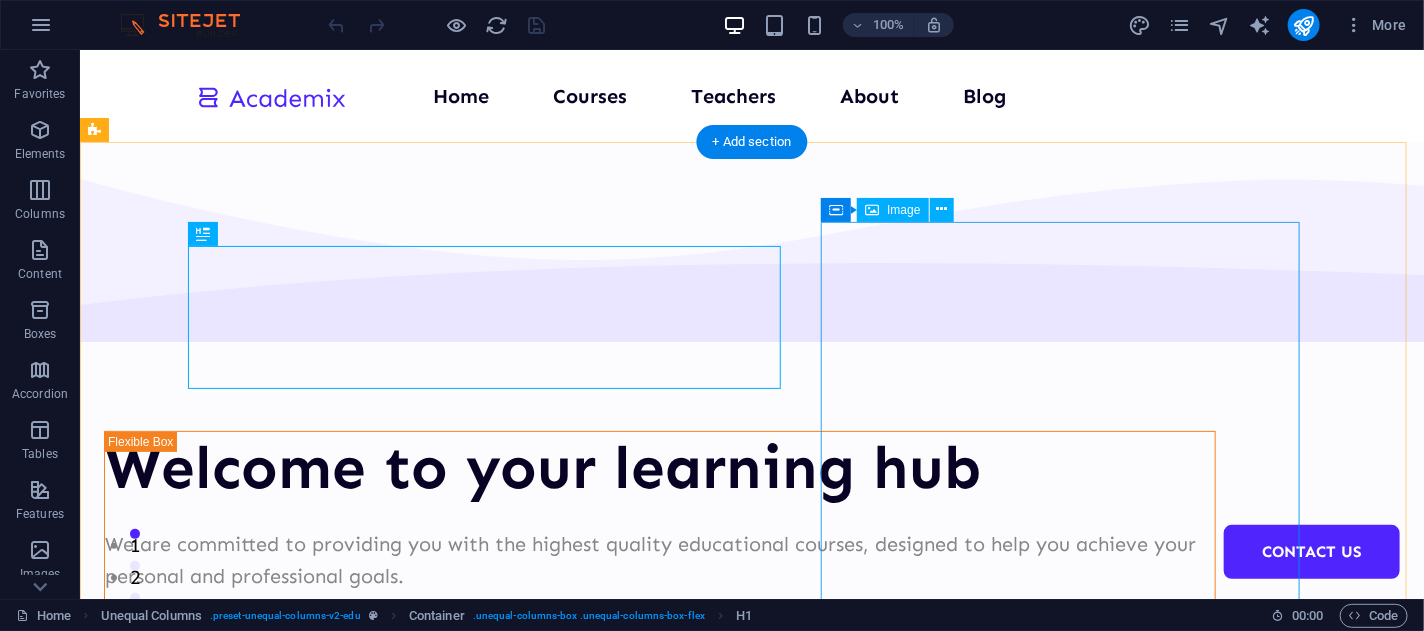 scroll, scrollTop: 0, scrollLeft: 0, axis: both 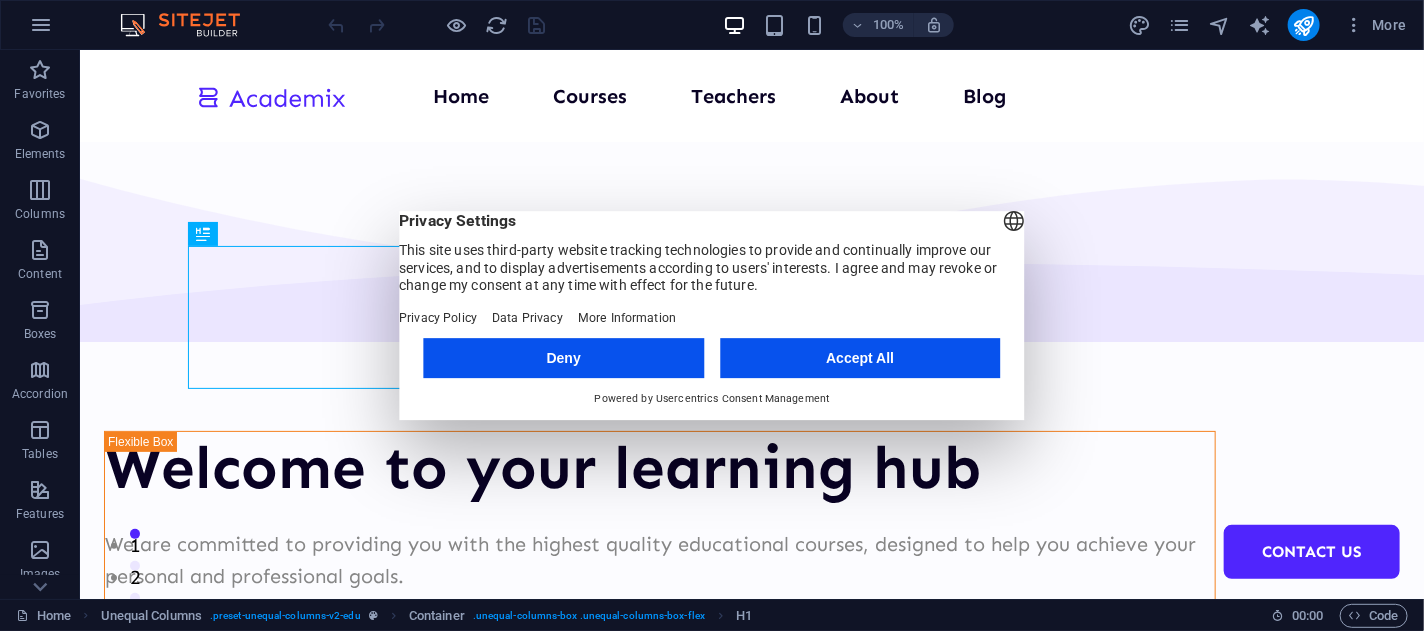click on "Accept All" at bounding box center [860, 358] 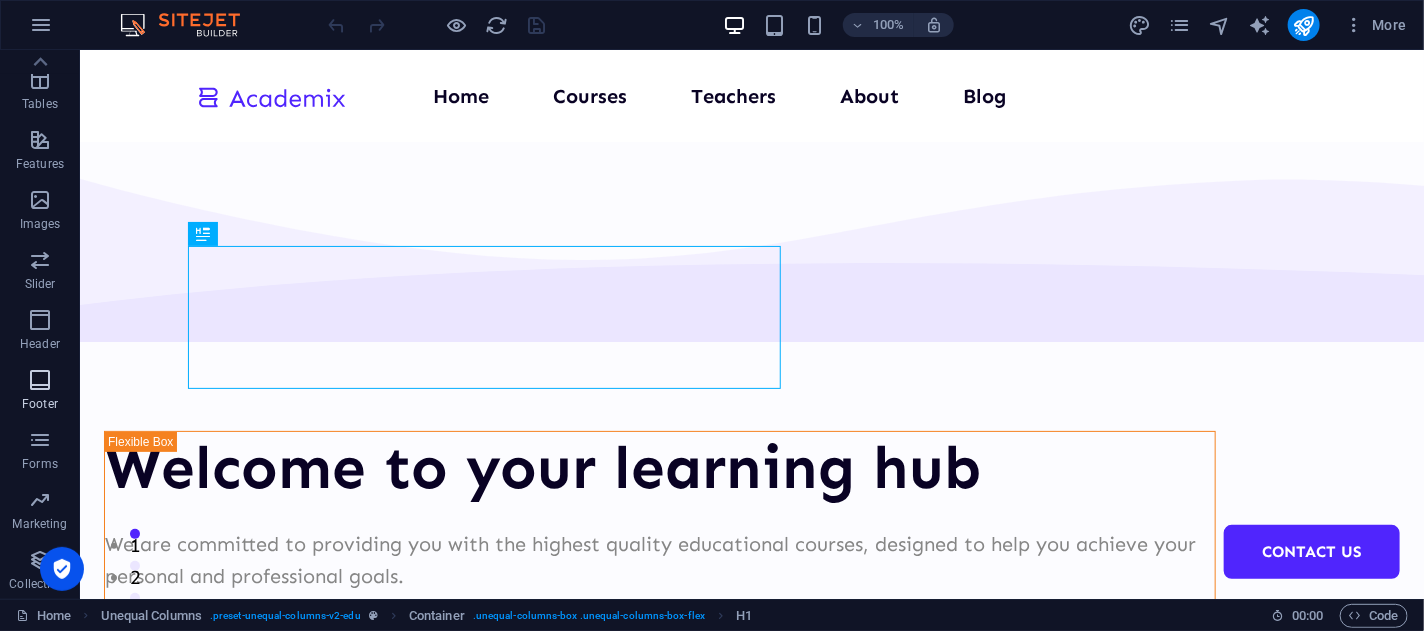 scroll, scrollTop: 0, scrollLeft: 0, axis: both 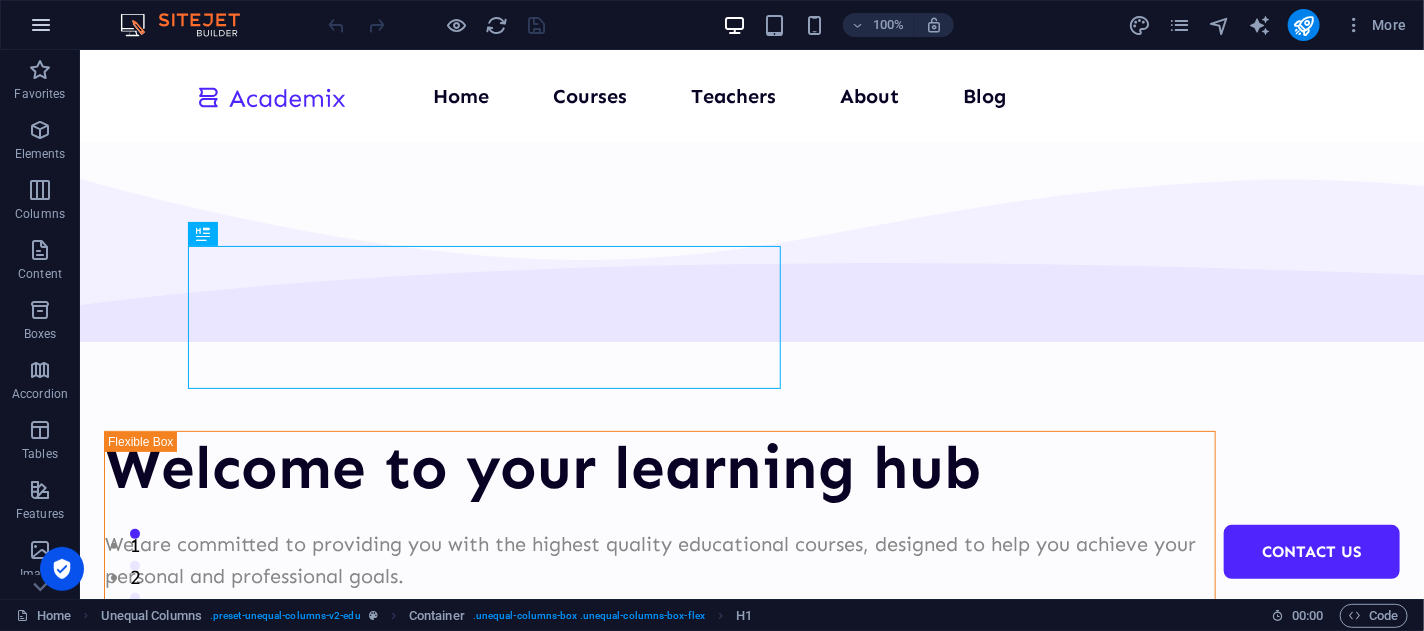click at bounding box center (41, 25) 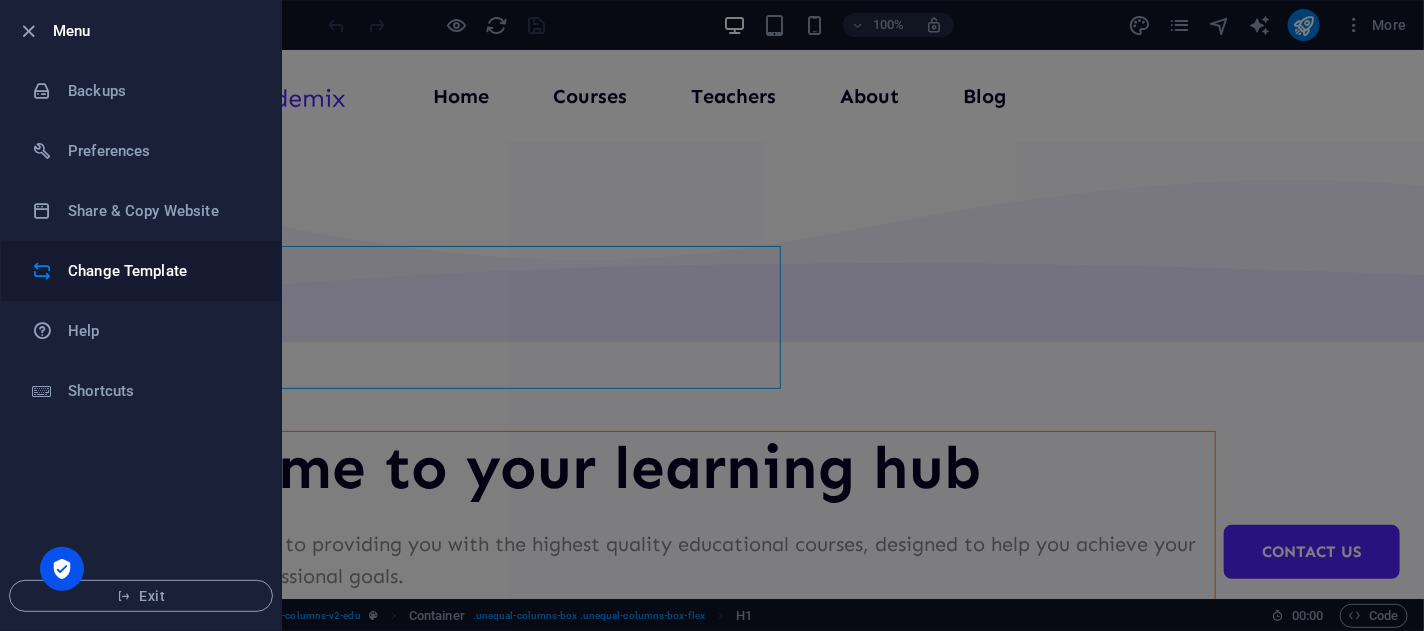 click on "Change Template" at bounding box center [141, 271] 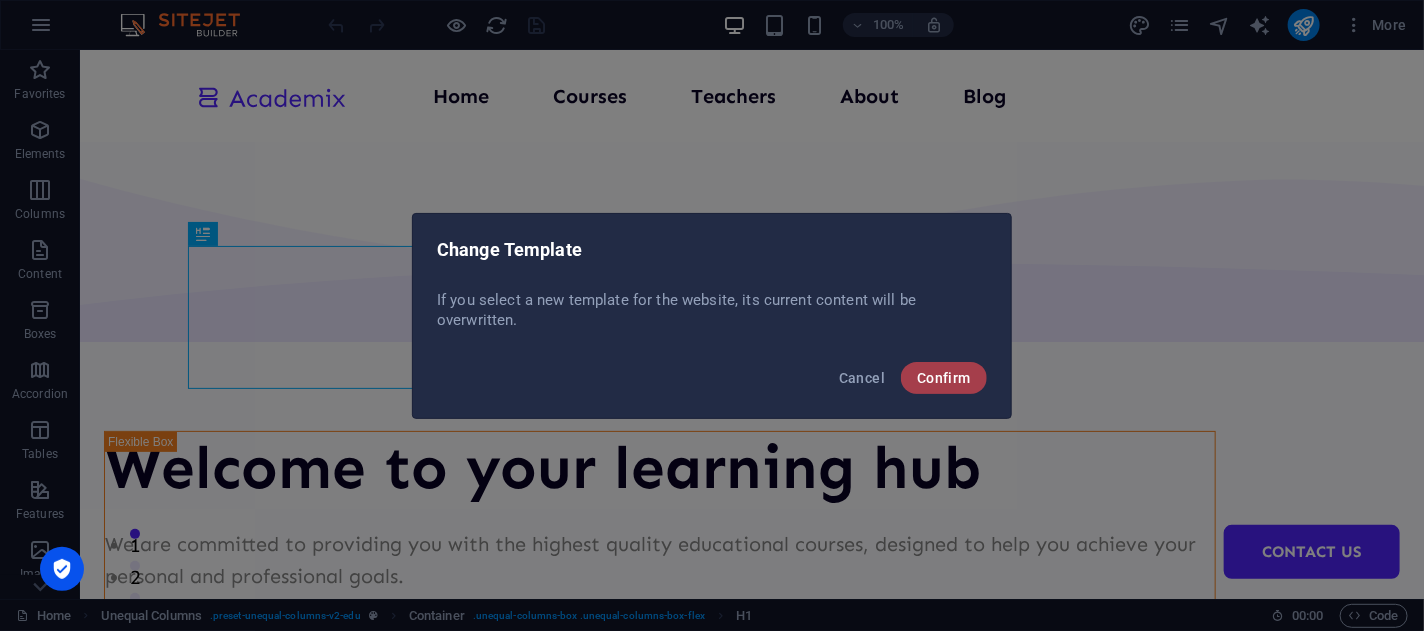 click on "Confirm" at bounding box center [944, 378] 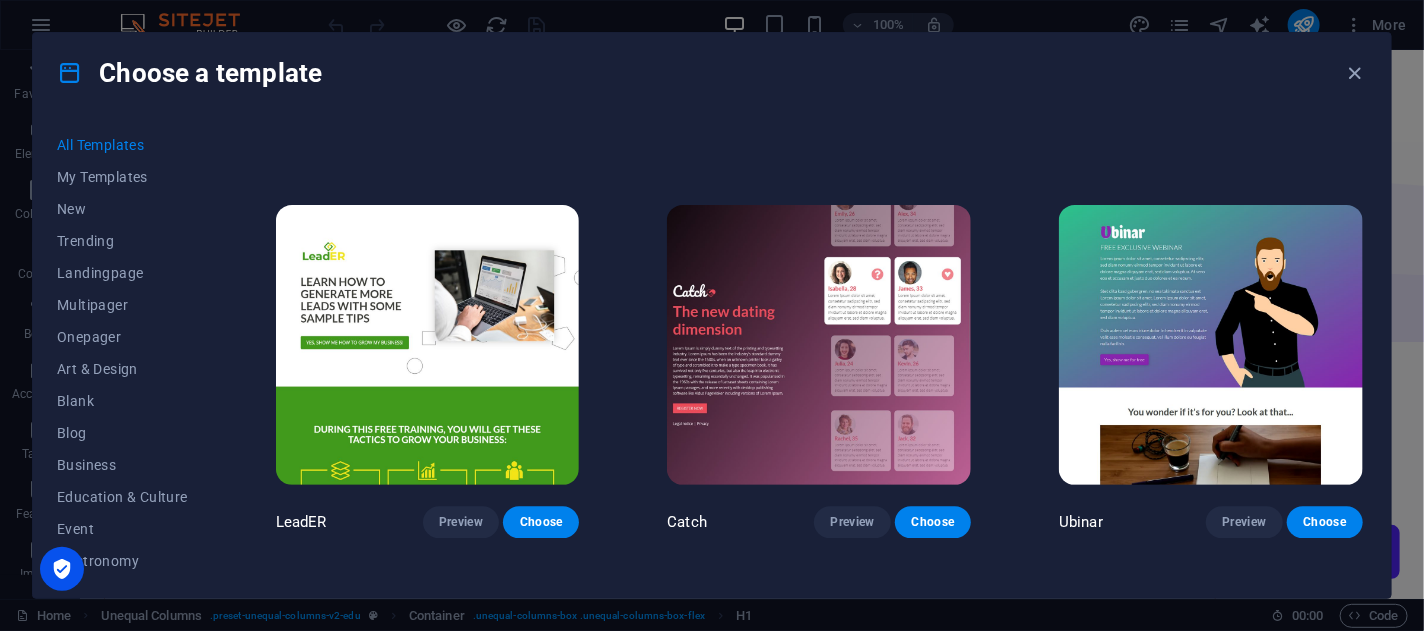 scroll, scrollTop: 21870, scrollLeft: 0, axis: vertical 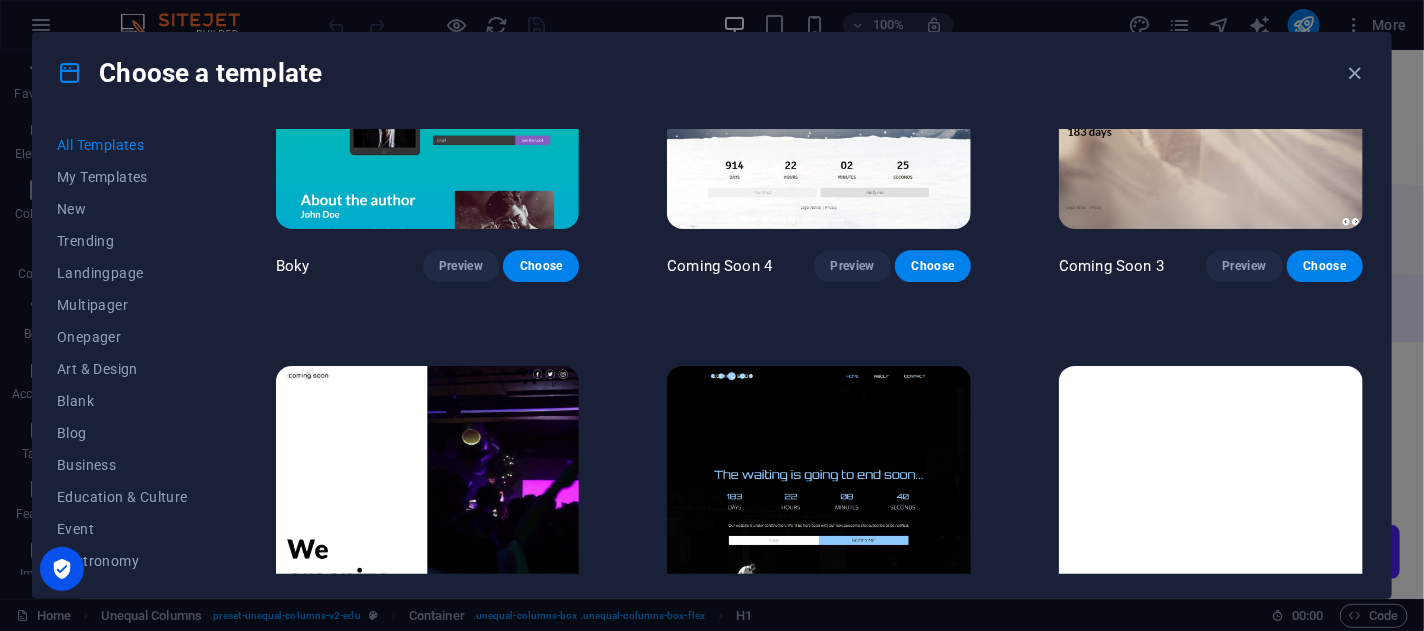 click at bounding box center (428, 506) 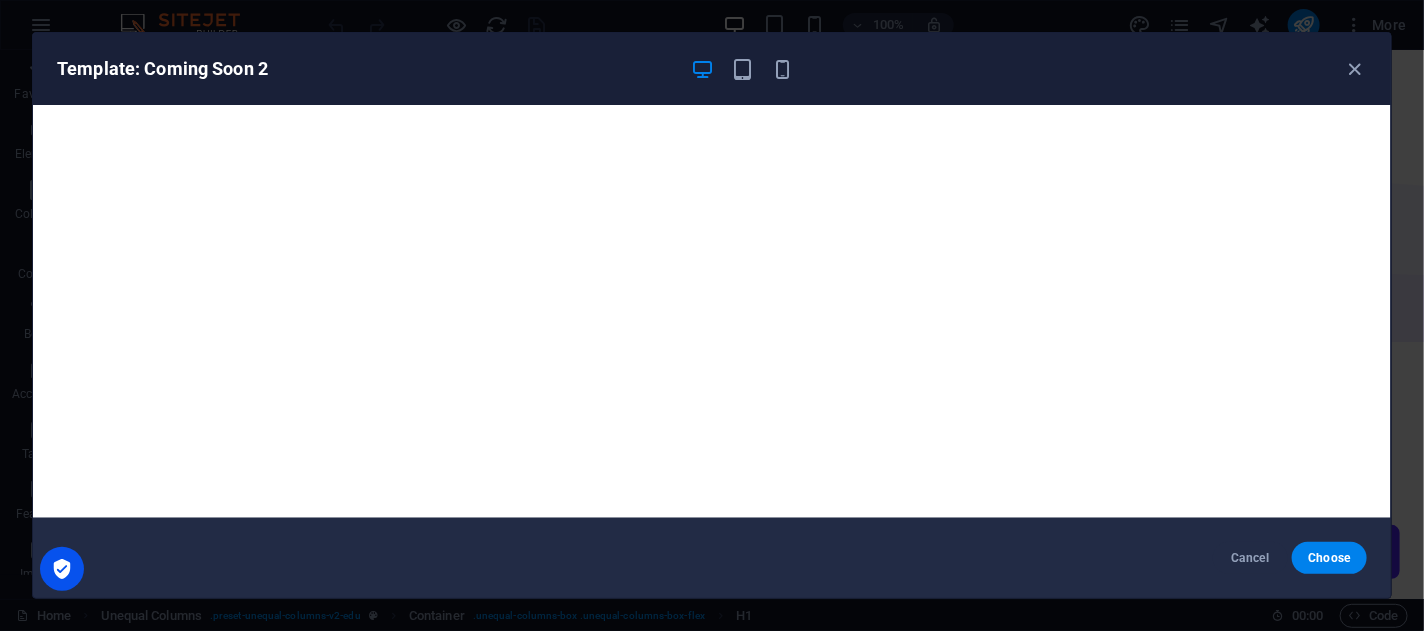 scroll, scrollTop: 4, scrollLeft: 0, axis: vertical 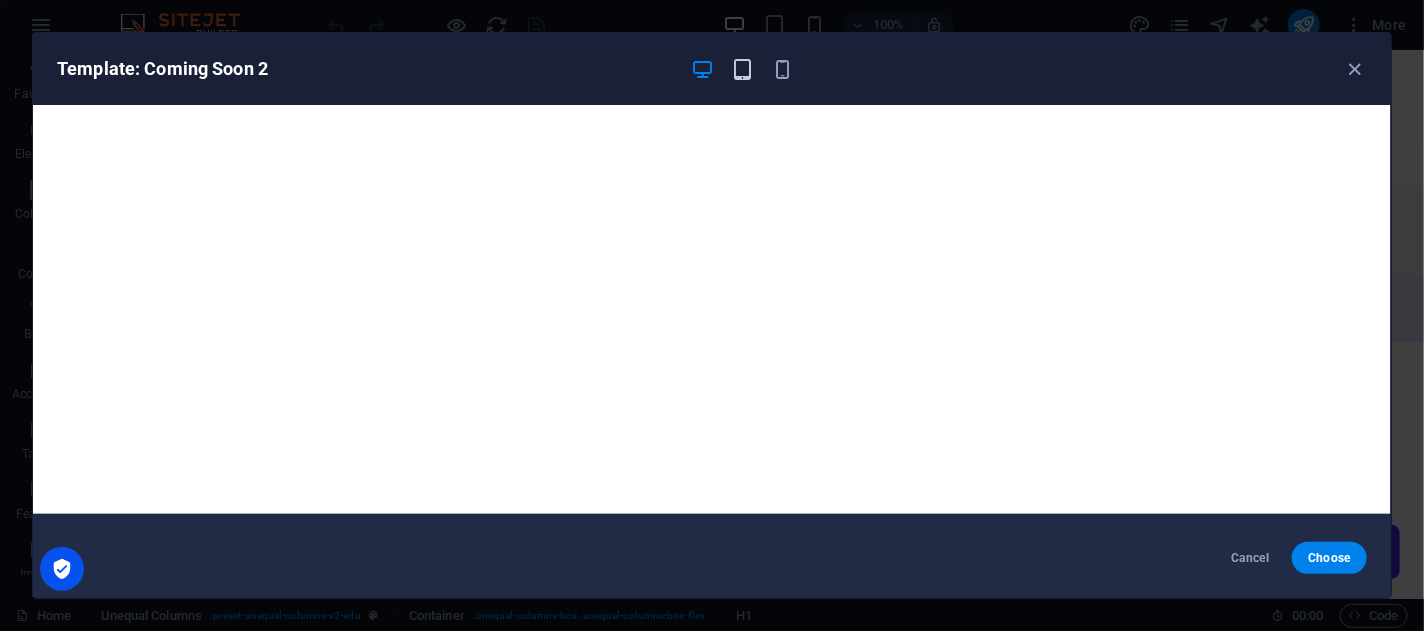 click at bounding box center (742, 69) 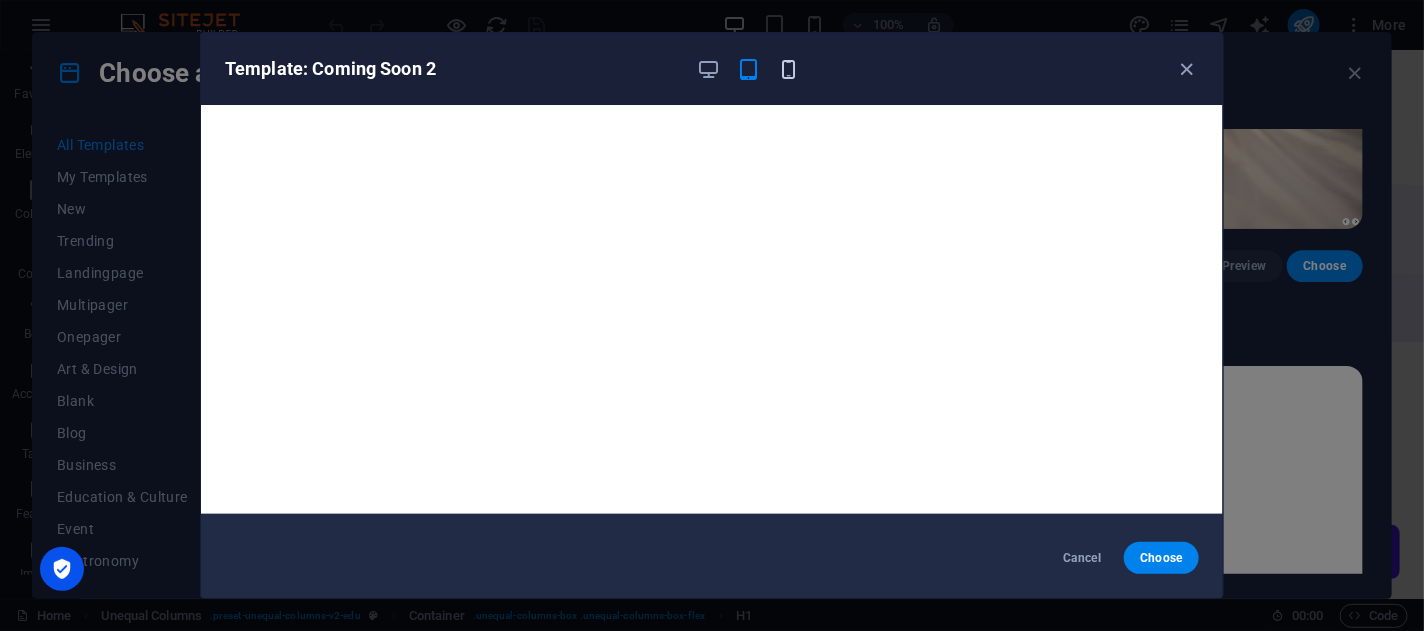click at bounding box center [789, 69] 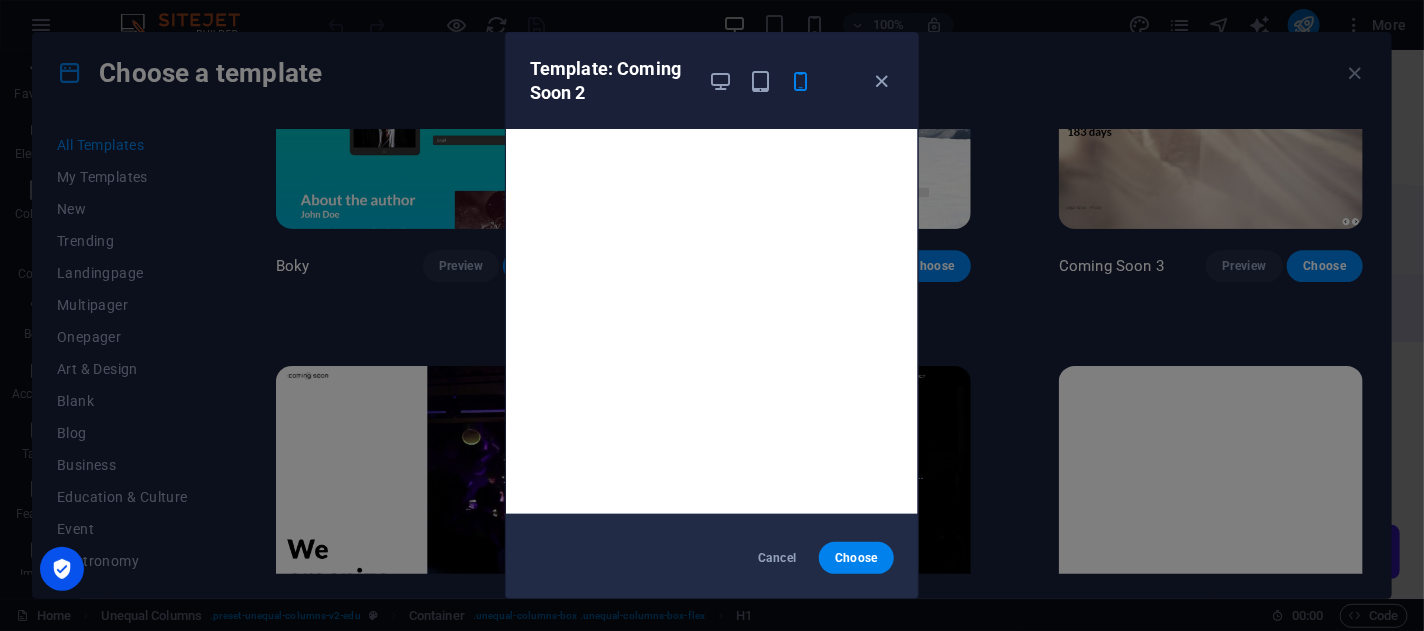 scroll, scrollTop: 0, scrollLeft: 0, axis: both 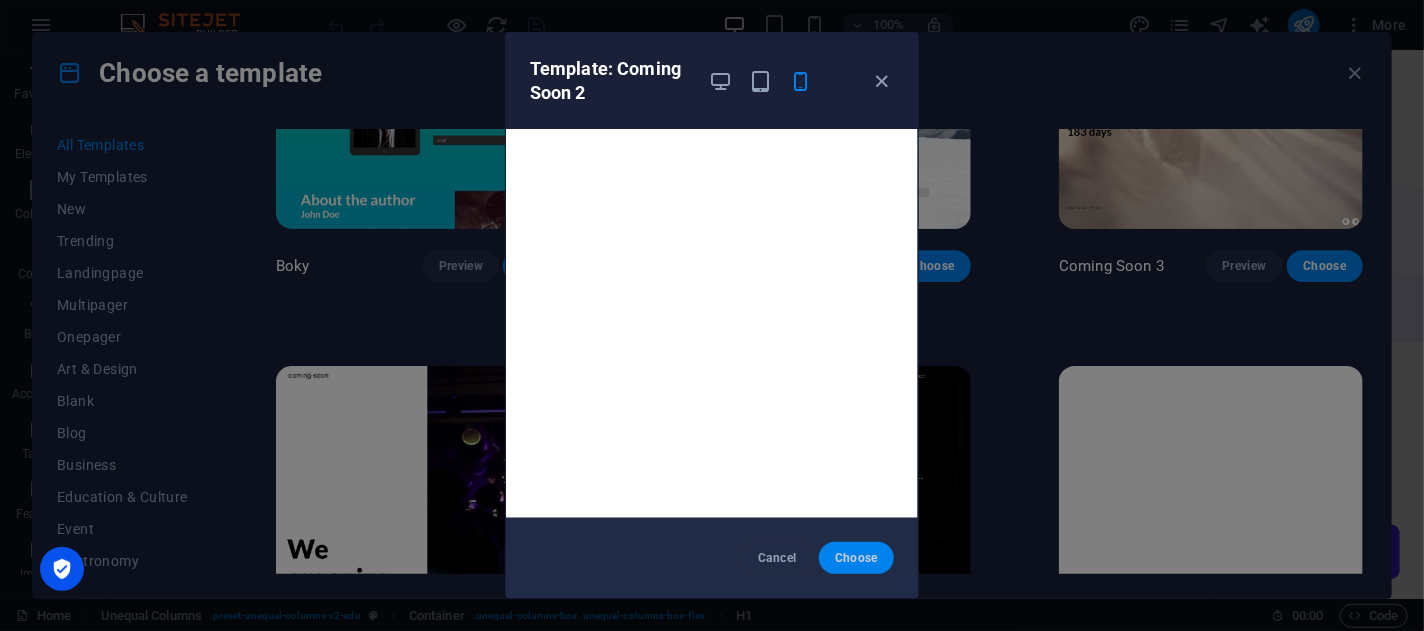 click on "Choose" at bounding box center [856, 558] 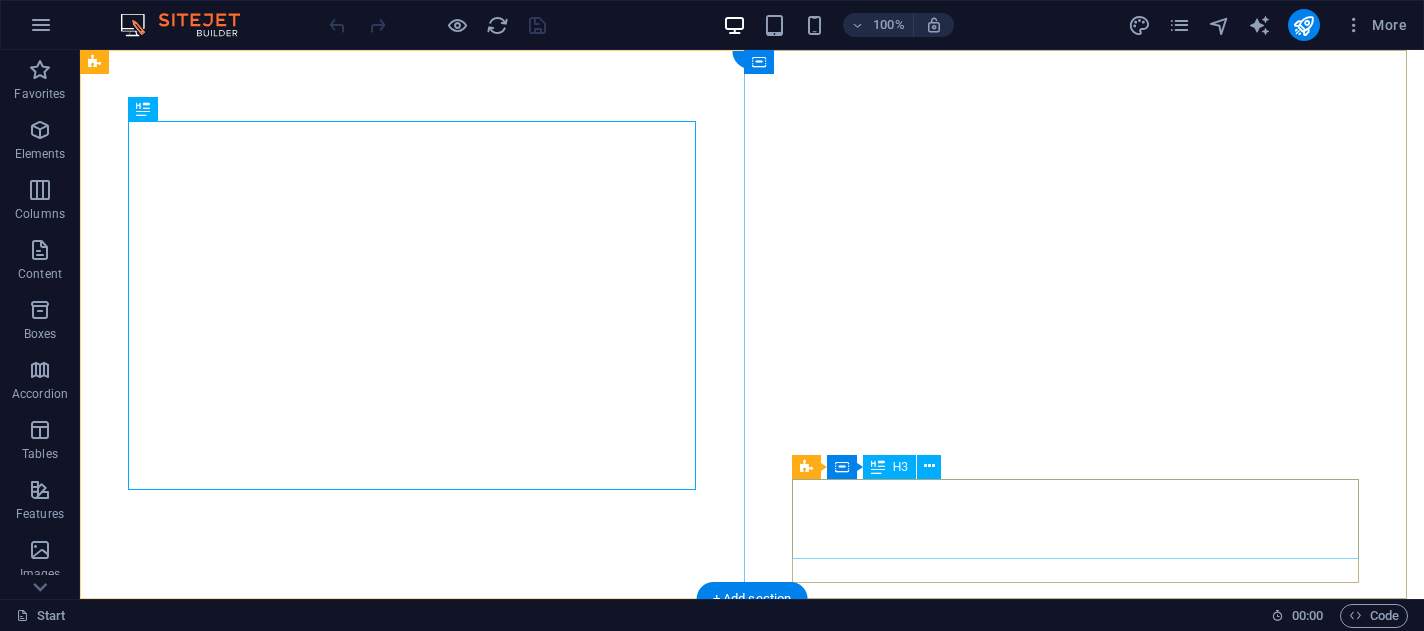 scroll, scrollTop: 0, scrollLeft: 0, axis: both 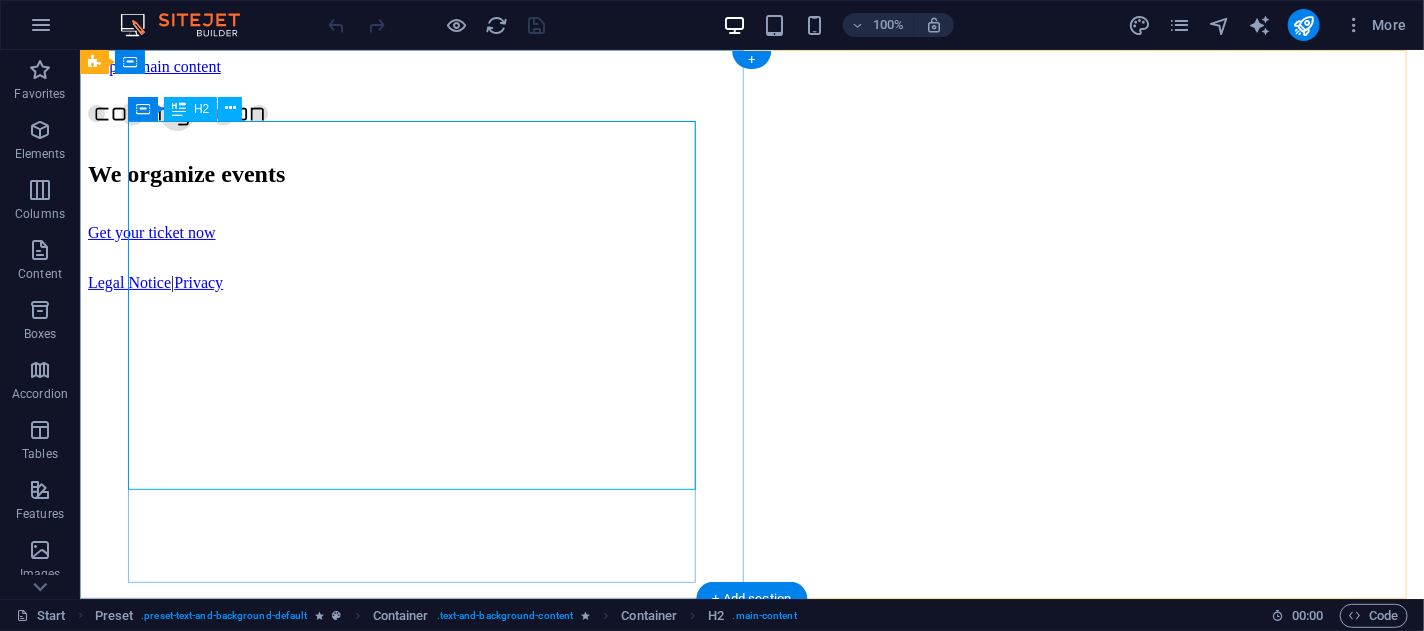 click on "We organize events" at bounding box center (751, 173) 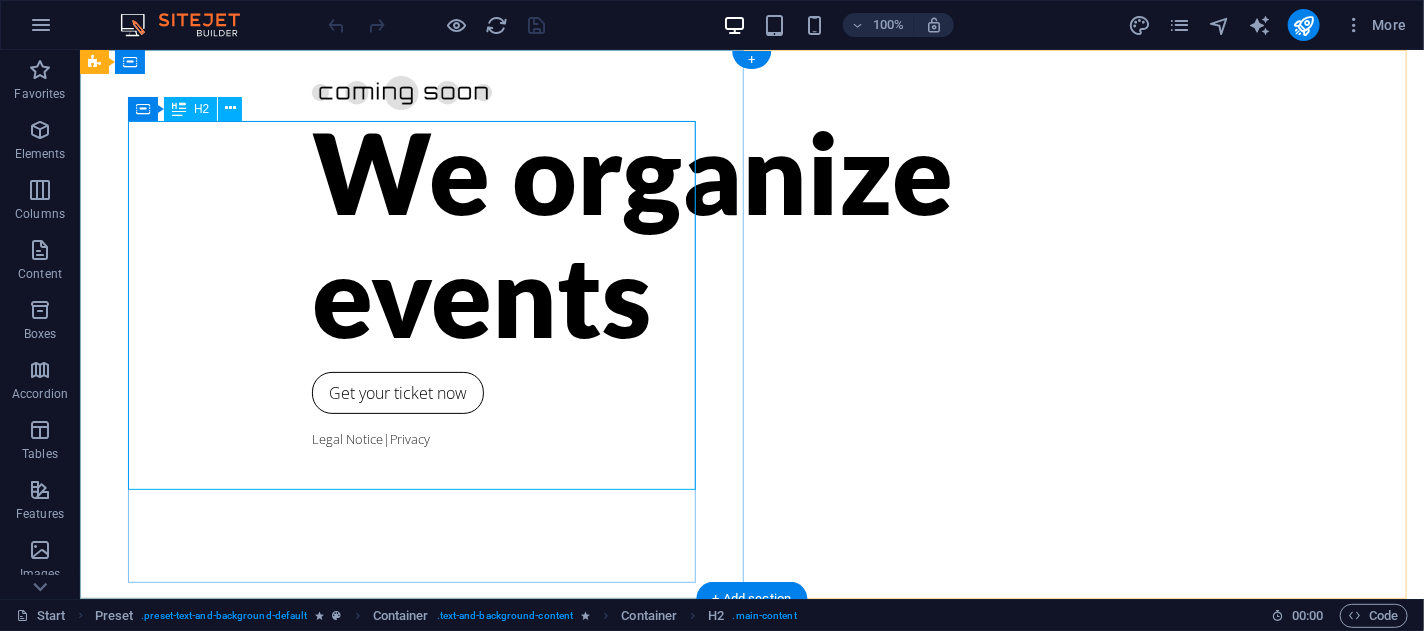 click on "We organize events" at bounding box center (751, 232) 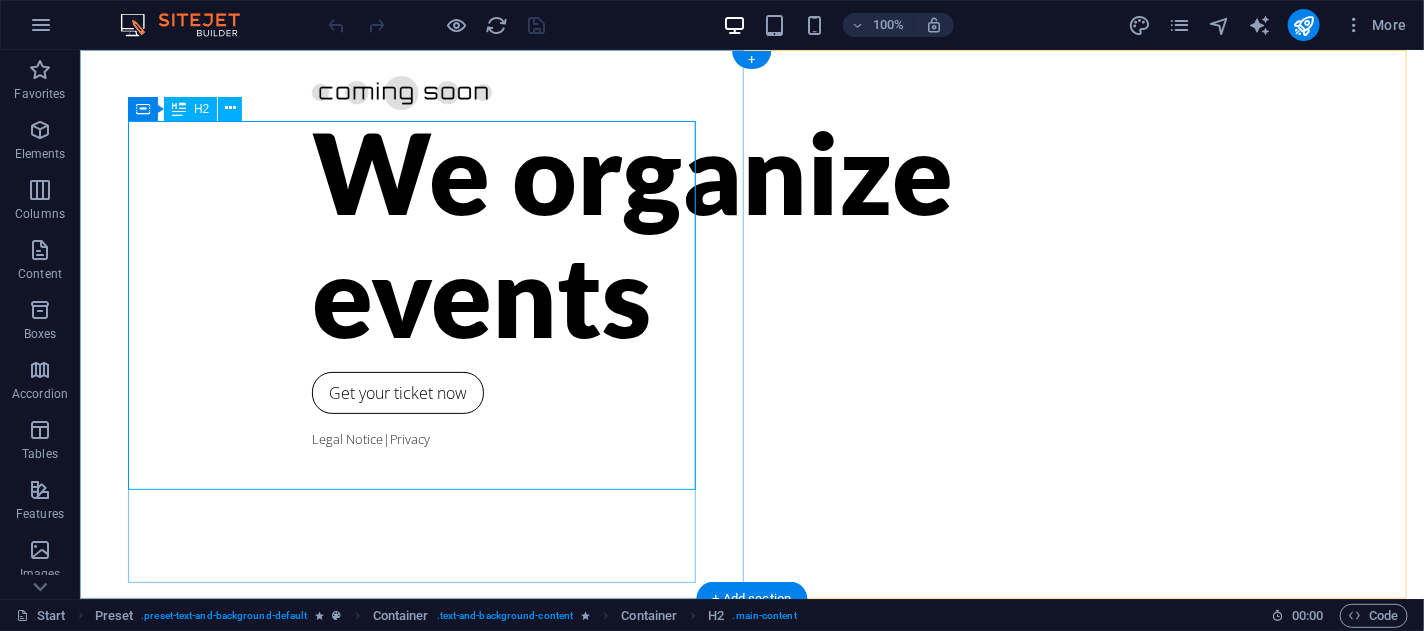 click on "We organize events" at bounding box center (751, 232) 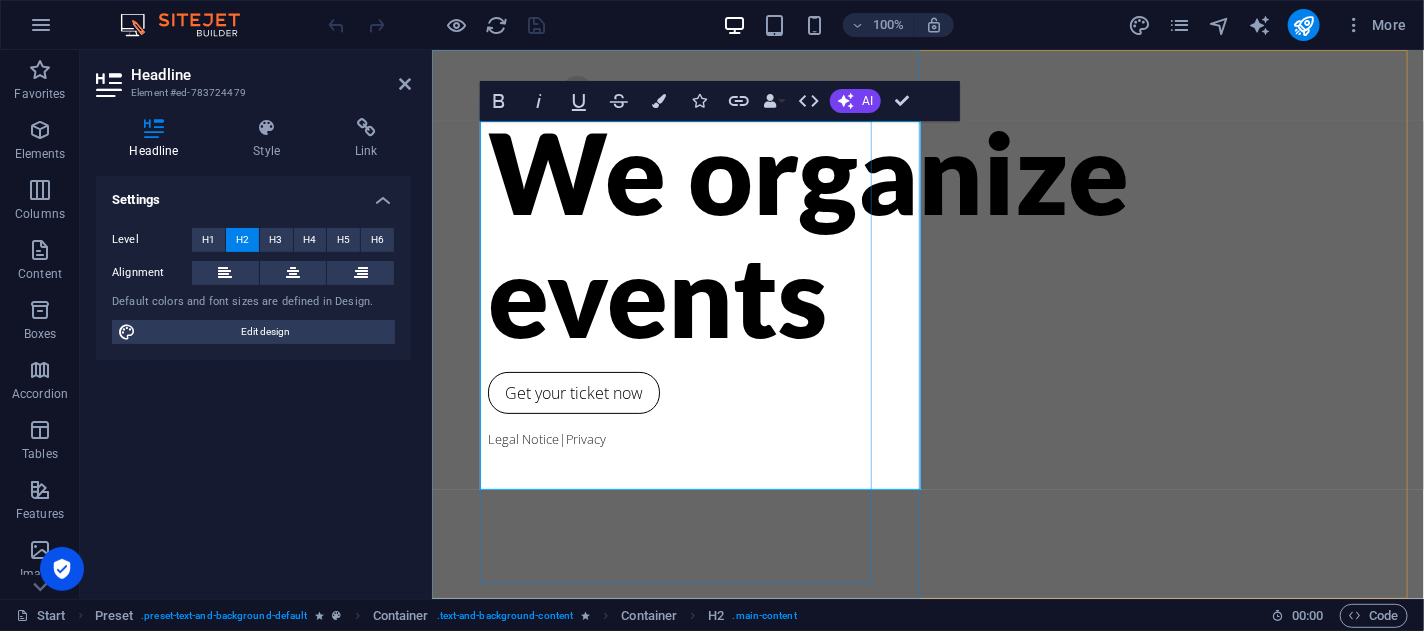 type 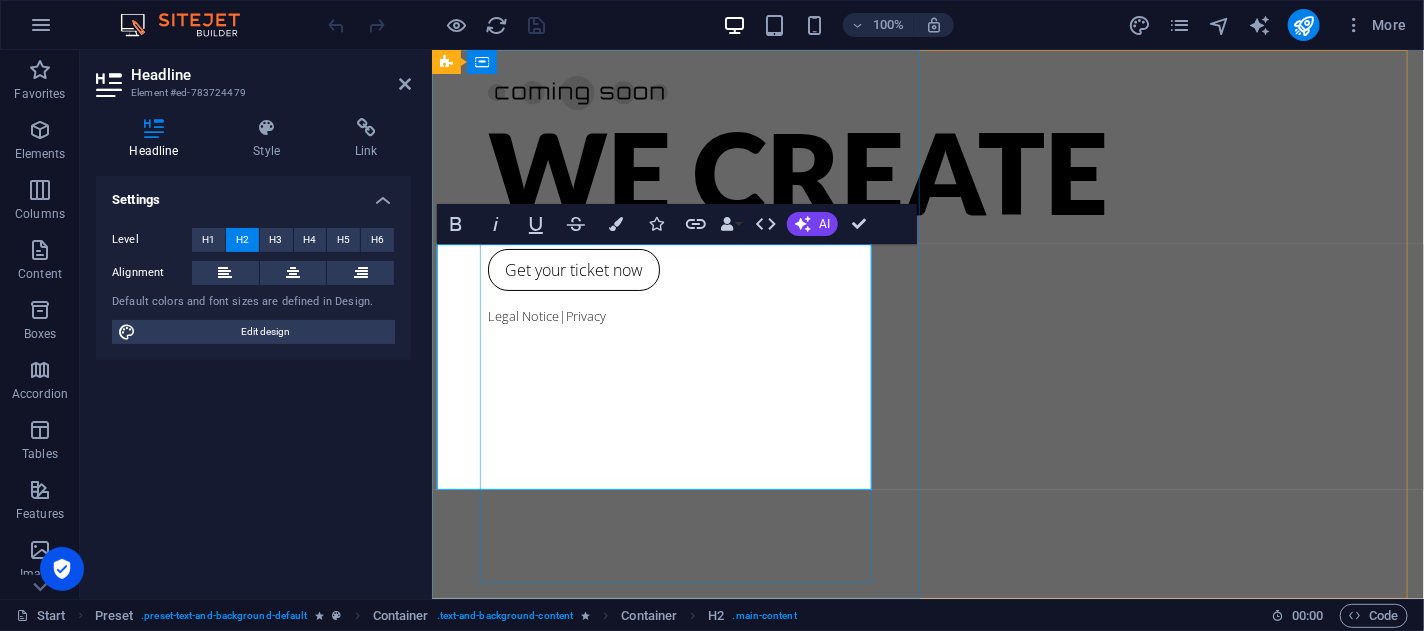 scroll, scrollTop: 0, scrollLeft: 21, axis: horizontal 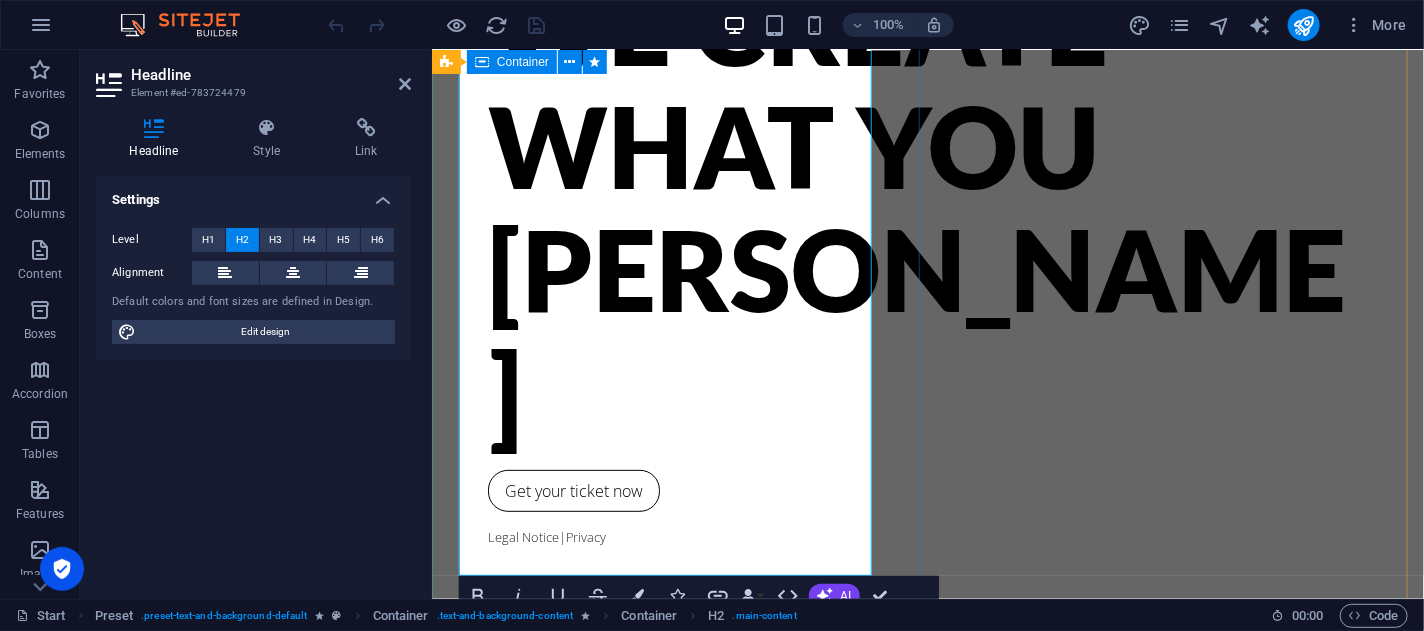 click on "WE CREATE WHAT YOU NEE Get your ticket now Legal Notice  |  Privacy" at bounding box center (927, 231) 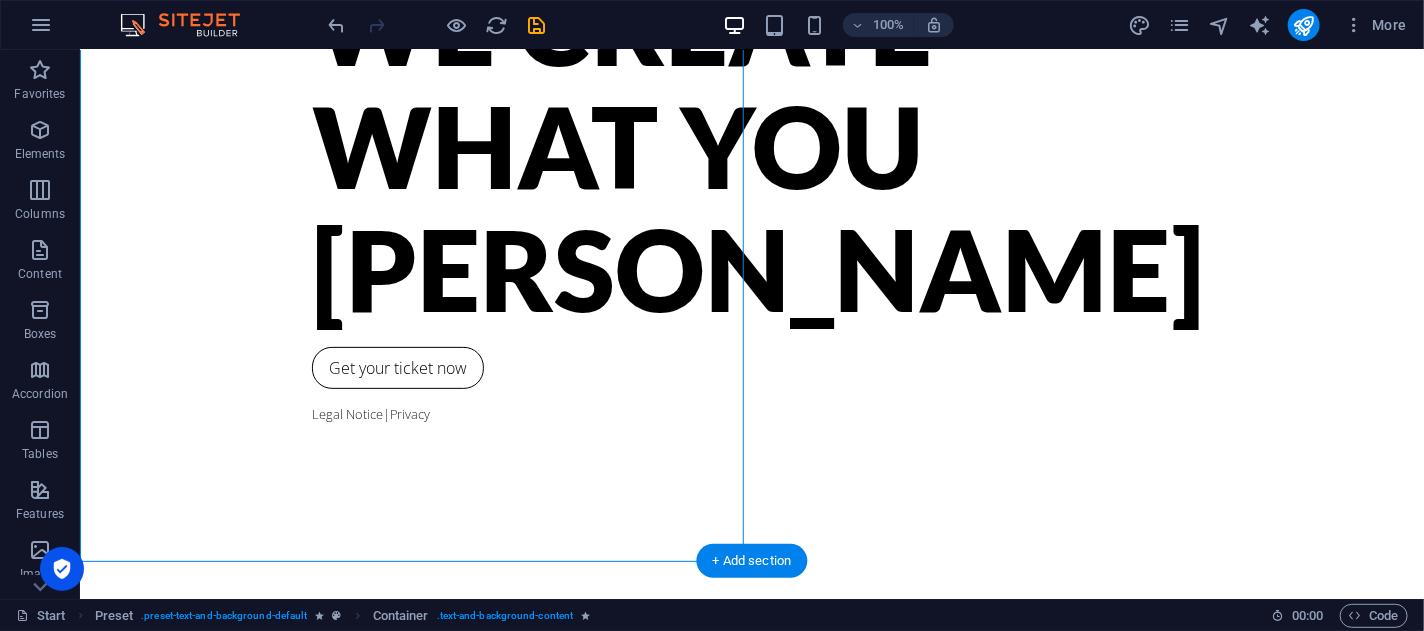 scroll, scrollTop: 0, scrollLeft: 0, axis: both 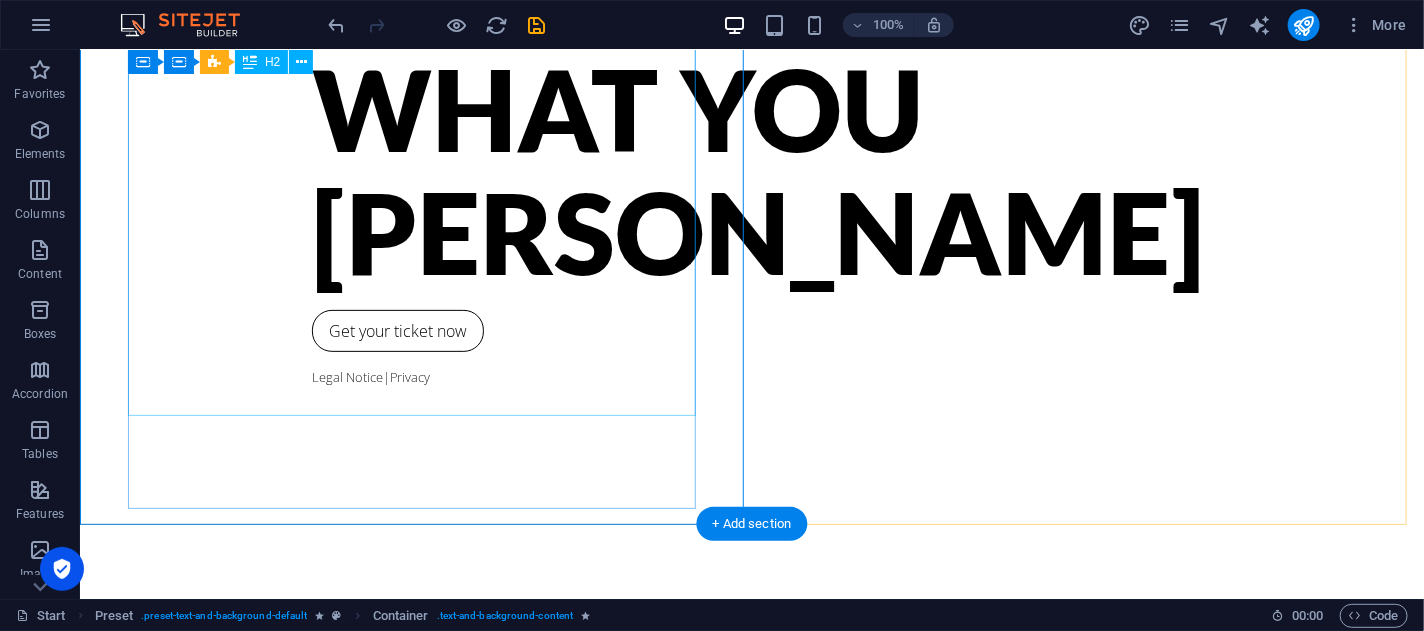 click on "WE CREATE WHAT YOU [PERSON_NAME]" at bounding box center (751, 108) 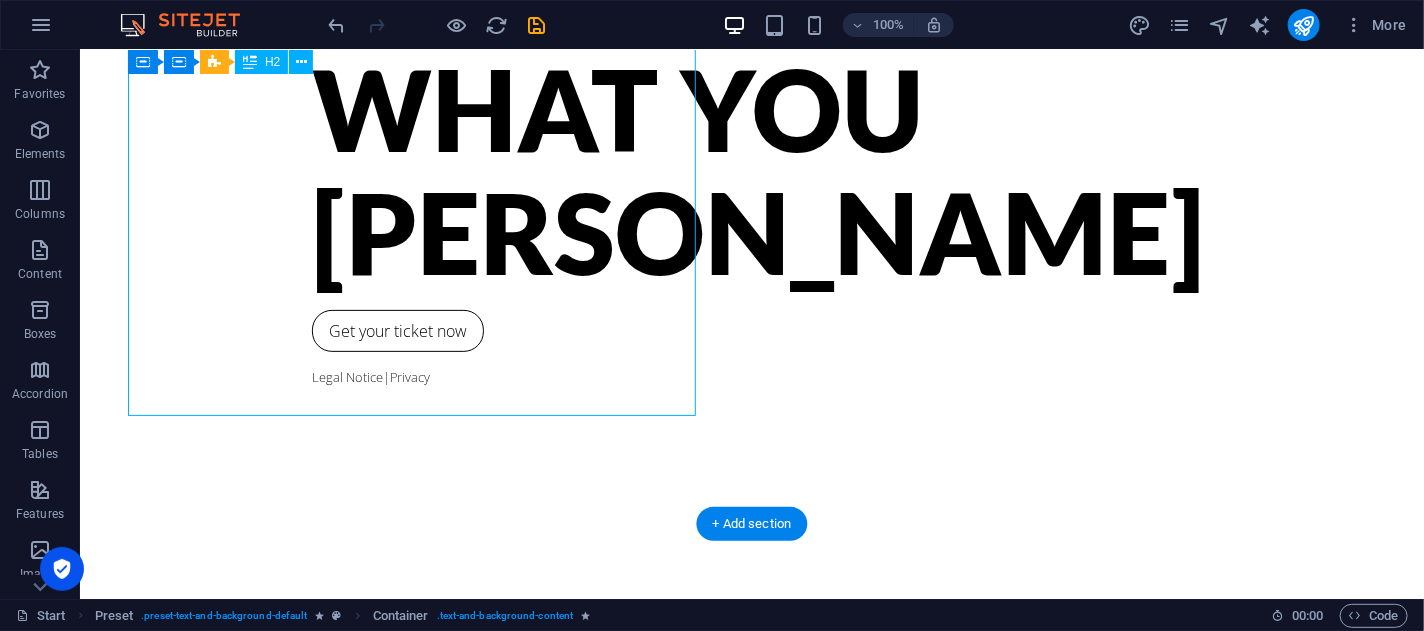 click on "WE CREATE WHAT YOU [PERSON_NAME]" at bounding box center (751, 108) 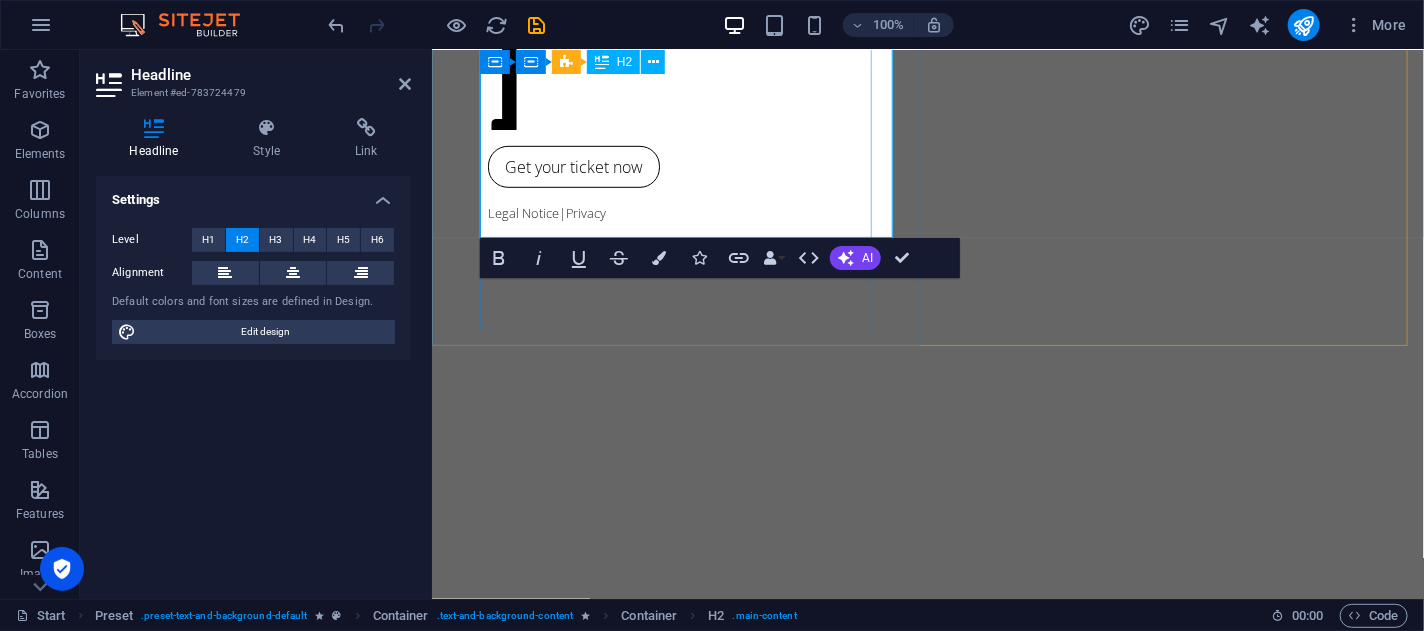 scroll, scrollTop: 488, scrollLeft: 0, axis: vertical 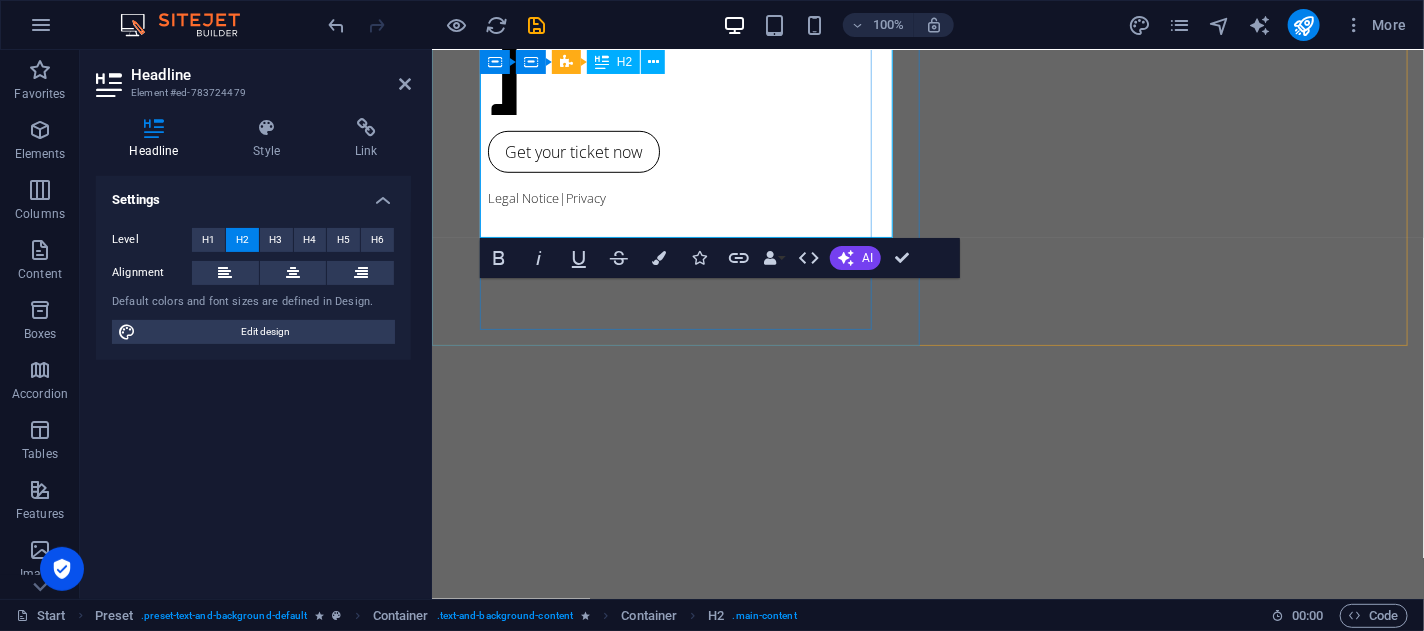 click on "WE CREATE WHAT YOU [PERSON_NAME]" at bounding box center (927, -133) 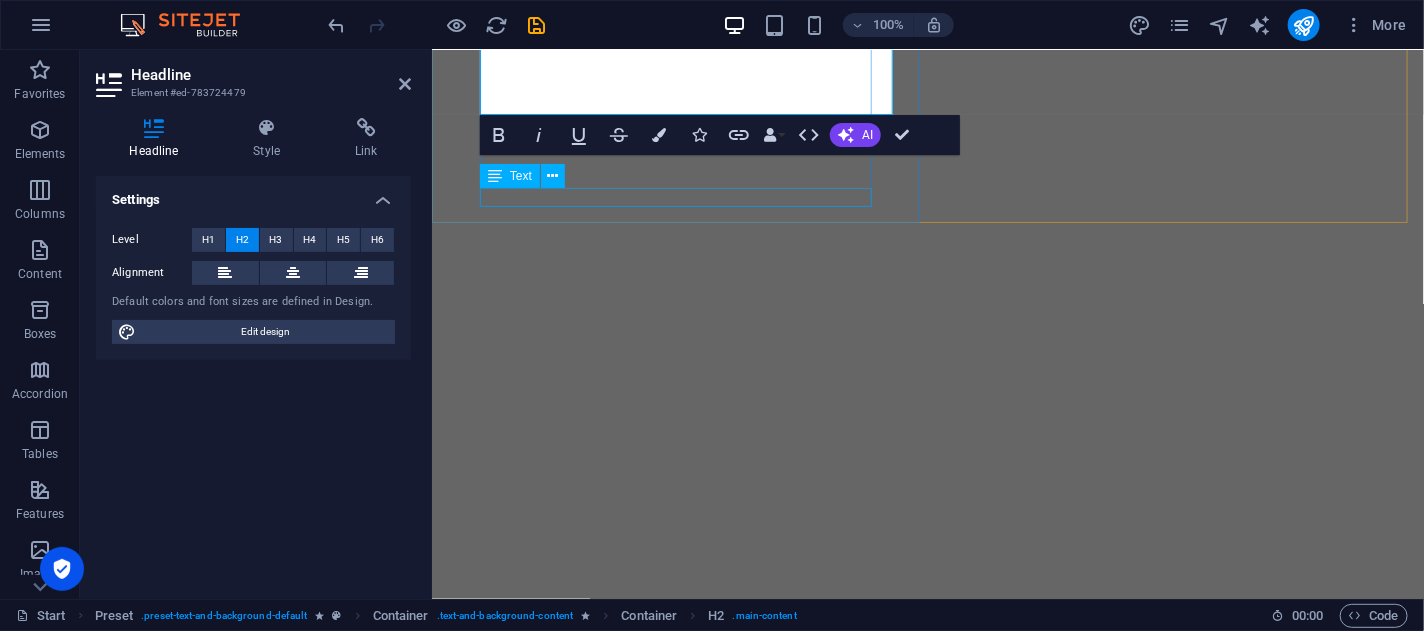 type 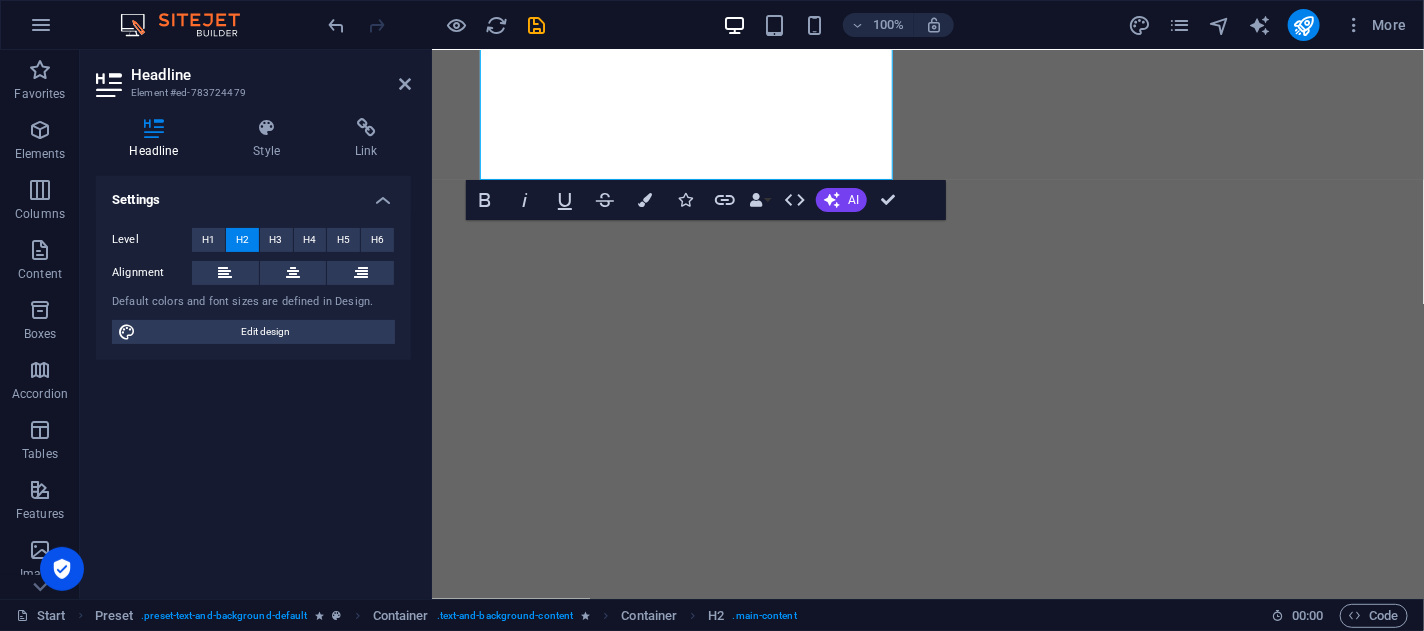 scroll, scrollTop: 0, scrollLeft: 14, axis: horizontal 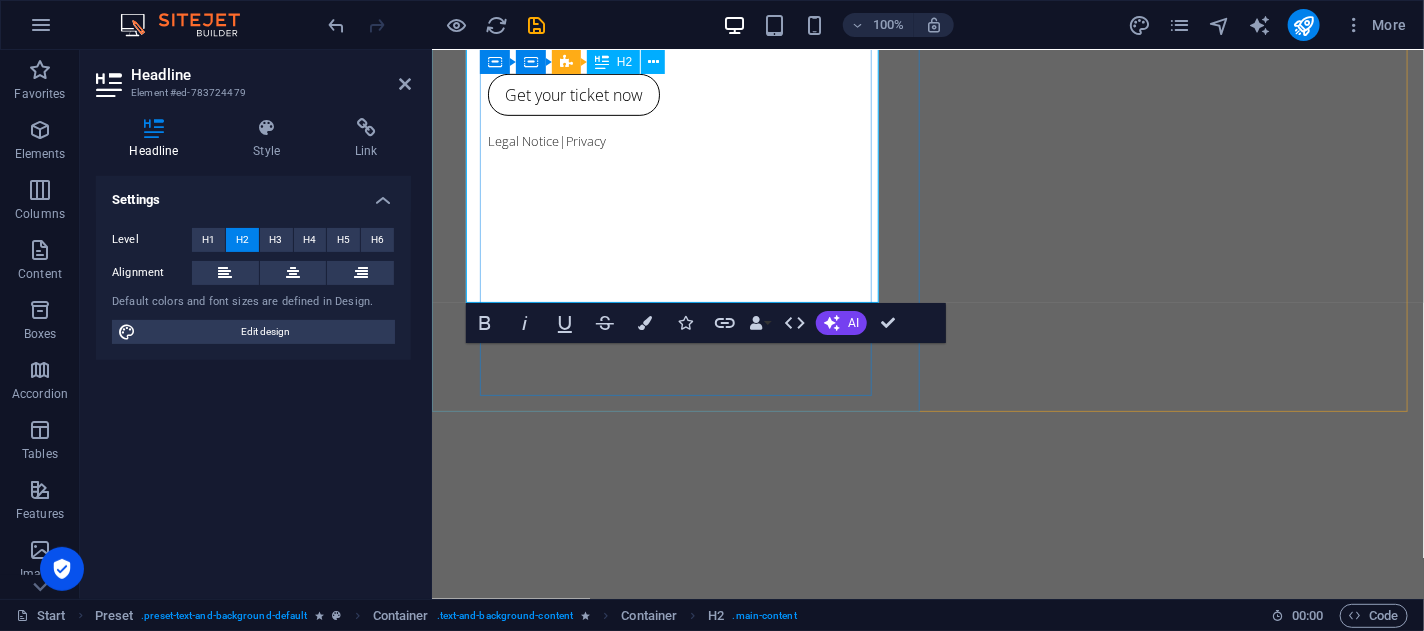 click on "WE CREATE WHAT YOU  WANT" at bounding box center (927, -128) 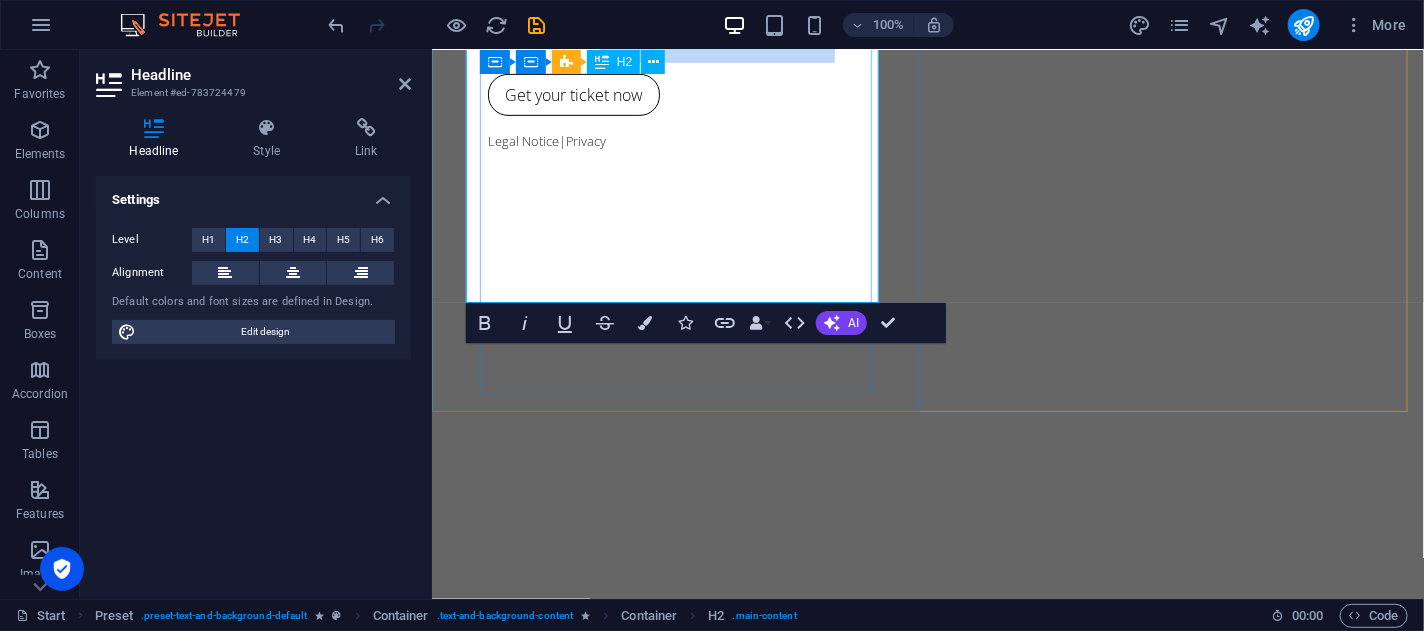 drag, startPoint x: 793, startPoint y: 251, endPoint x: 558, endPoint y: 189, distance: 243.04115 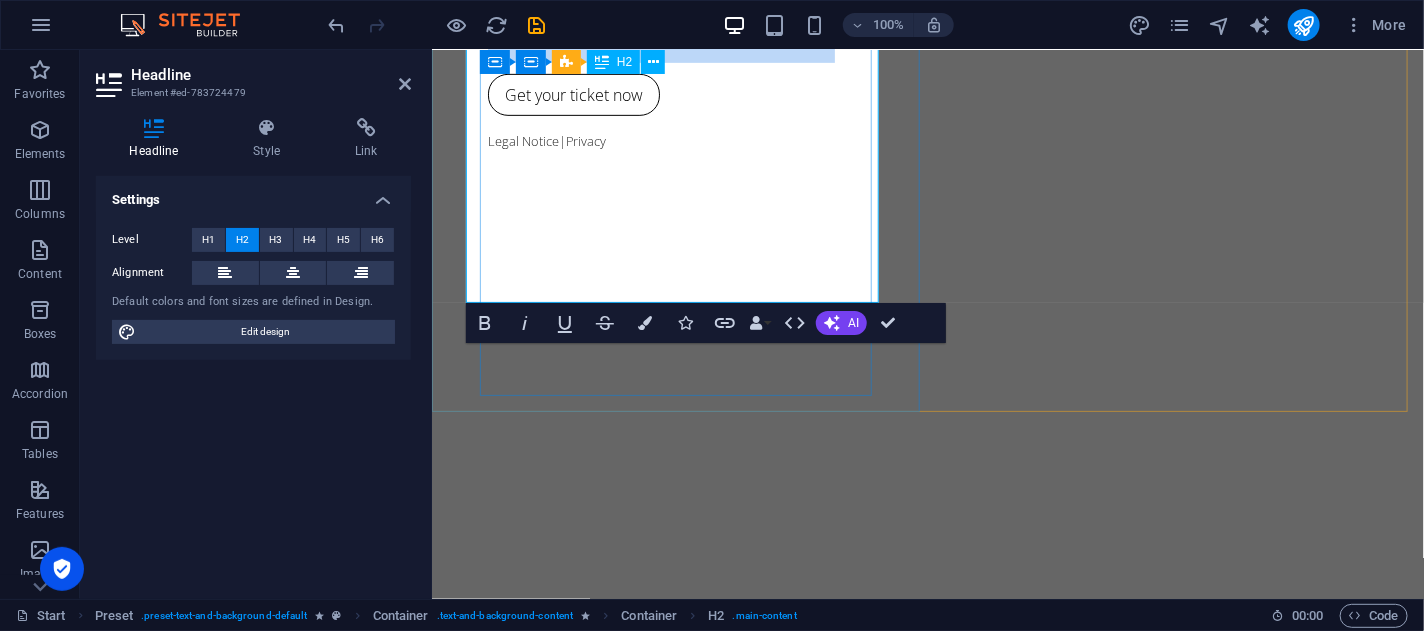 copy on "WE CREATE WHAT YOU  WANT" 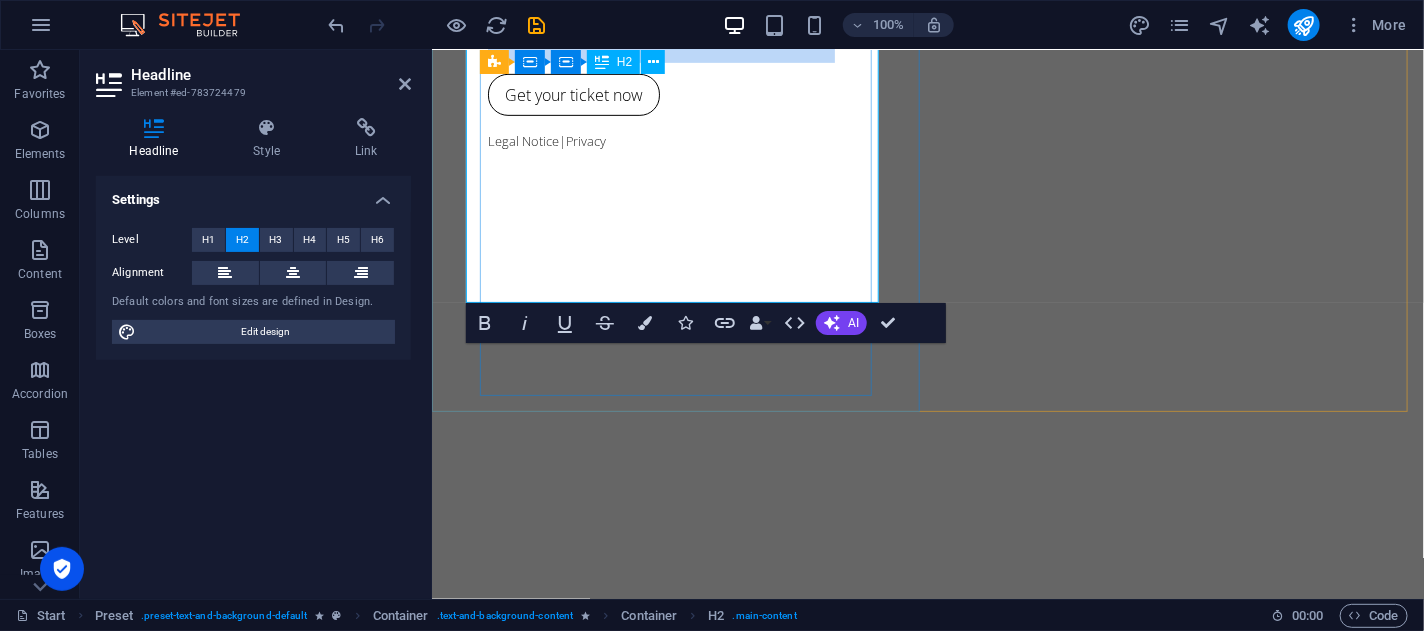 click on "WE CREATE WHAT YOU  WANT" at bounding box center (927, -128) 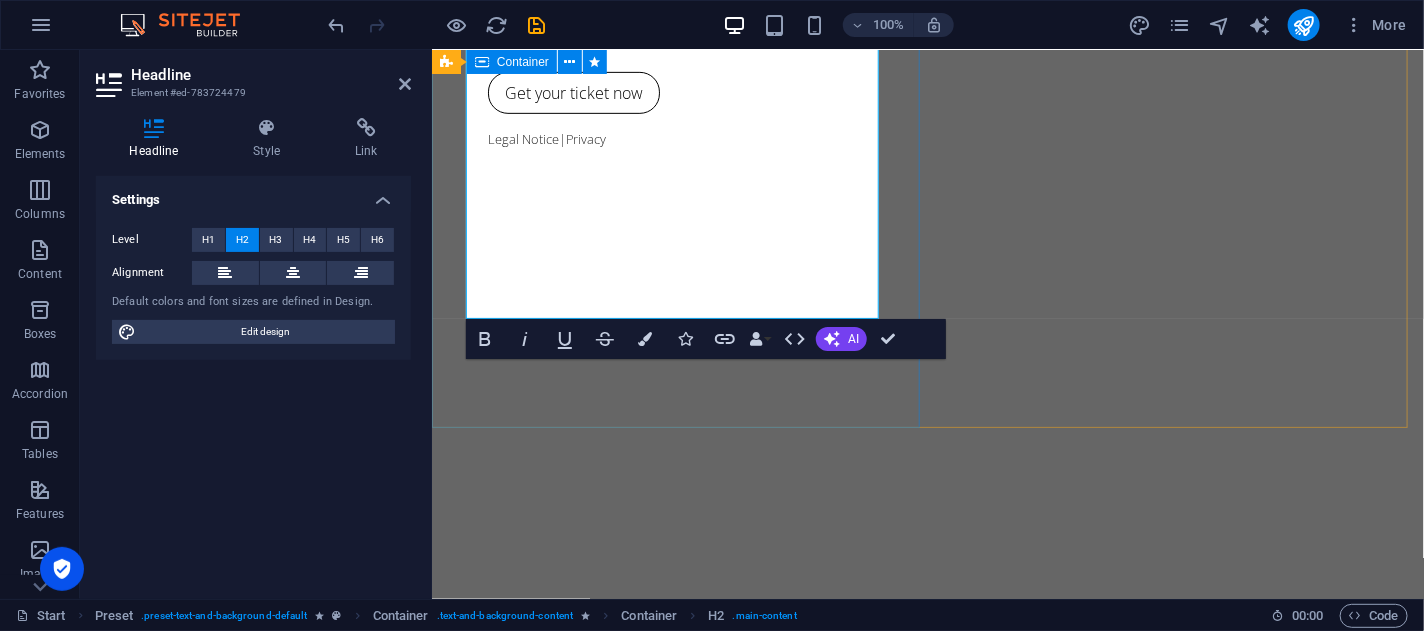 scroll, scrollTop: 455, scrollLeft: 0, axis: vertical 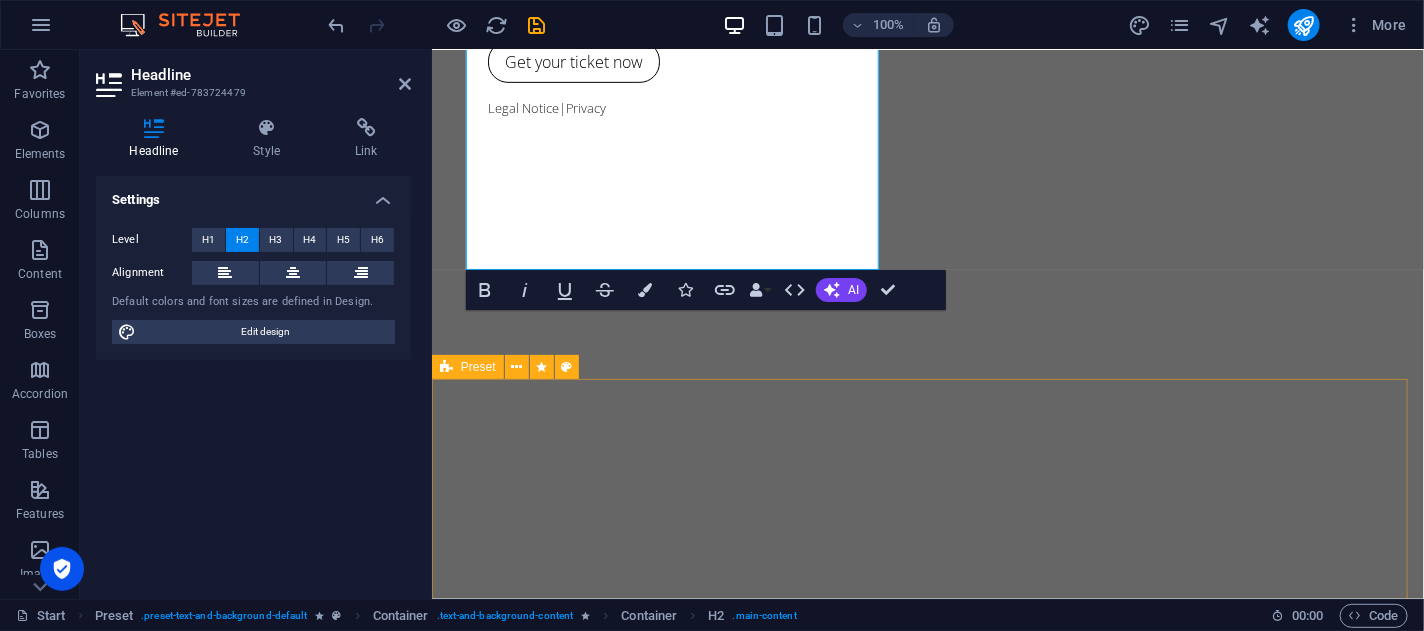 click on "Book the event Lorem ipsum dolor sit amet, consectetur adipisicing elit. Explicabo, cupiditate necessitatibus sapiente nisi soluta placeat esse velit dolorem eius aliquam!   I have read and understand the privacy policy. Unreadable? Regenerate Submit" at bounding box center (919, 1462) 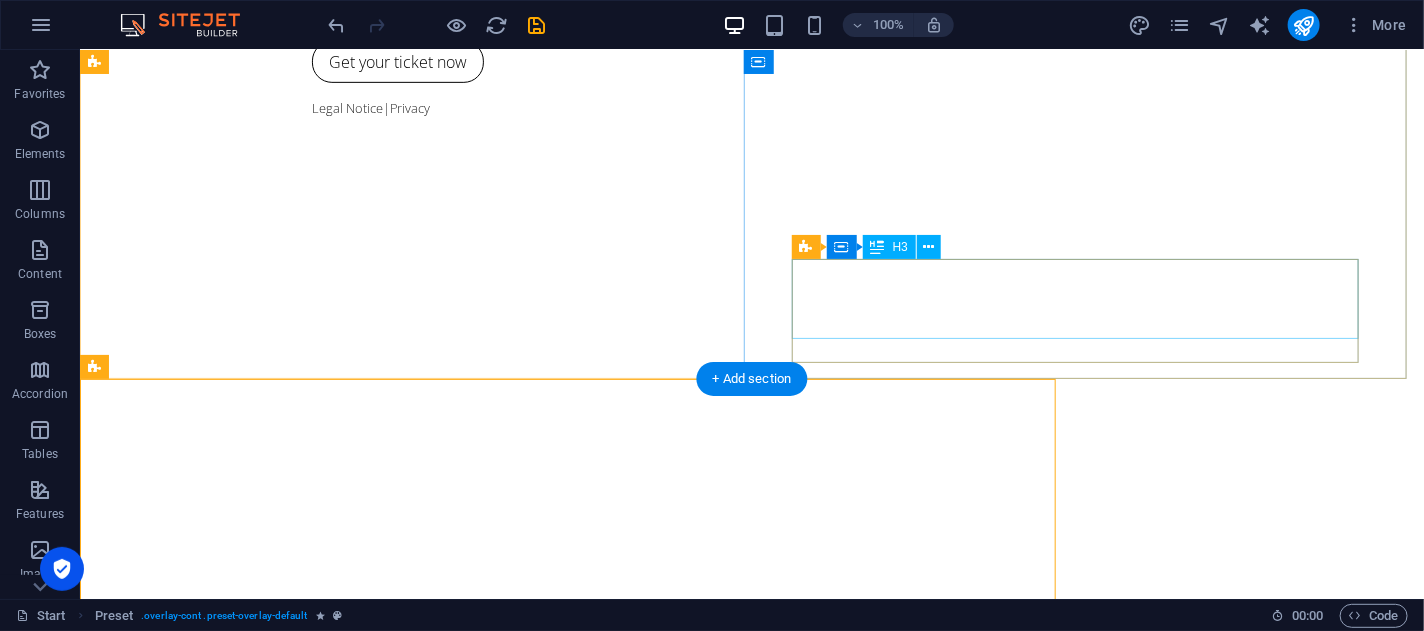 scroll, scrollTop: 0, scrollLeft: 0, axis: both 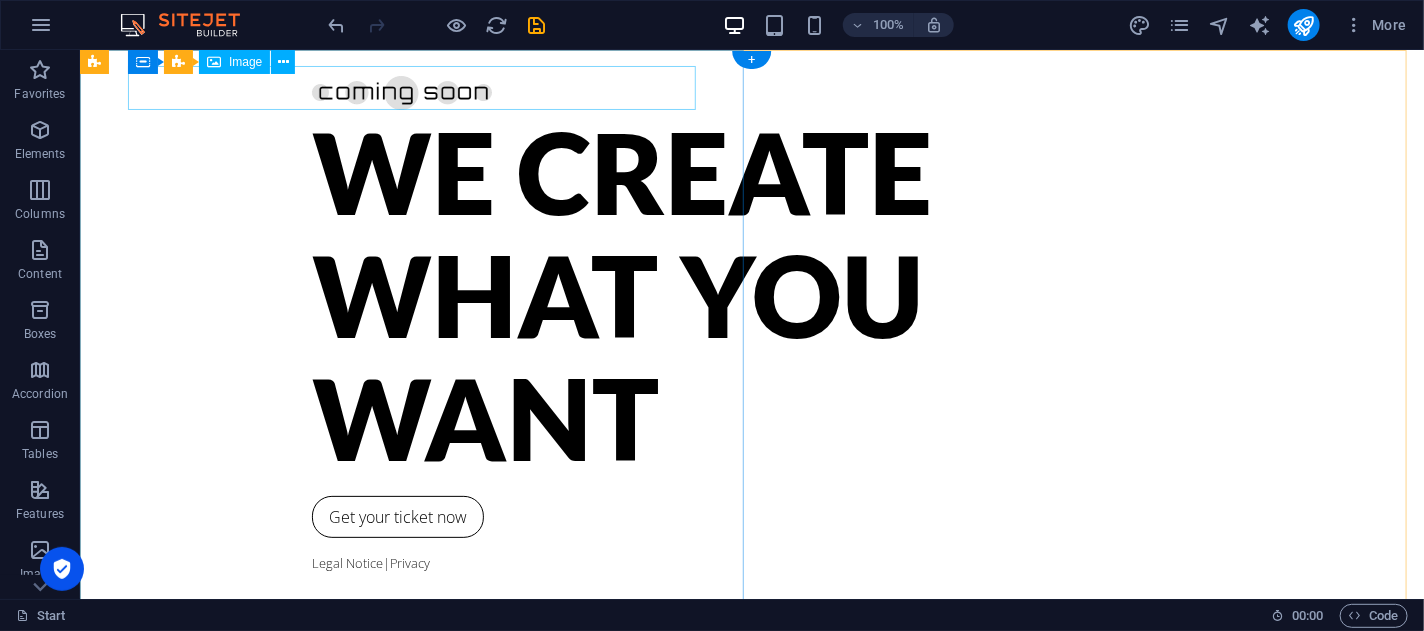 click at bounding box center [751, 87] 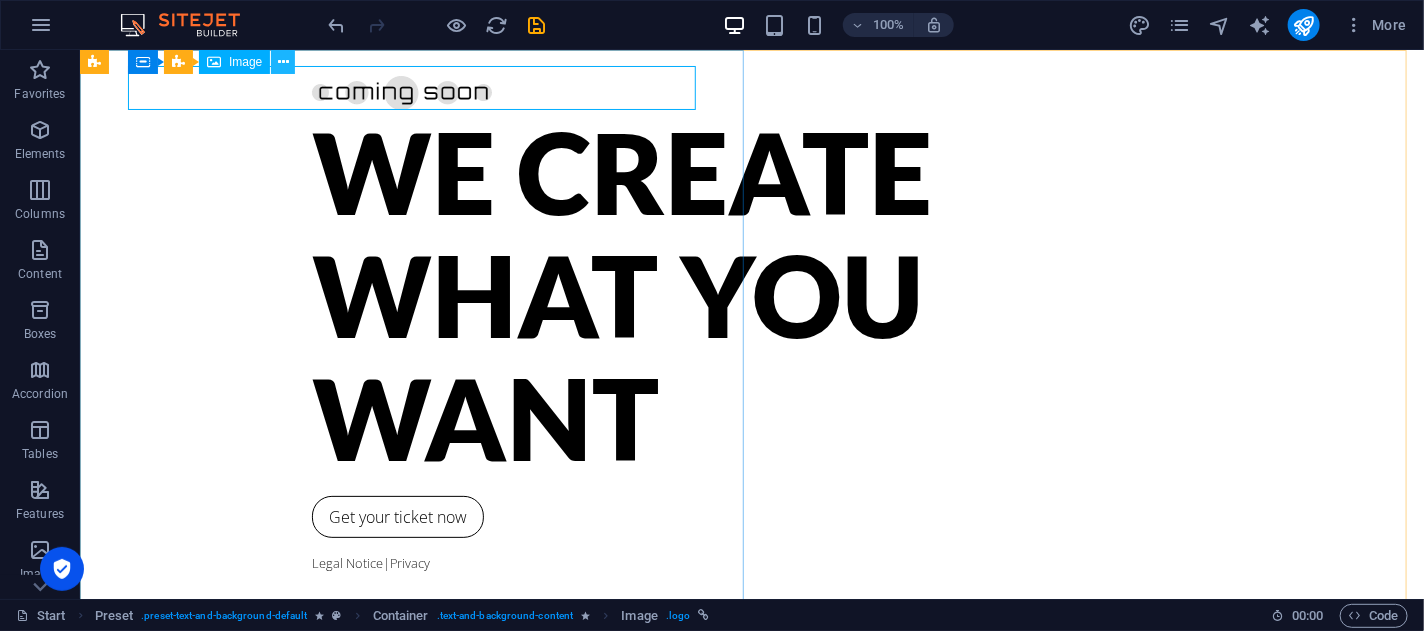 click at bounding box center (283, 62) 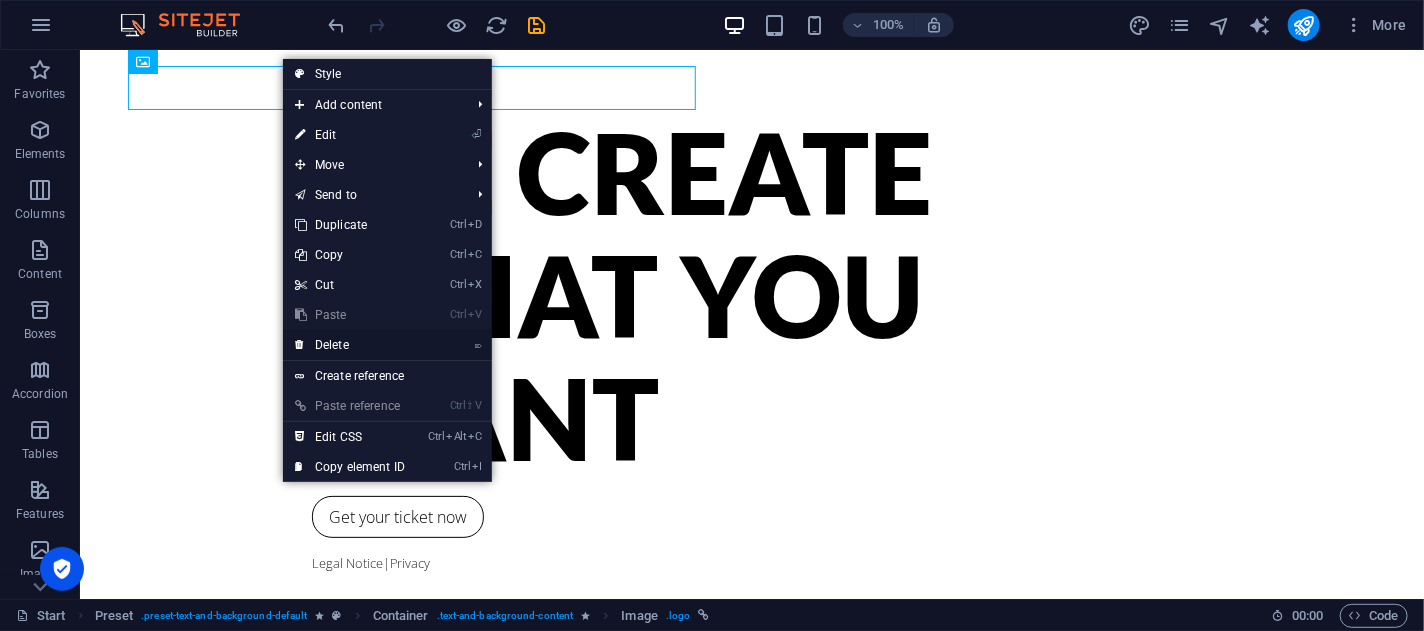 click on "⌦  Delete" at bounding box center (350, 345) 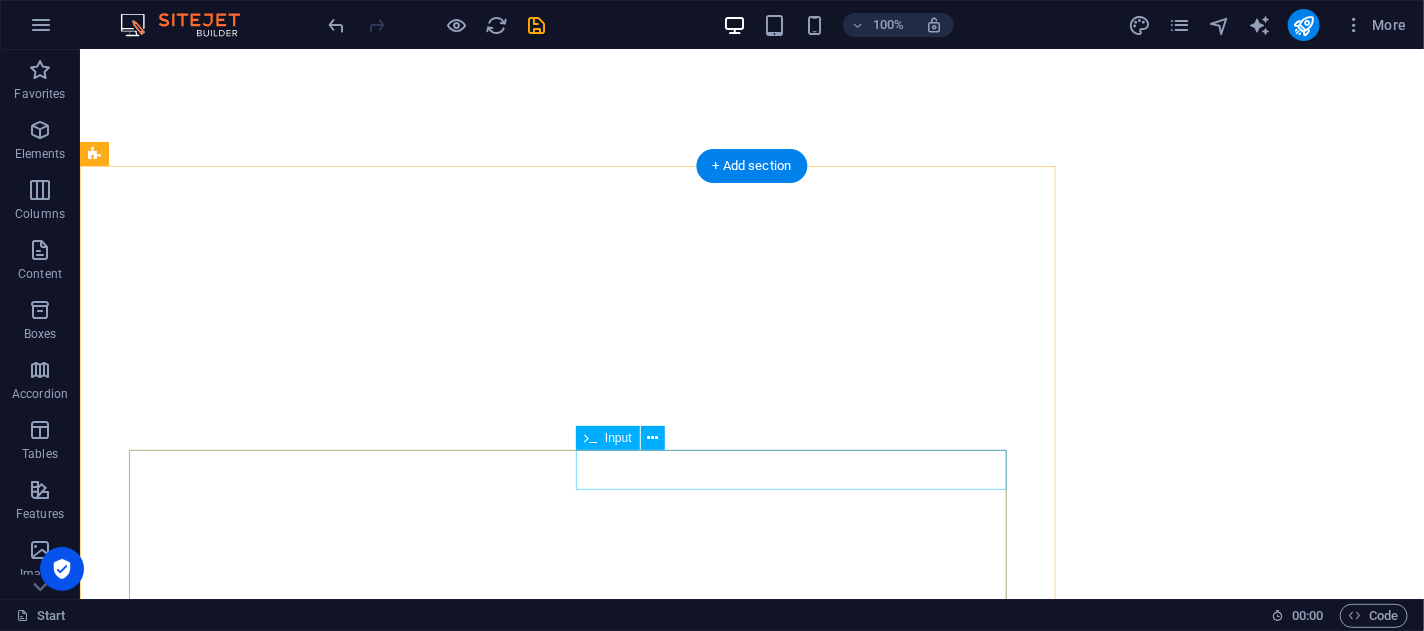 scroll, scrollTop: 724, scrollLeft: 0, axis: vertical 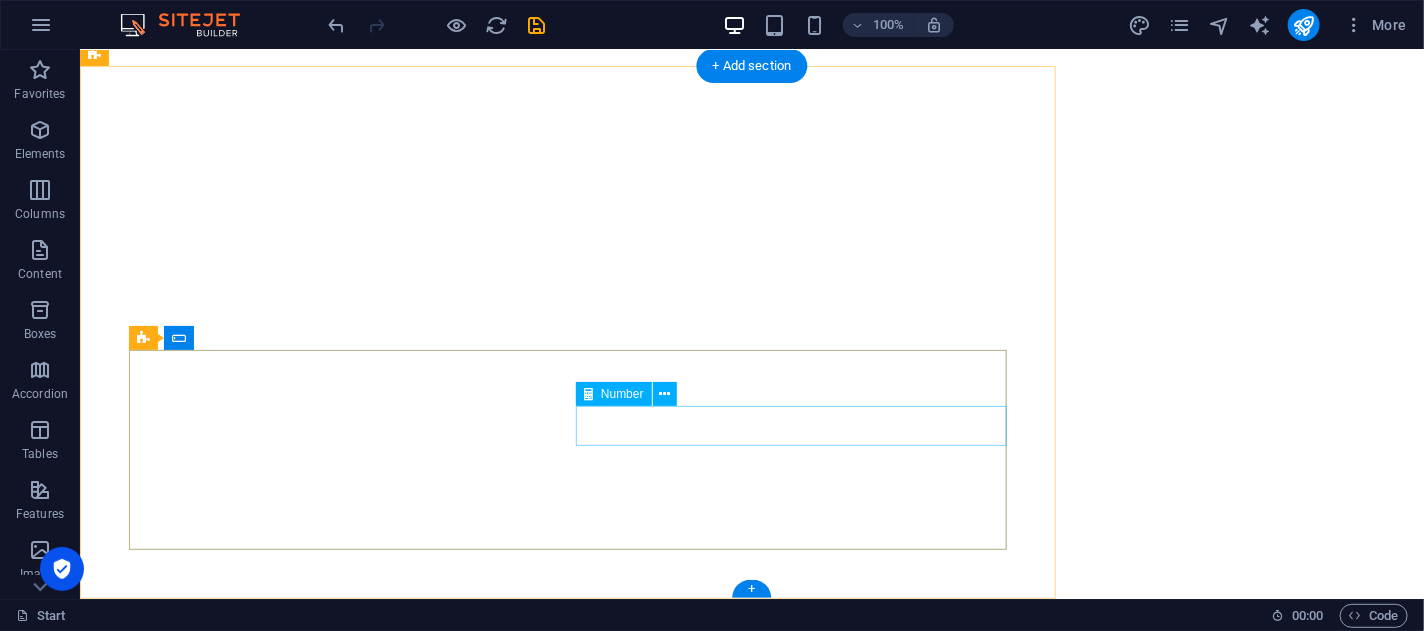 click 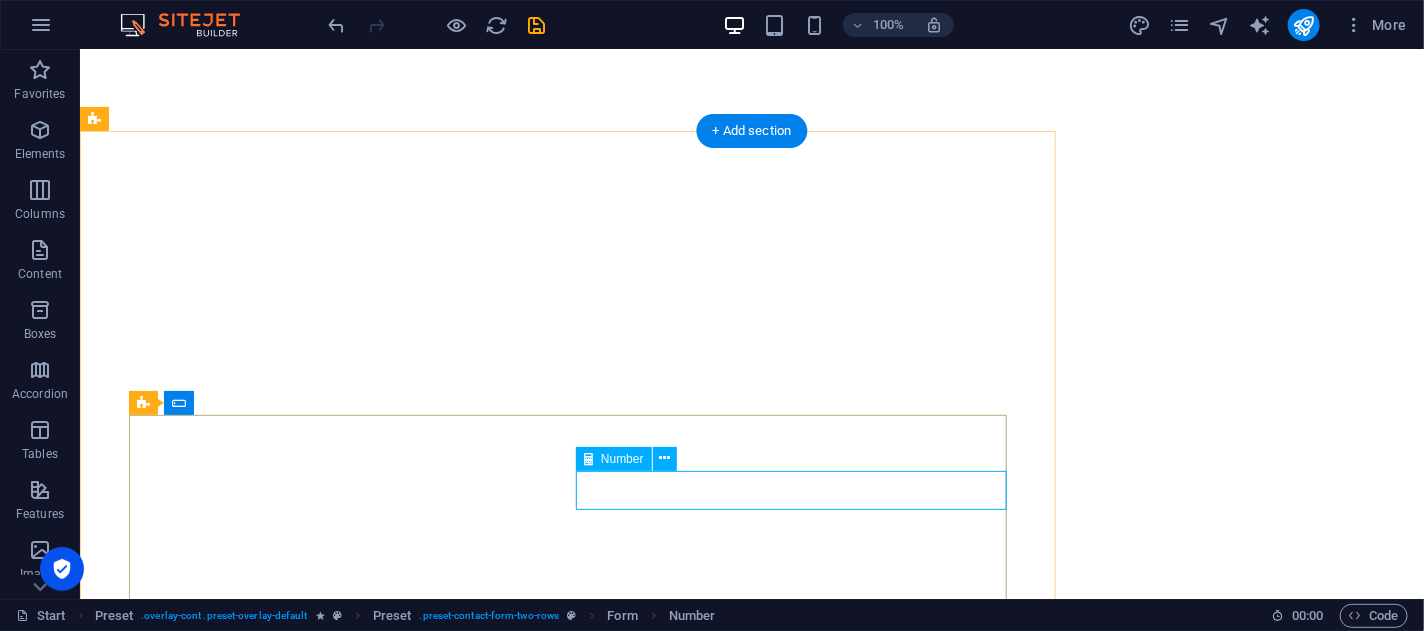 scroll, scrollTop: 660, scrollLeft: 0, axis: vertical 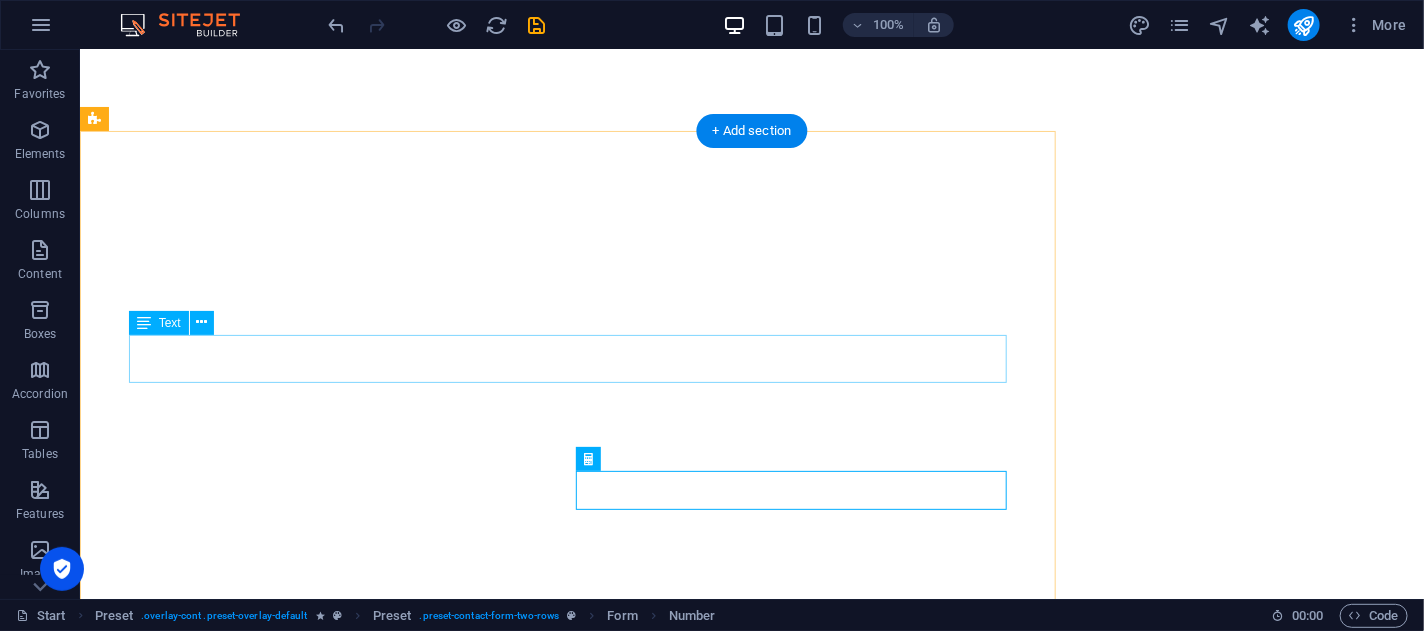 click on "Lorem ipsum dolor sit amet, consectetur adipisicing elit. Explicabo, cupiditate necessitatibus sapiente nisi soluta placeat esse velit dolorem eius aliquam!" at bounding box center [567, 1176] 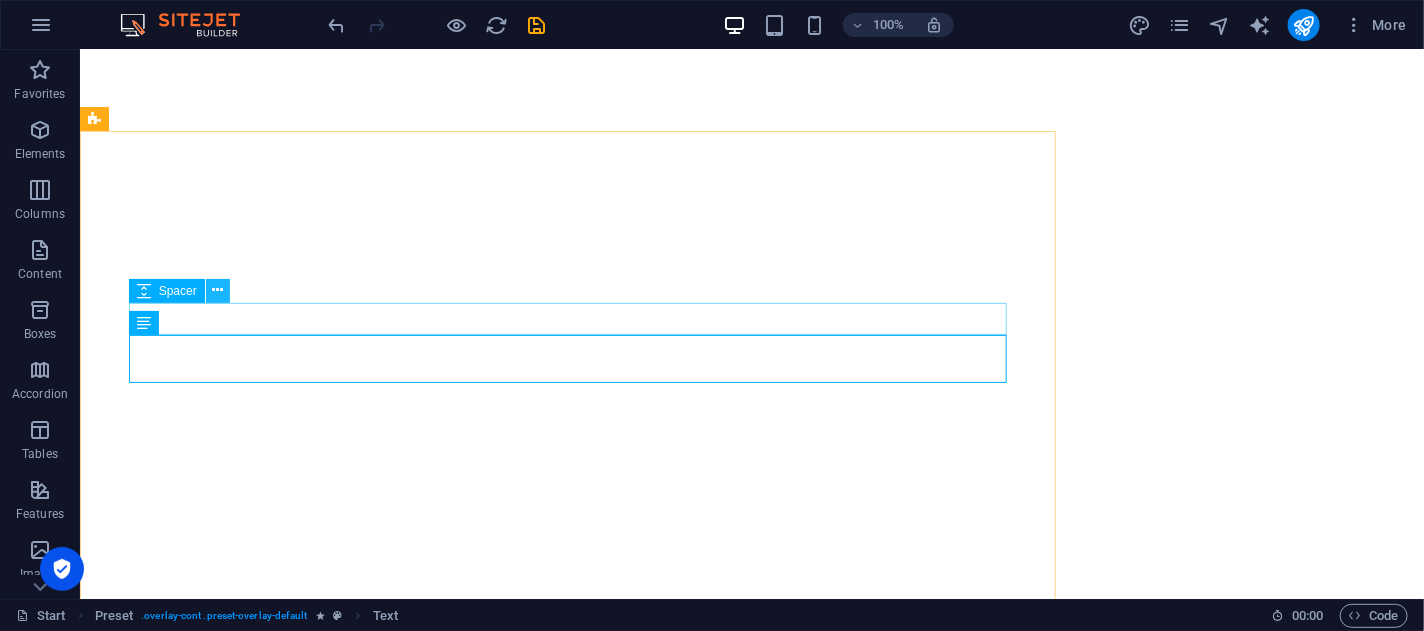 click at bounding box center [217, 290] 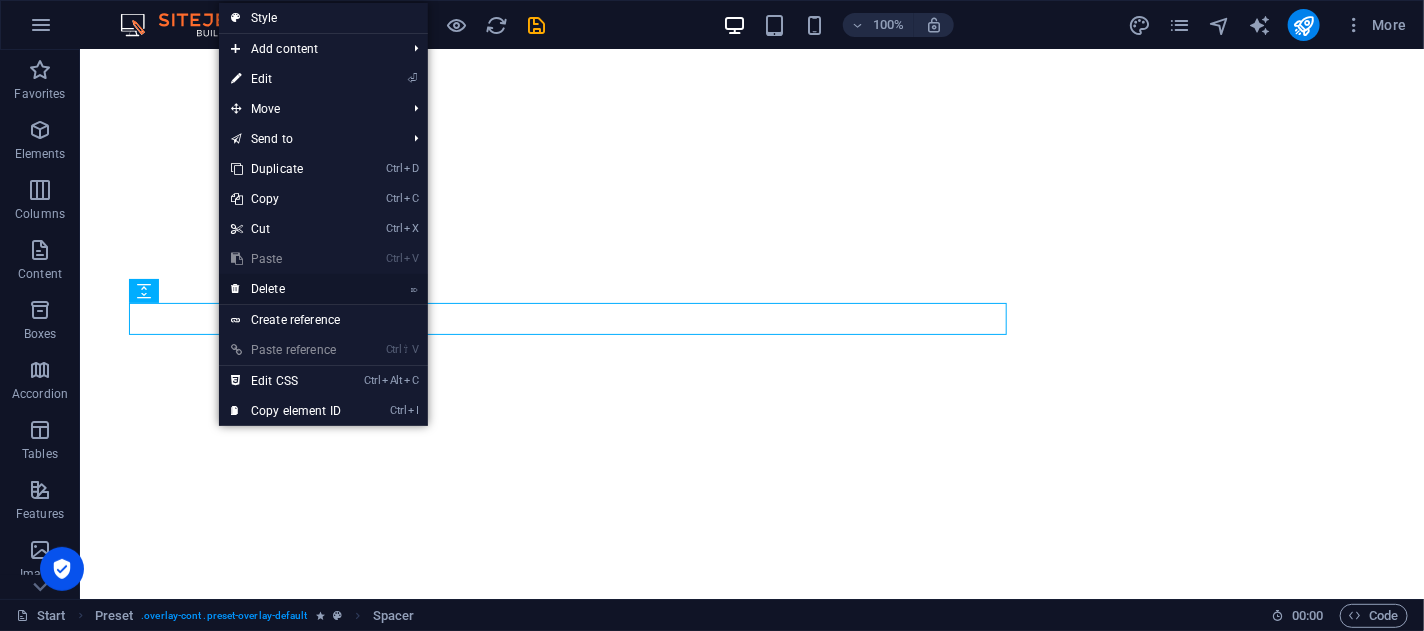 click on "⌦  Delete" at bounding box center [286, 289] 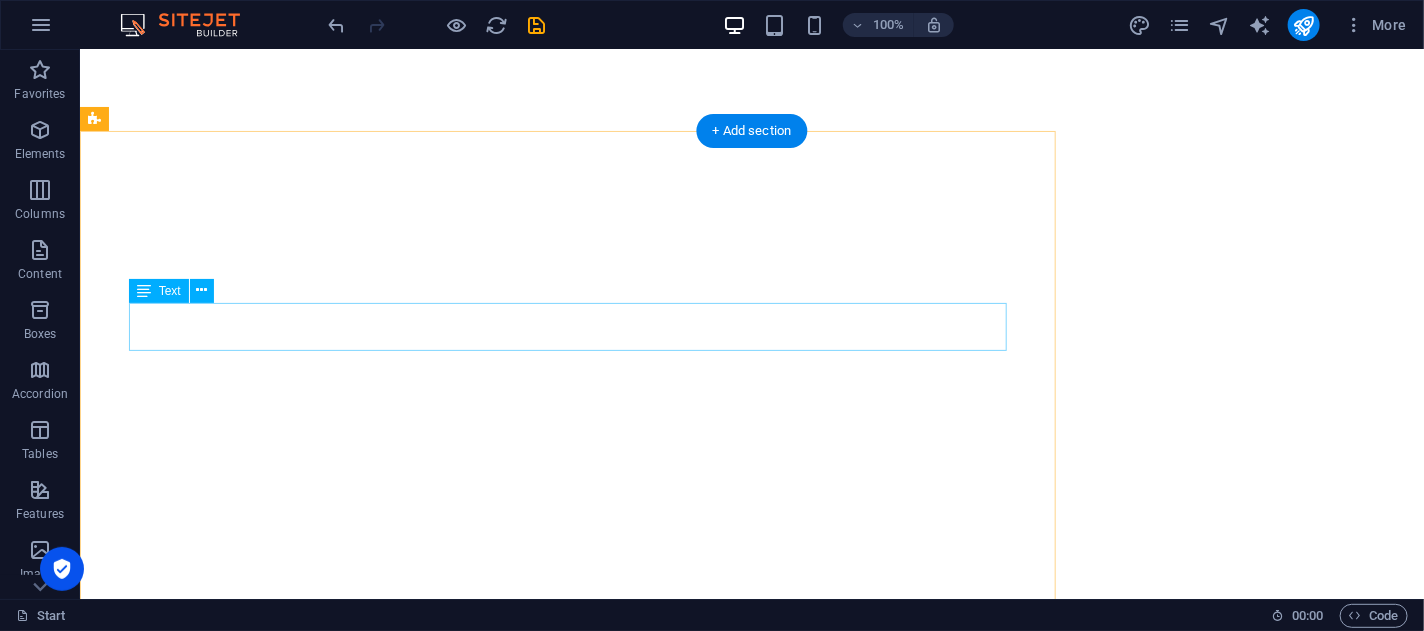 click on "Lorem ipsum dolor sit amet, consectetur adipisicing elit. Explicabo, cupiditate necessitatibus sapiente nisi soluta placeat esse velit dolorem eius aliquam!" at bounding box center (567, 1144) 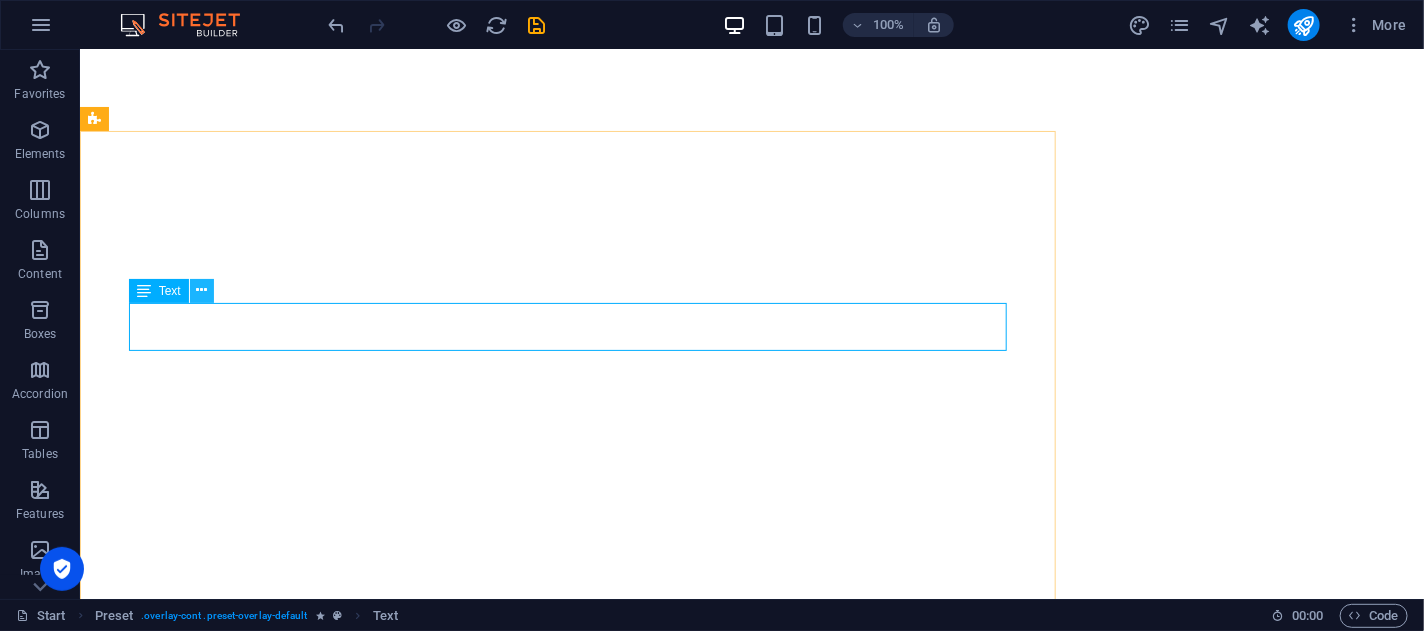 click at bounding box center (201, 290) 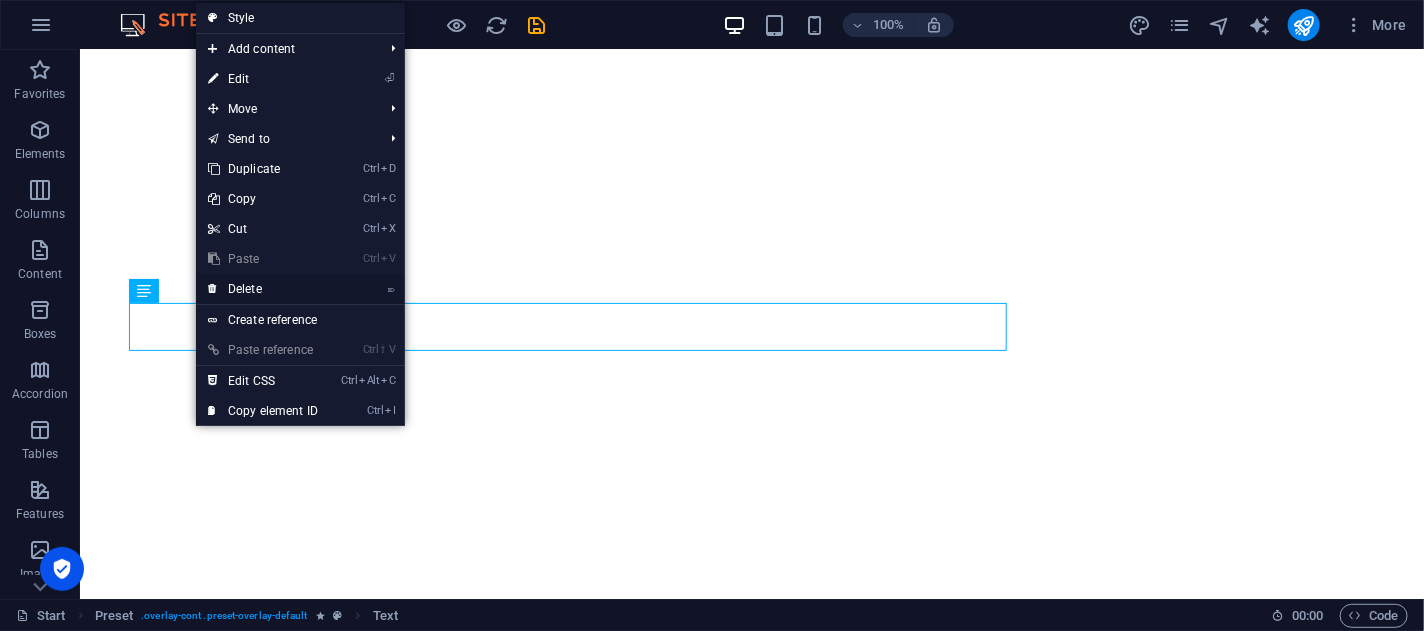 click on "⌦  Delete" at bounding box center [263, 289] 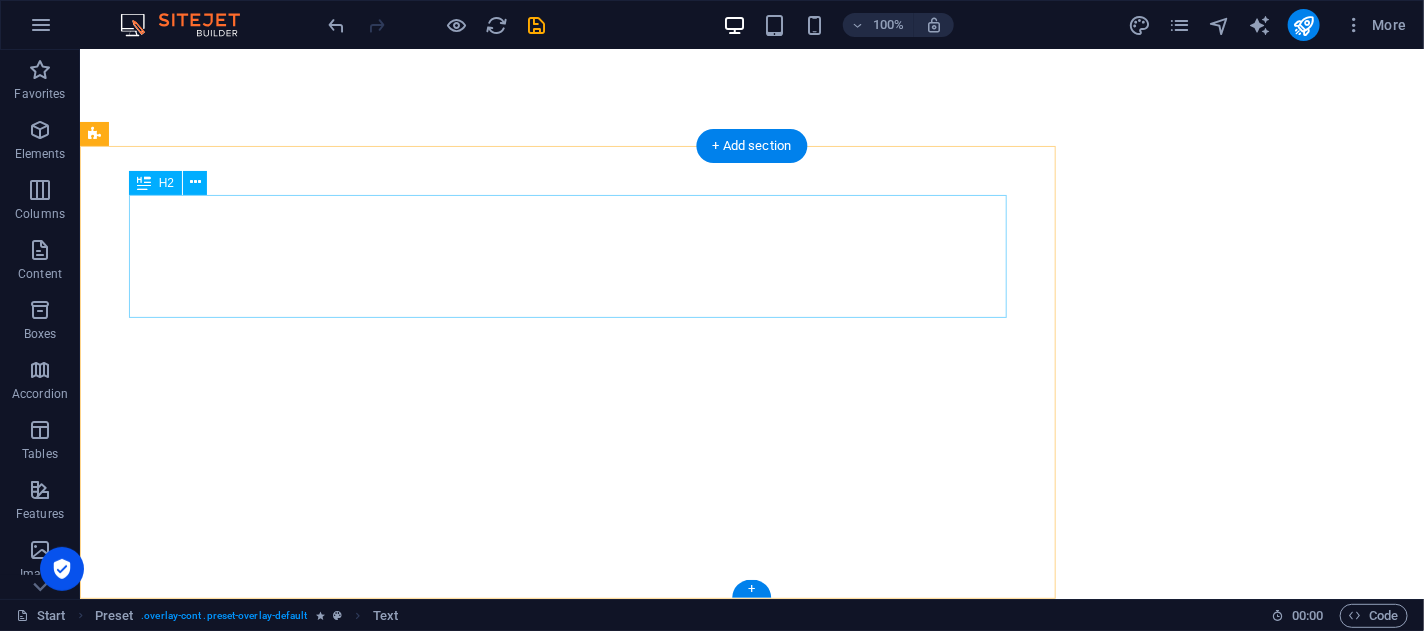 scroll, scrollTop: 644, scrollLeft: 0, axis: vertical 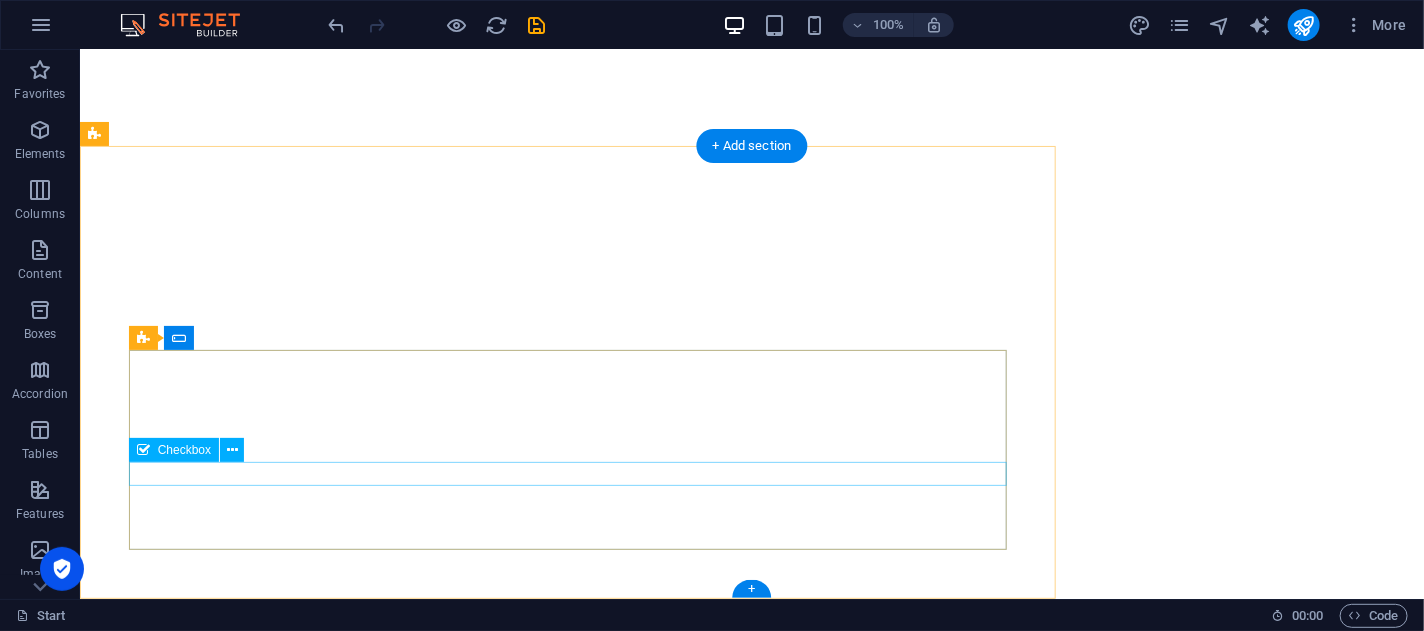click on "I have read and understand the privacy policy." 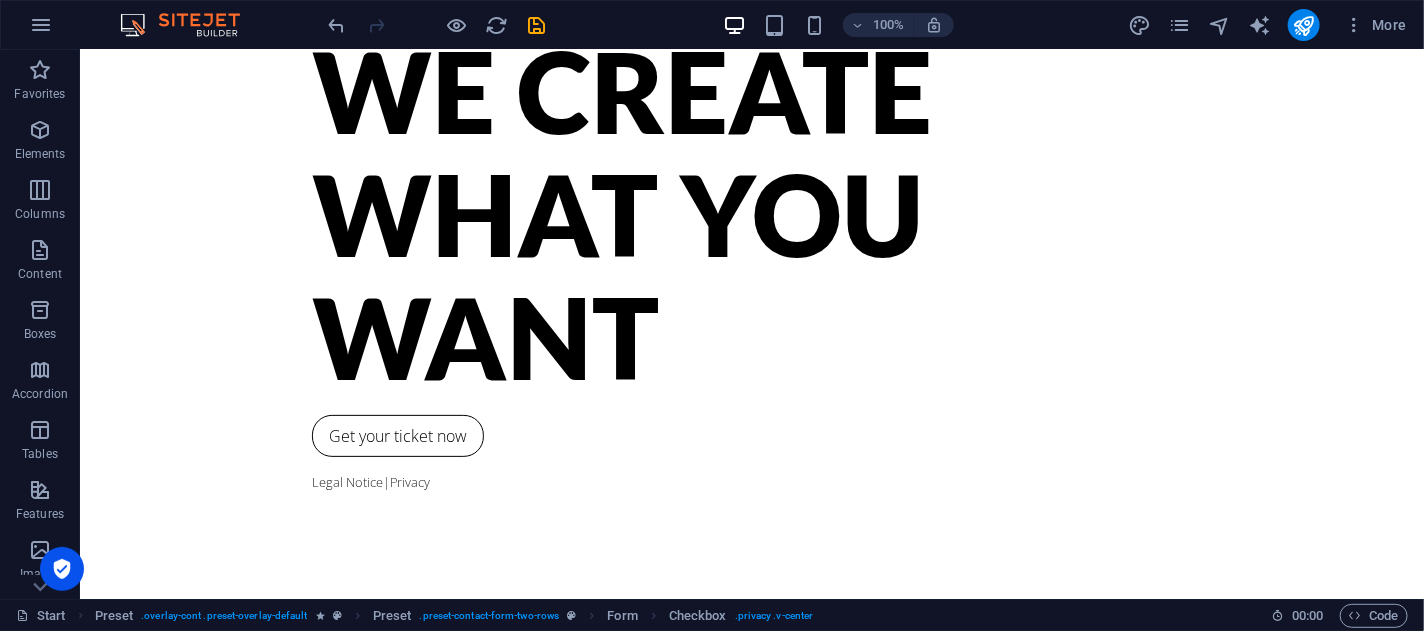 scroll, scrollTop: 0, scrollLeft: 0, axis: both 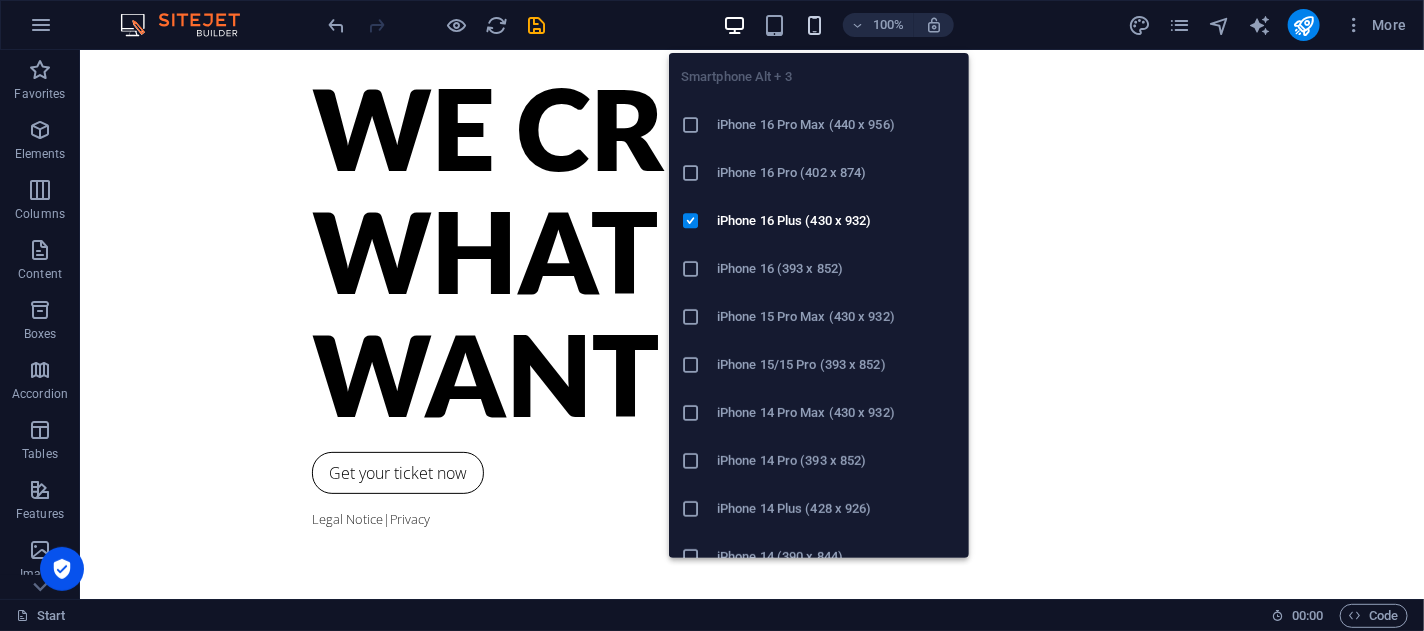 click at bounding box center (814, 25) 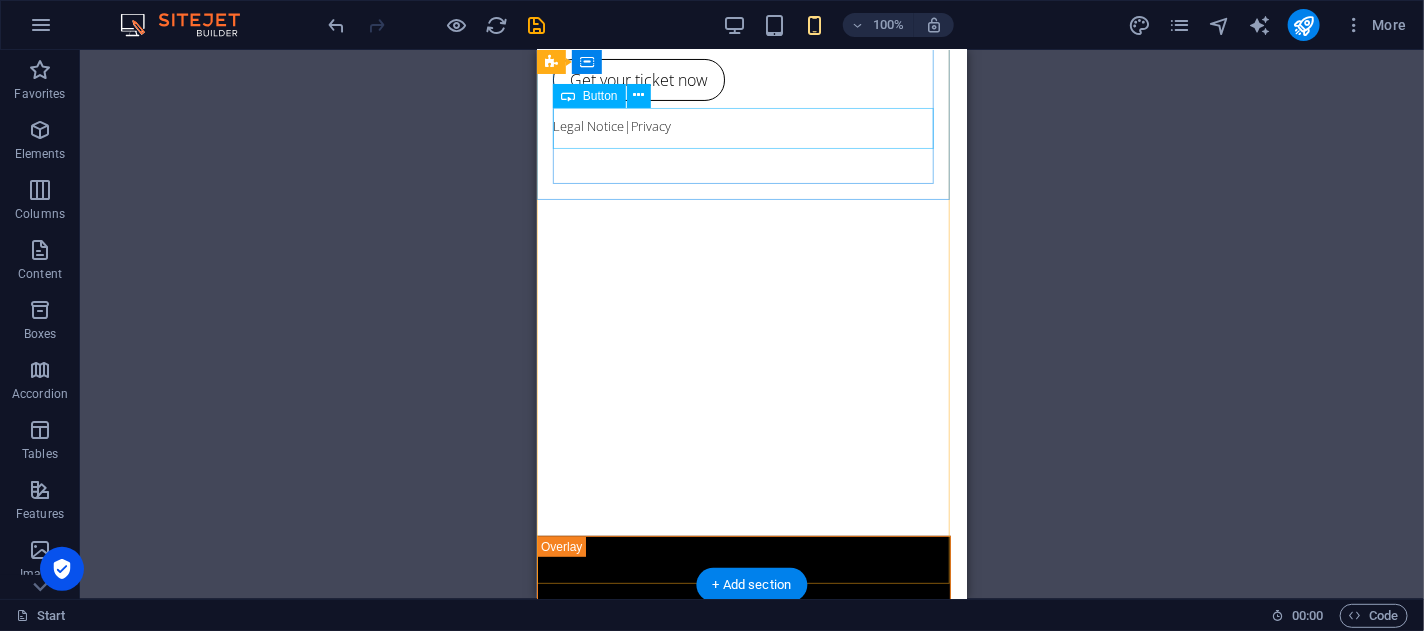 scroll, scrollTop: 0, scrollLeft: 0, axis: both 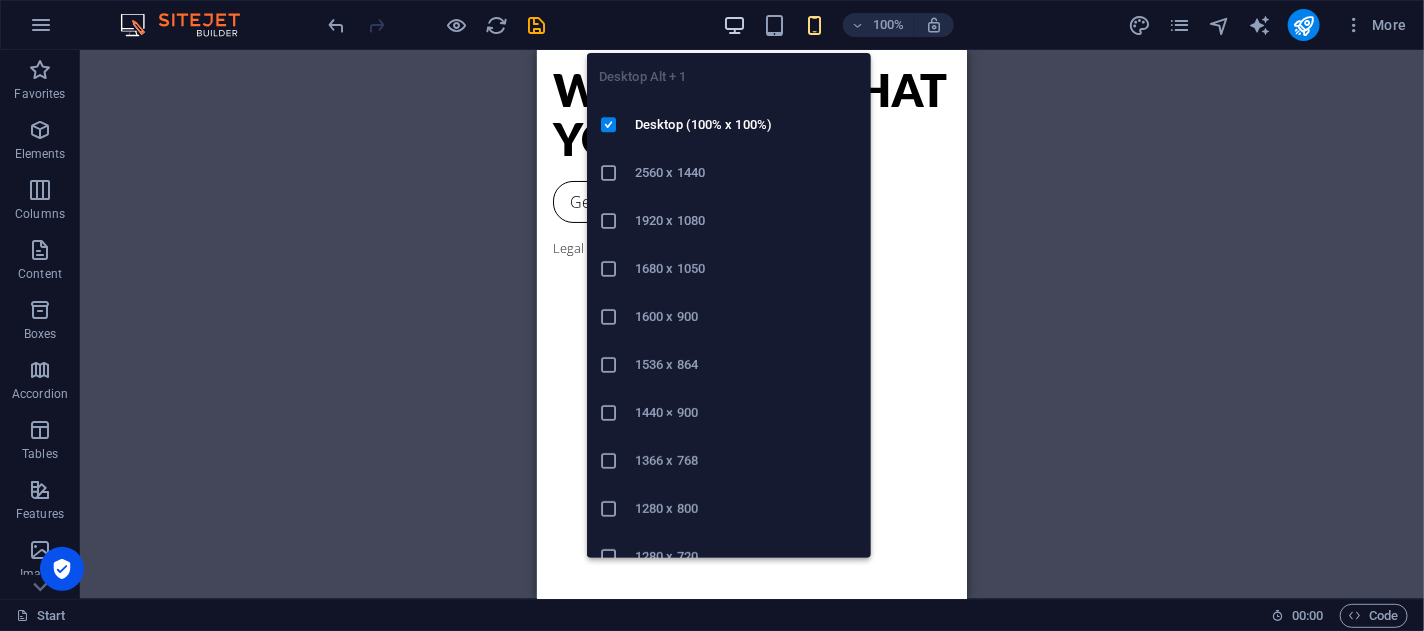 drag, startPoint x: 732, startPoint y: 41, endPoint x: 728, endPoint y: 14, distance: 27.294687 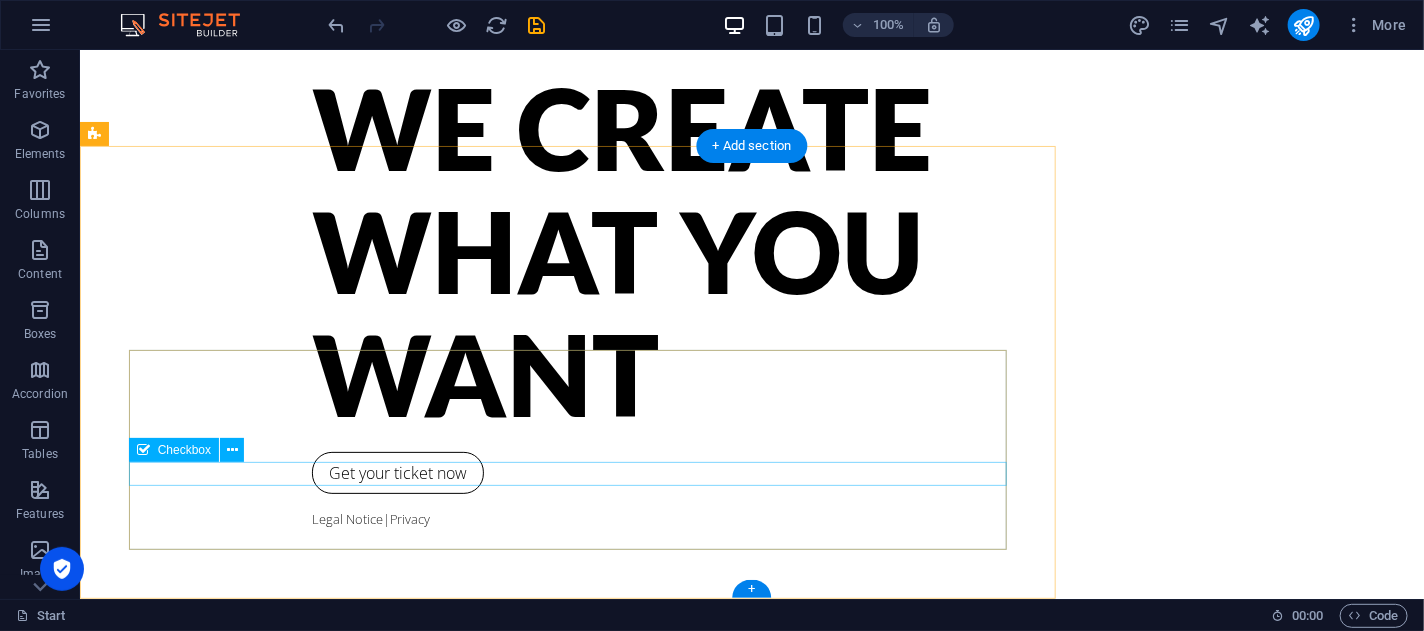 scroll, scrollTop: 644, scrollLeft: 0, axis: vertical 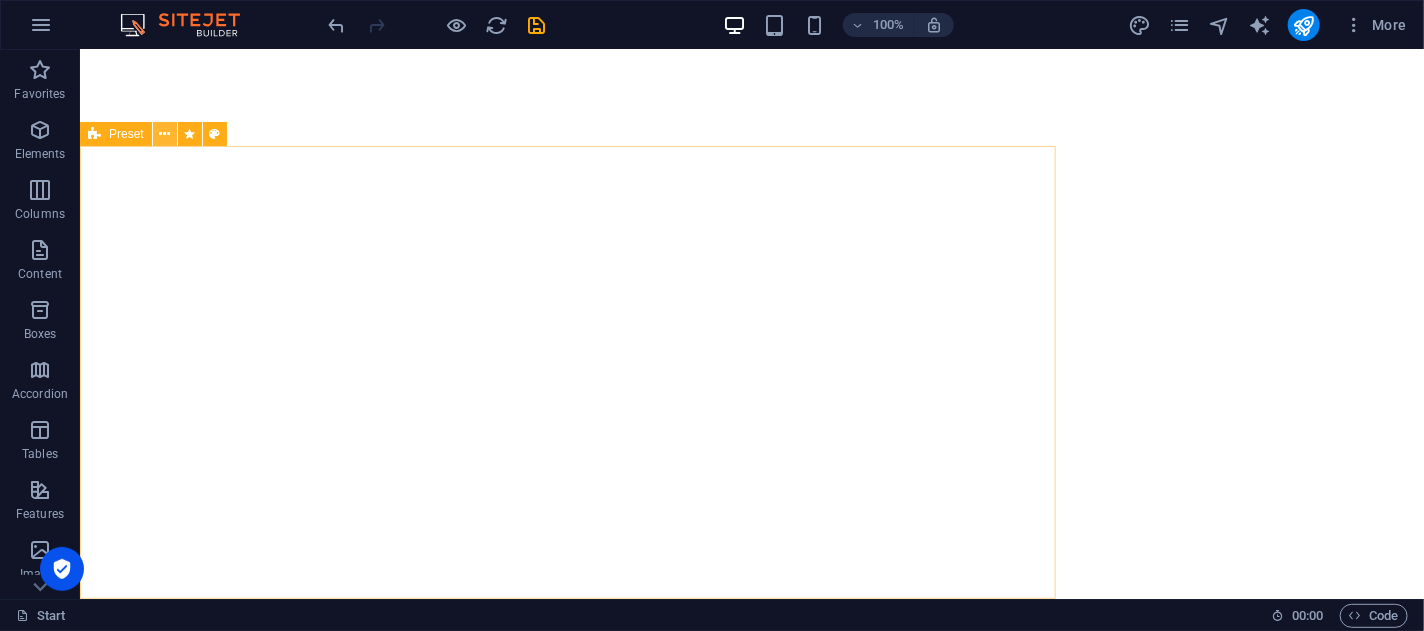 click at bounding box center [164, 134] 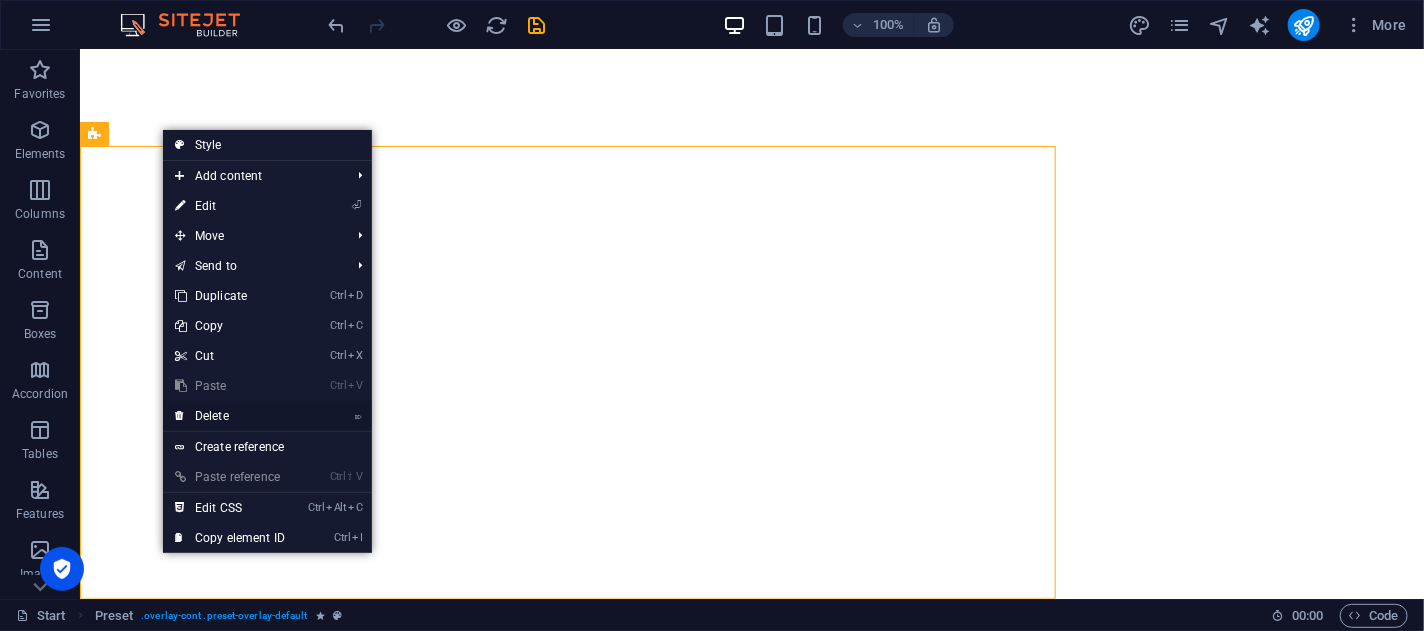 click on "⌦  Delete" at bounding box center [230, 416] 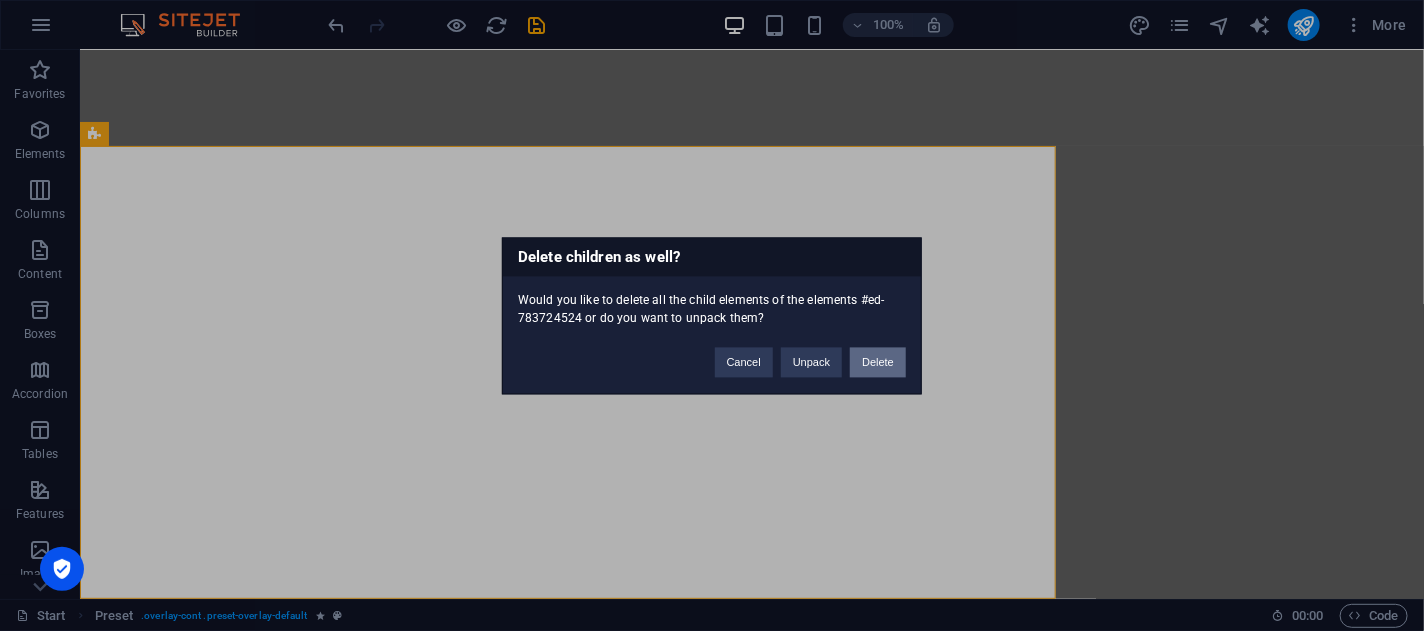 click on "Delete" at bounding box center (878, 362) 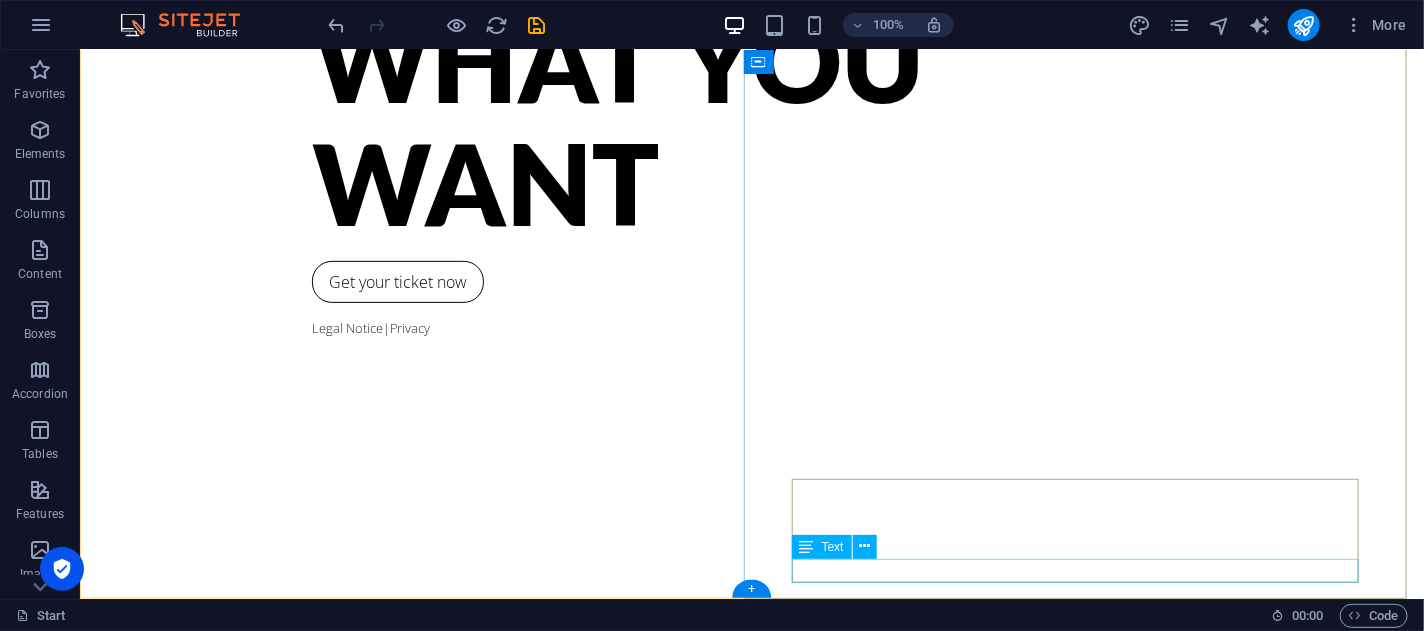 click on "Days to the event" at bounding box center [751, 1388] 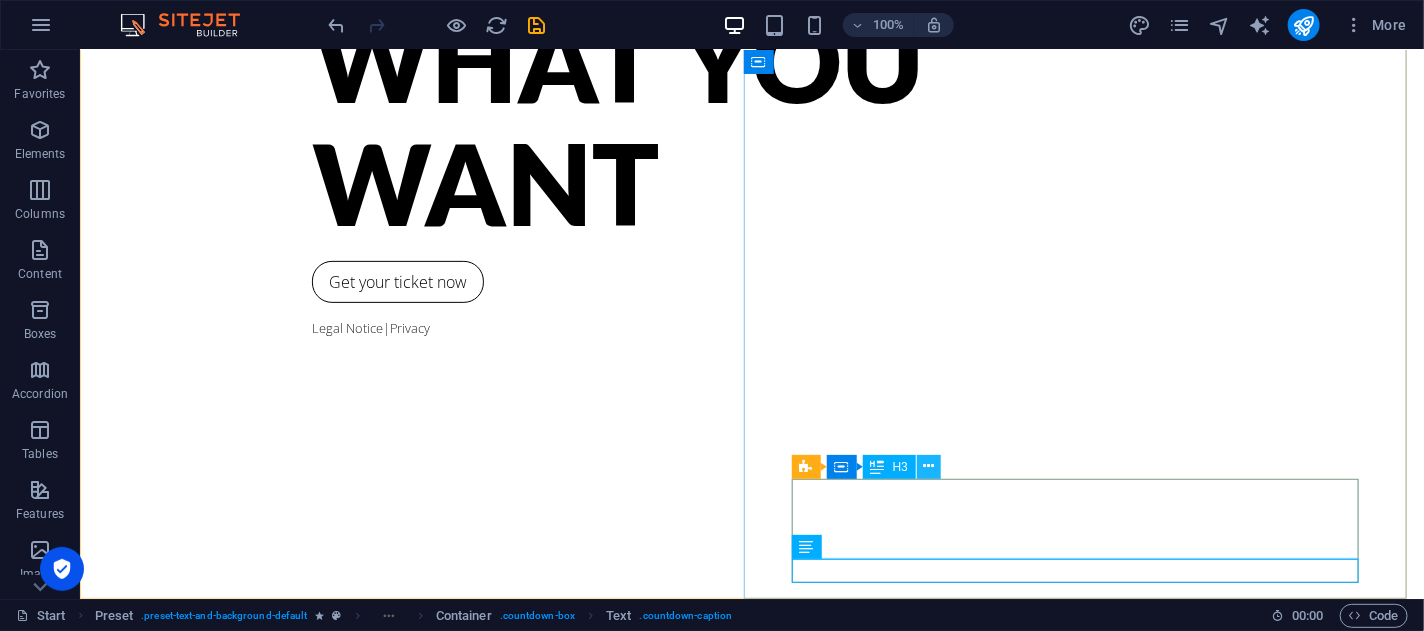 click at bounding box center (929, 466) 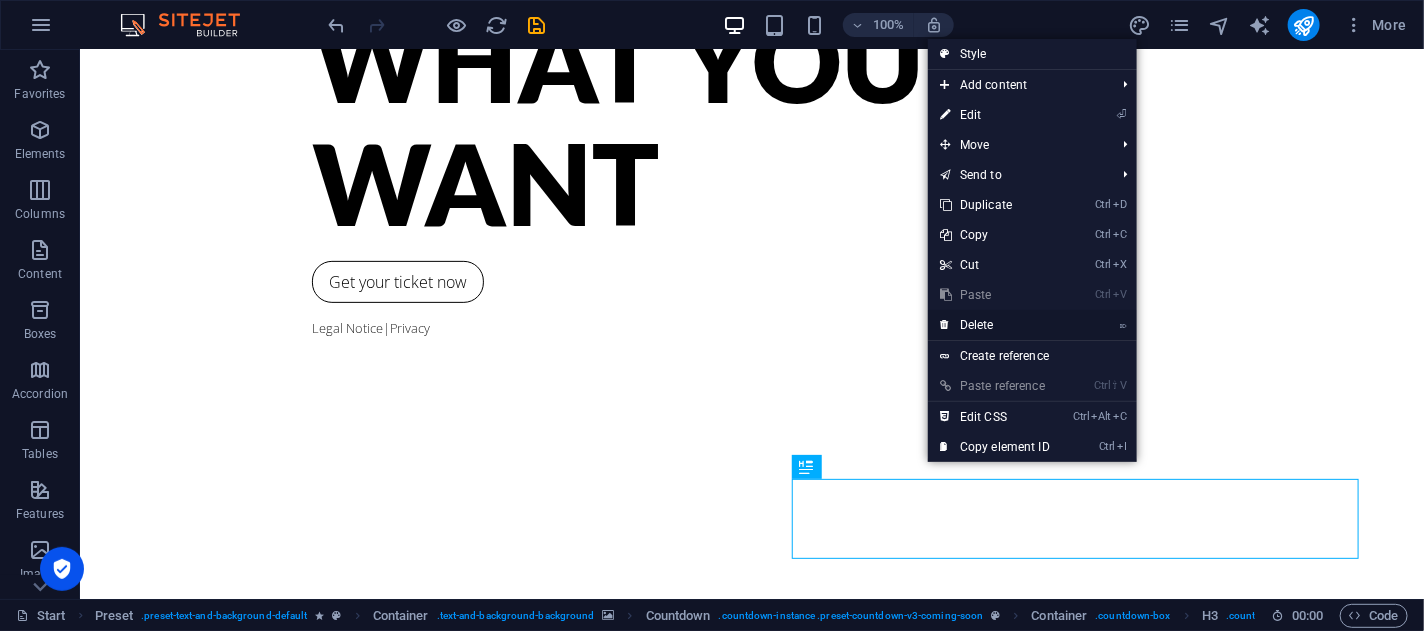 click on "⌦  Delete" at bounding box center [995, 325] 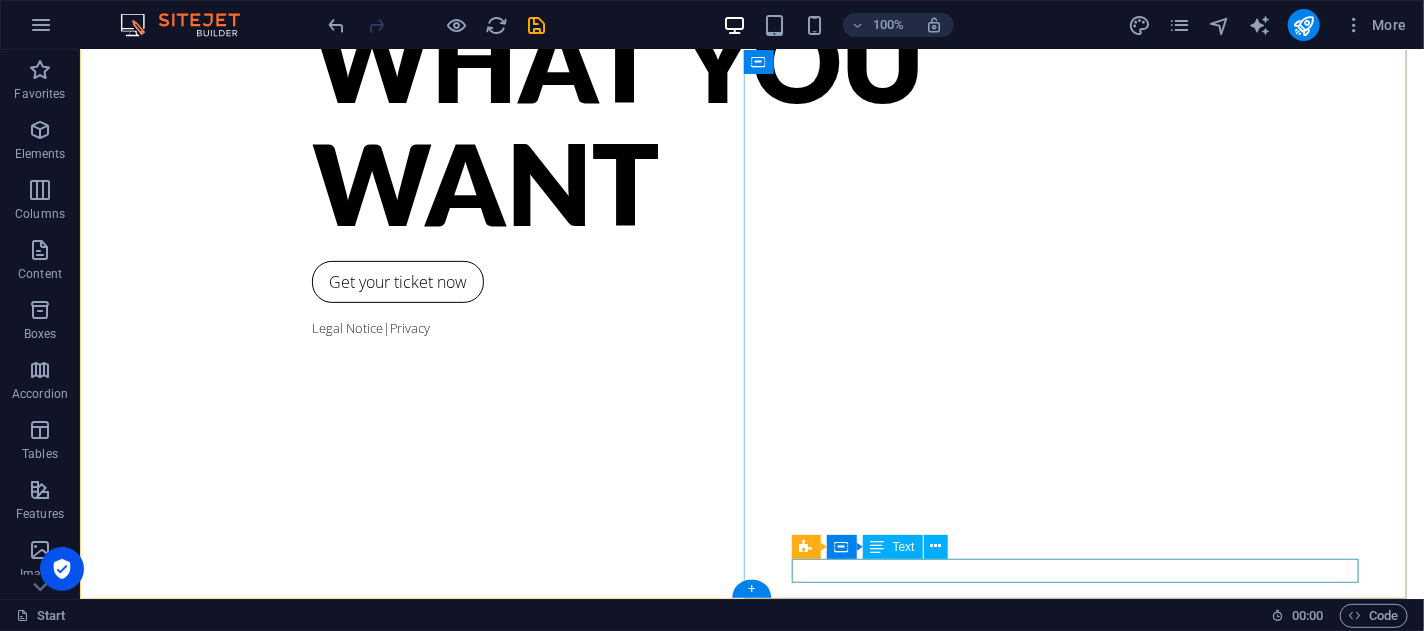 drag, startPoint x: 1297, startPoint y: 561, endPoint x: 1275, endPoint y: 560, distance: 22.022715 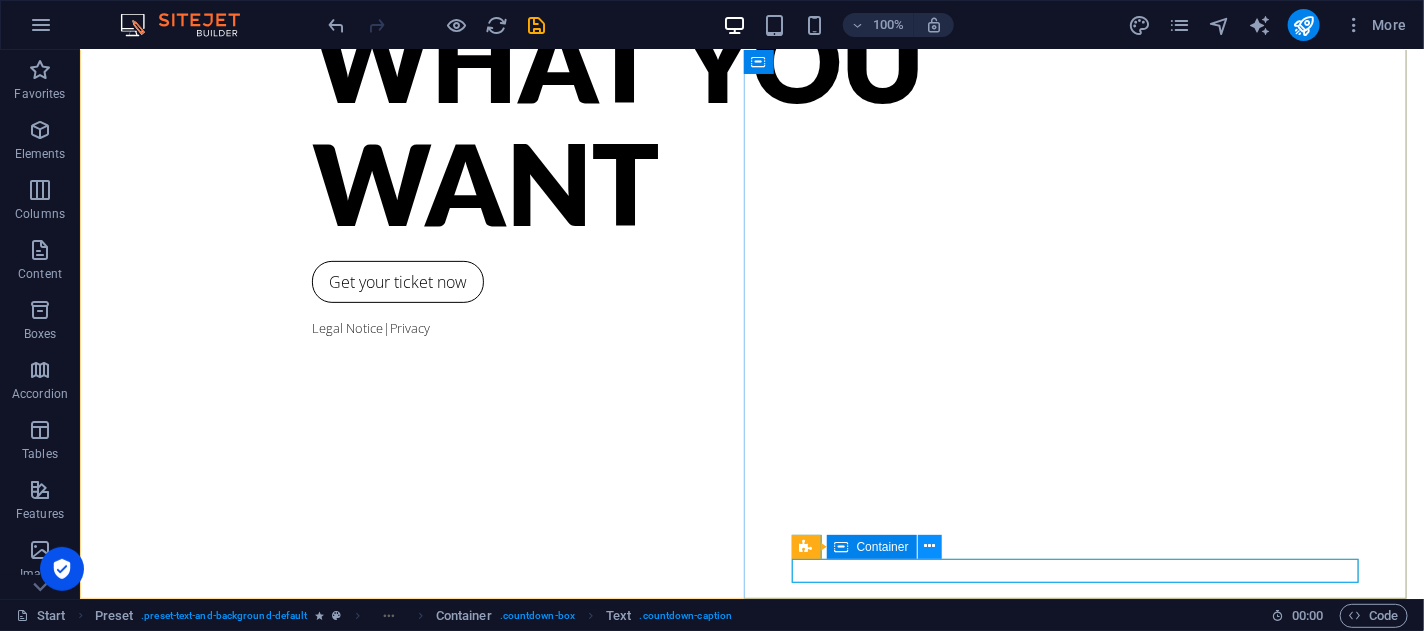 click at bounding box center [929, 546] 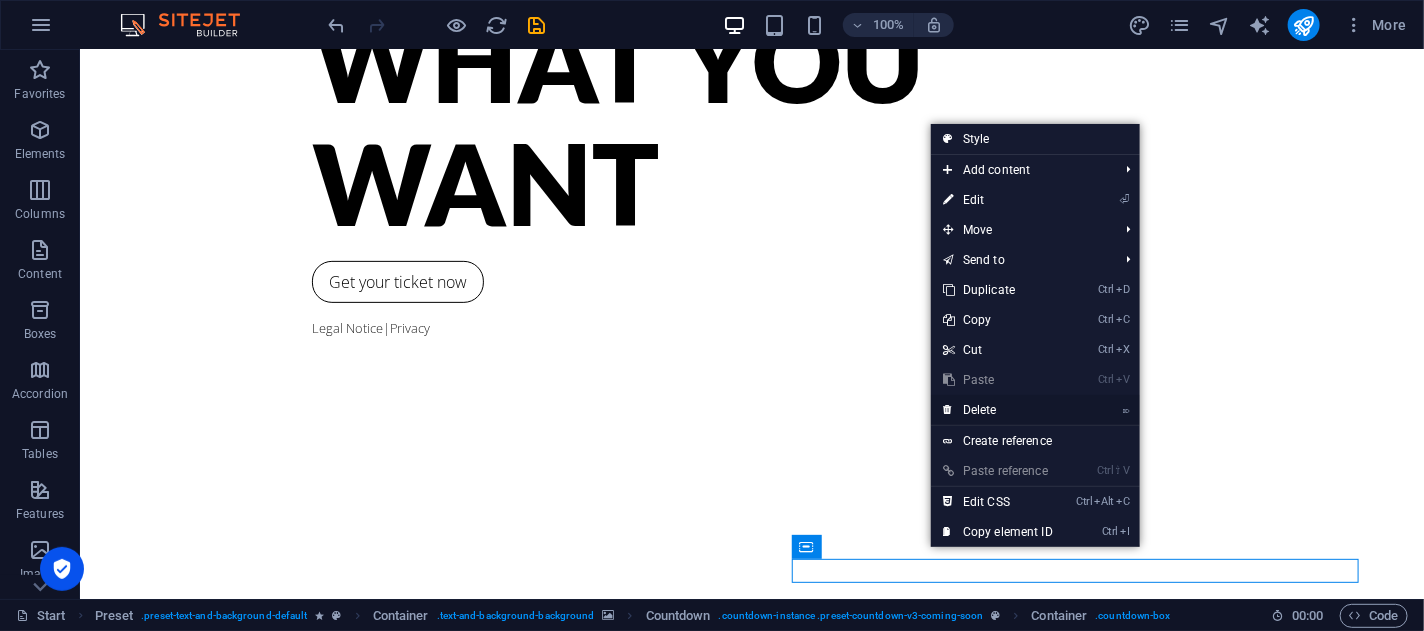 click on "⌦  Delete" at bounding box center [998, 410] 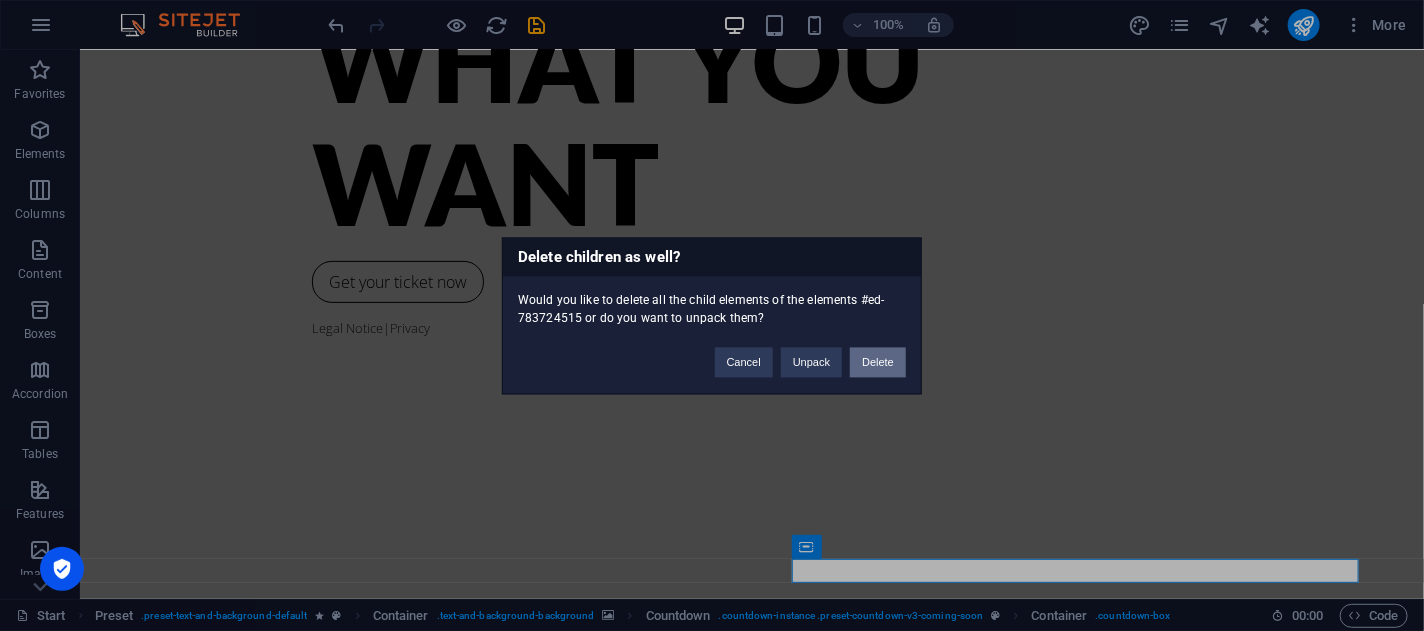 click on "Delete" at bounding box center [878, 362] 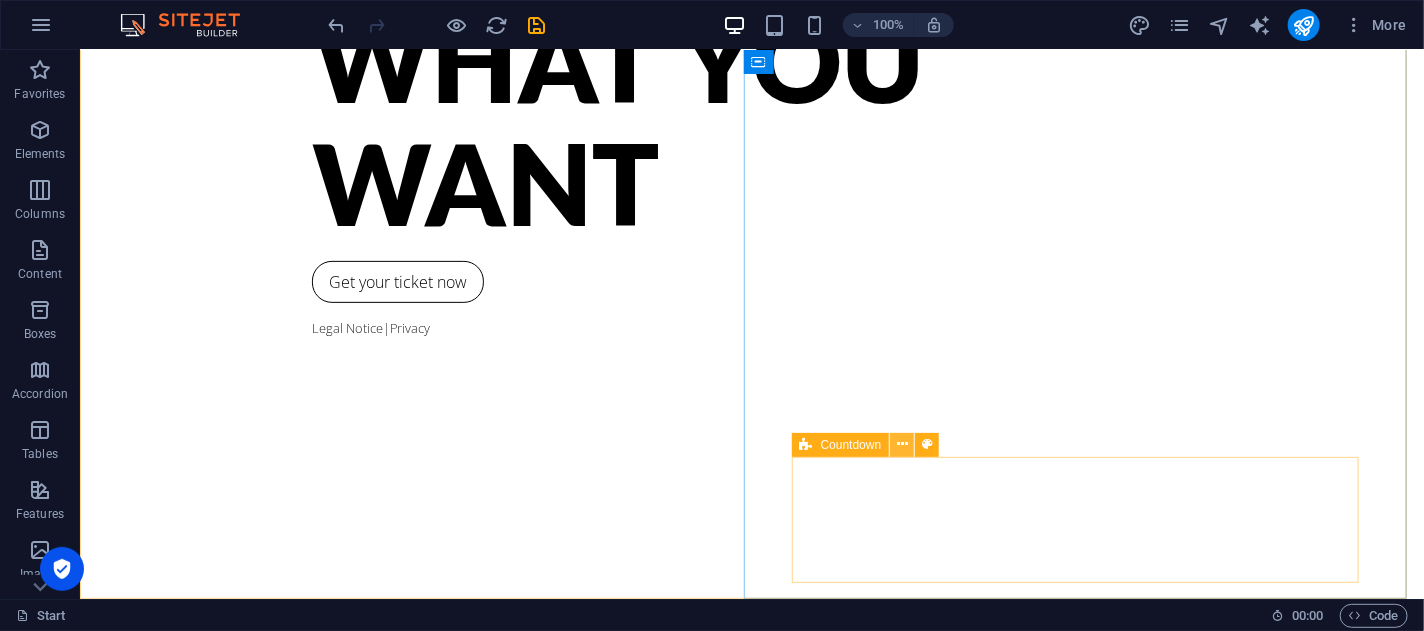 click at bounding box center (902, 444) 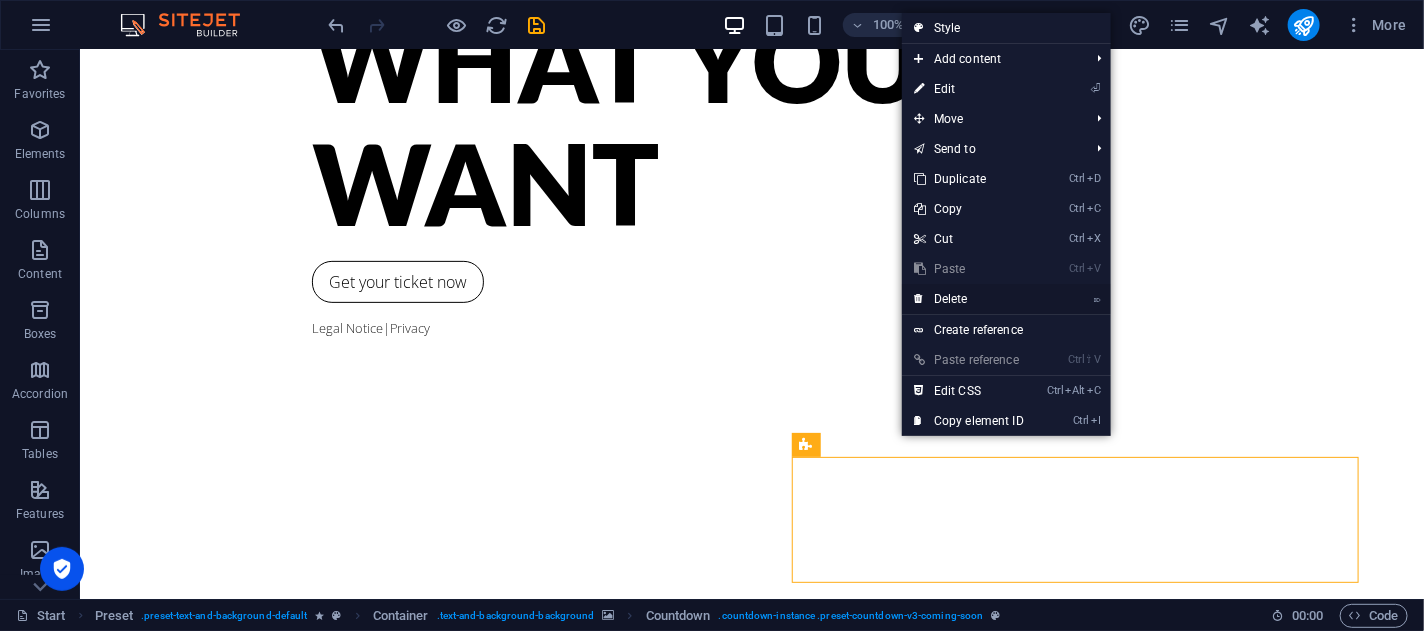 click on "⌦  Delete" at bounding box center (969, 299) 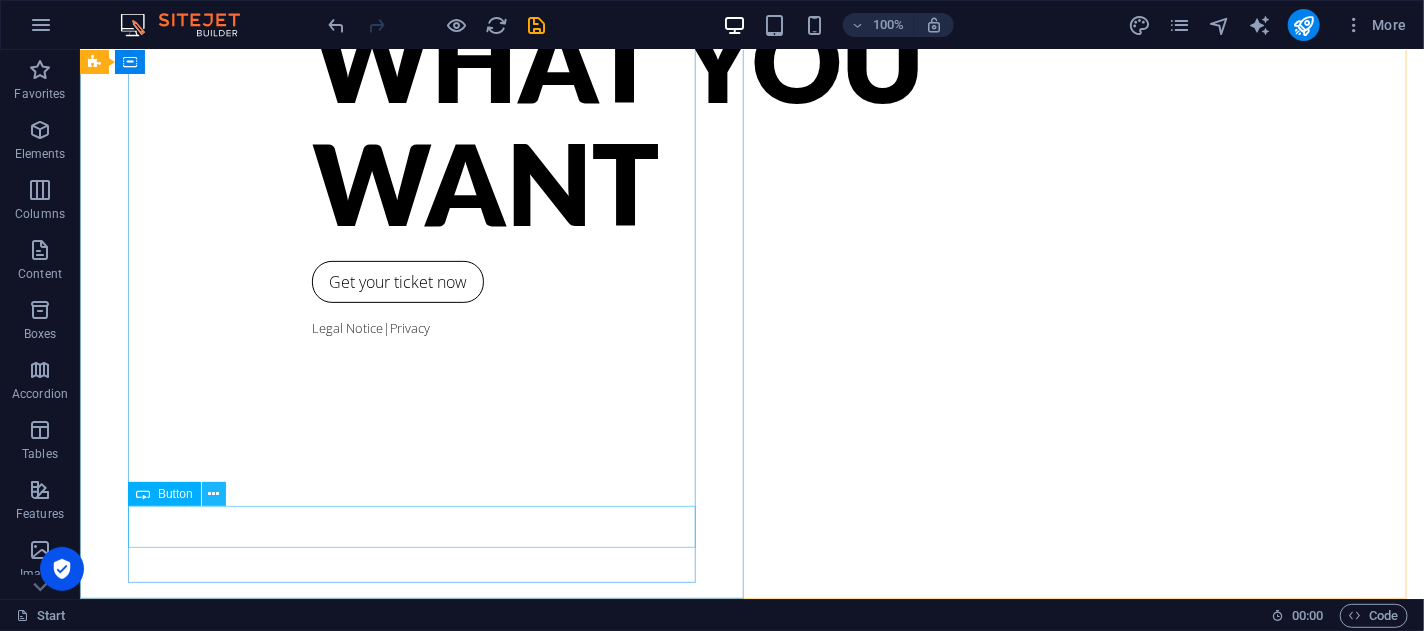click at bounding box center [213, 494] 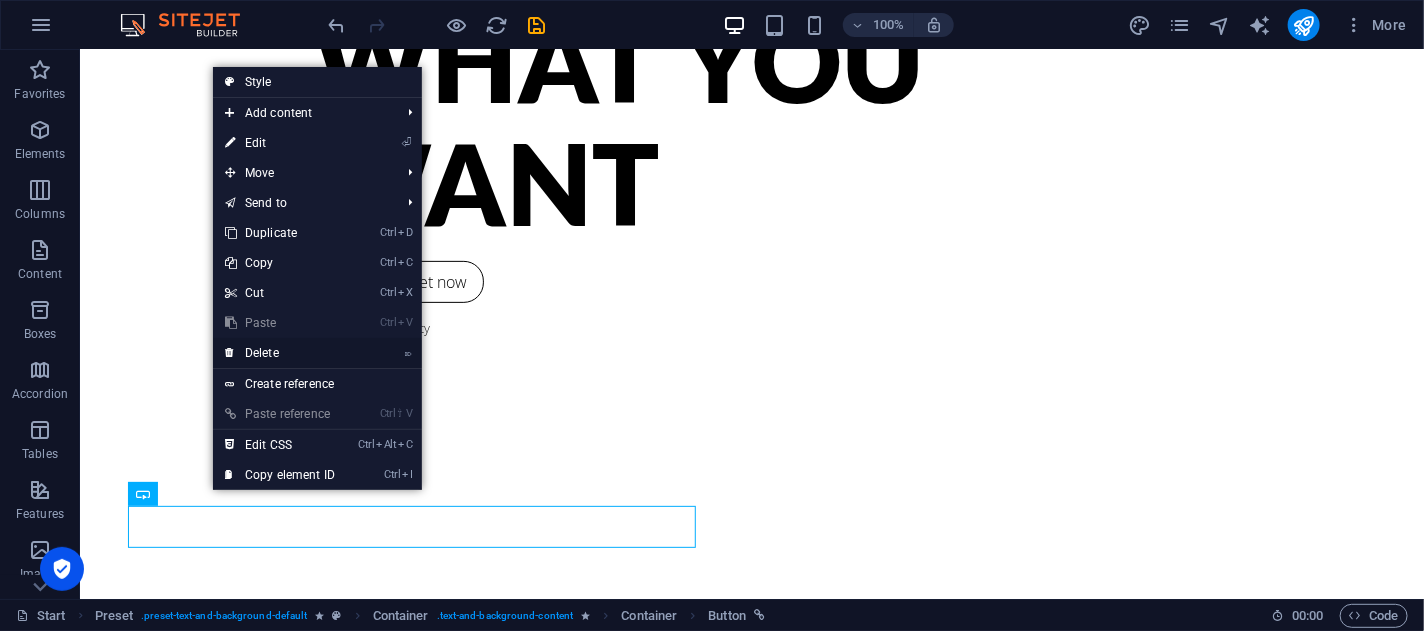 click on "⌦  Delete" at bounding box center [280, 353] 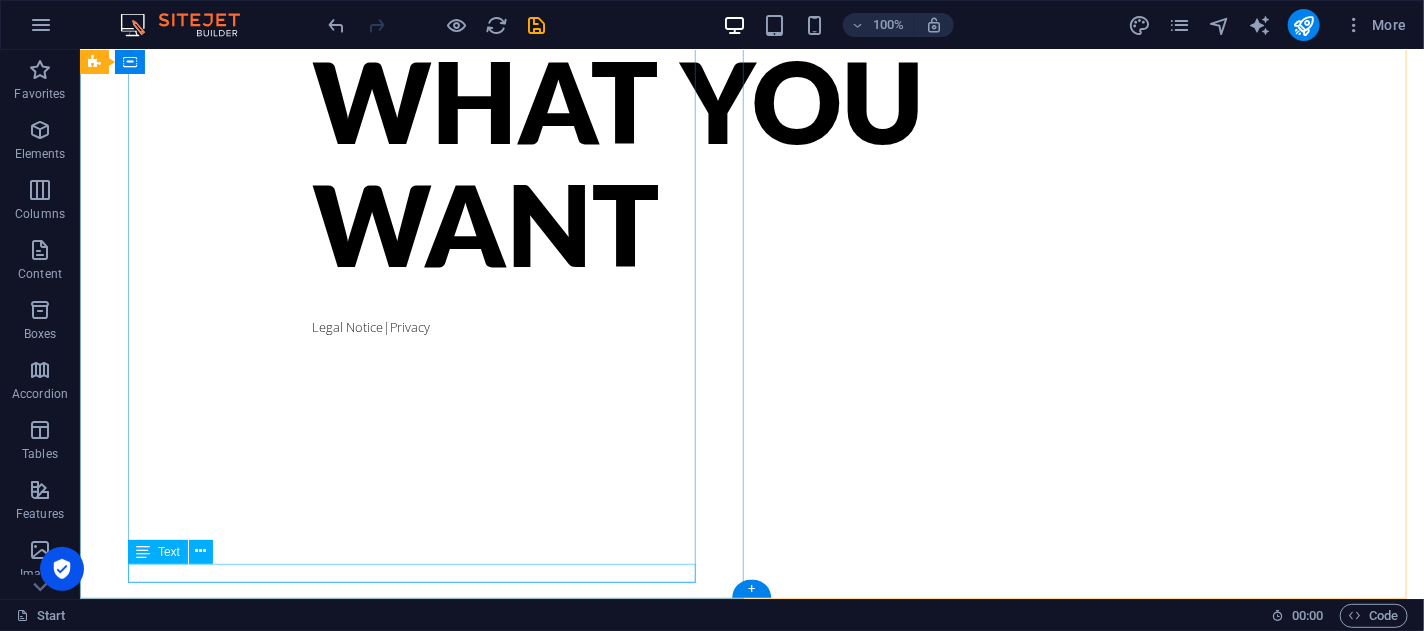 click on "Legal Notice  |  Privacy" at bounding box center [751, 326] 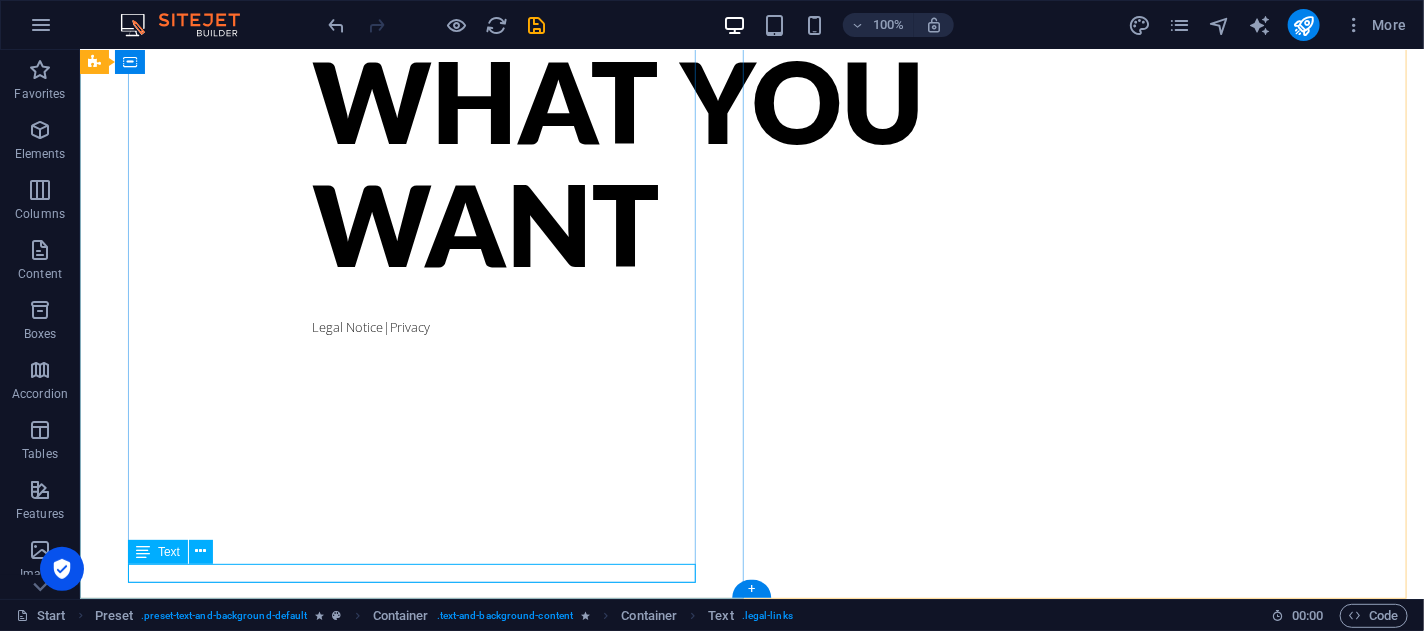 click on "Legal Notice  |  Privacy" at bounding box center (751, 326) 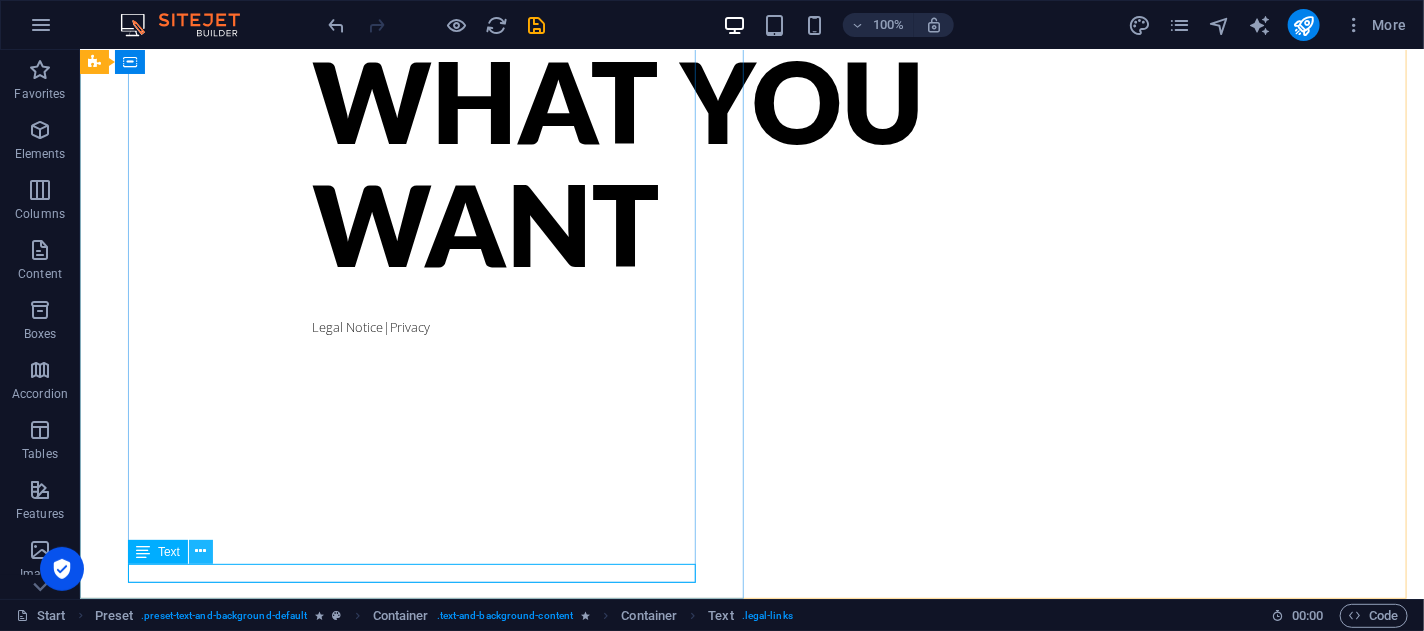 click at bounding box center (201, 551) 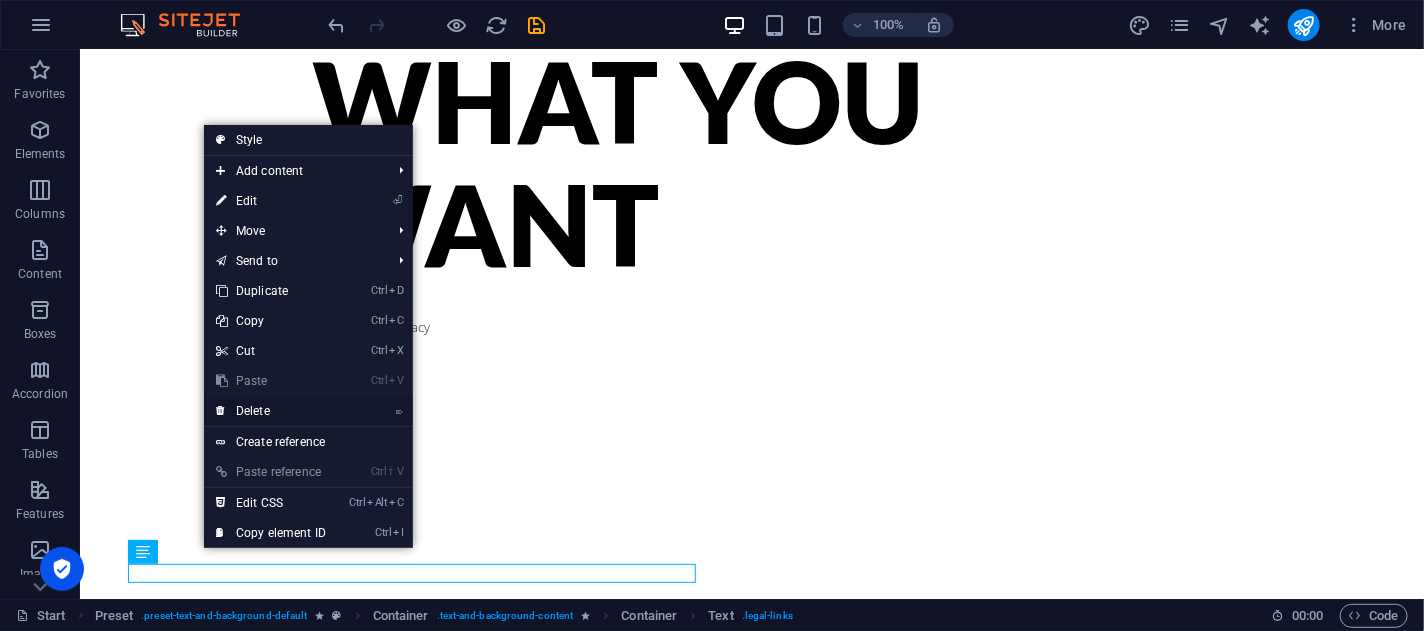 click on "⌦  Delete" at bounding box center (271, 411) 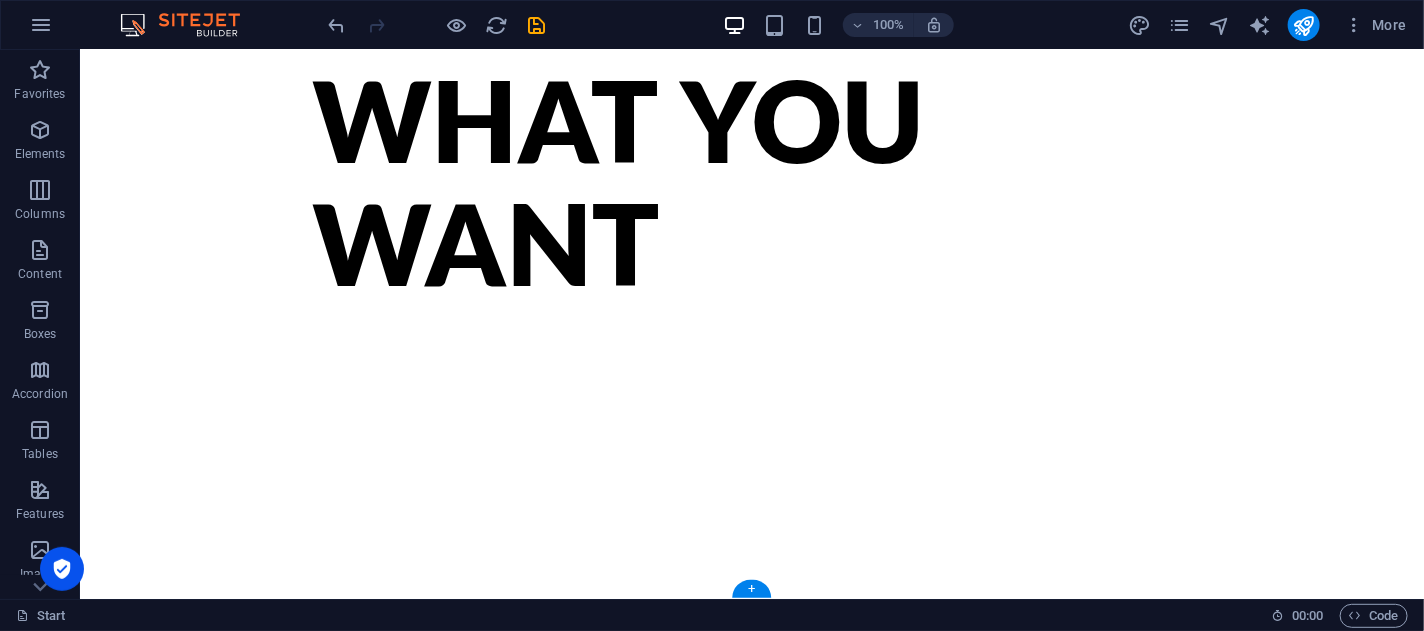 scroll, scrollTop: 0, scrollLeft: 0, axis: both 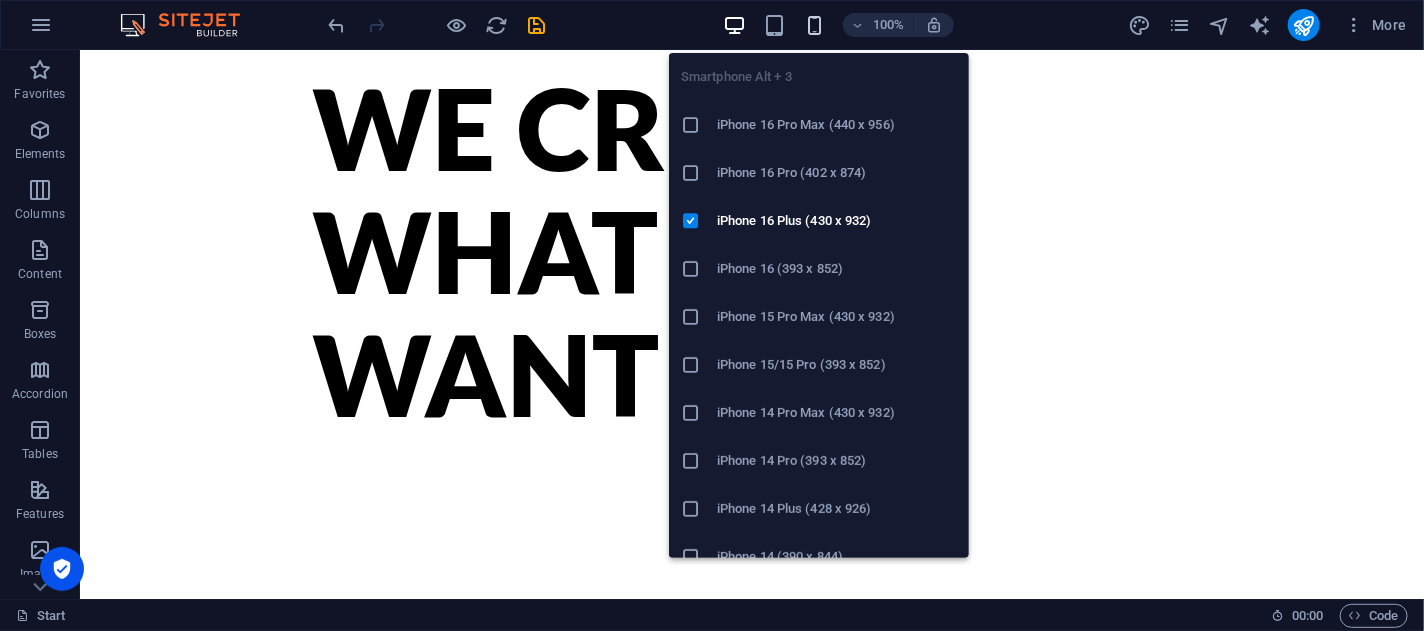 click at bounding box center [814, 25] 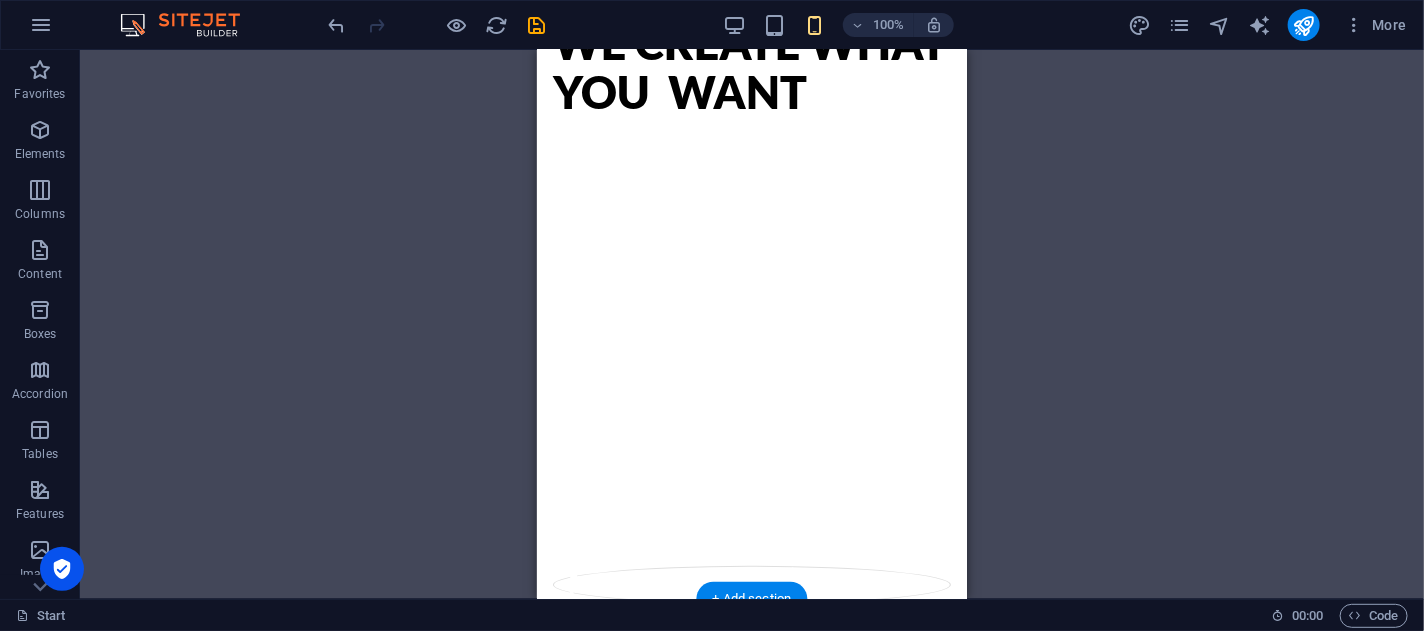 scroll, scrollTop: 0, scrollLeft: 0, axis: both 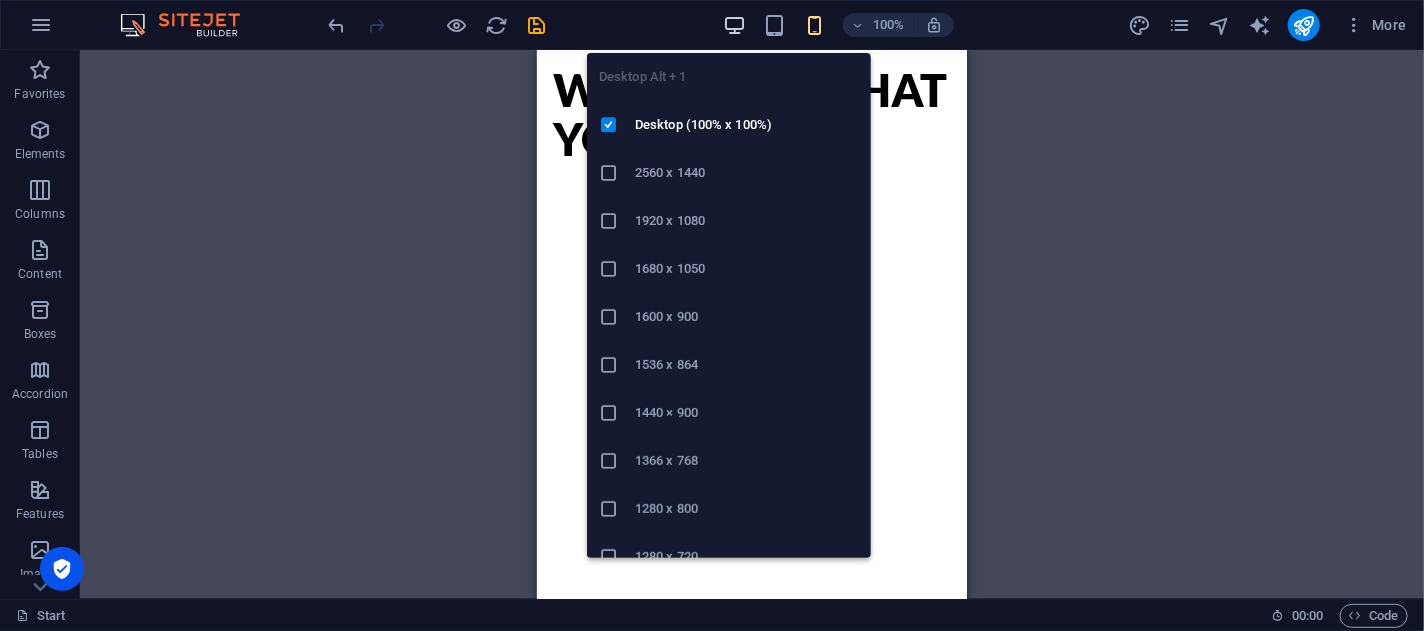 click at bounding box center (734, 25) 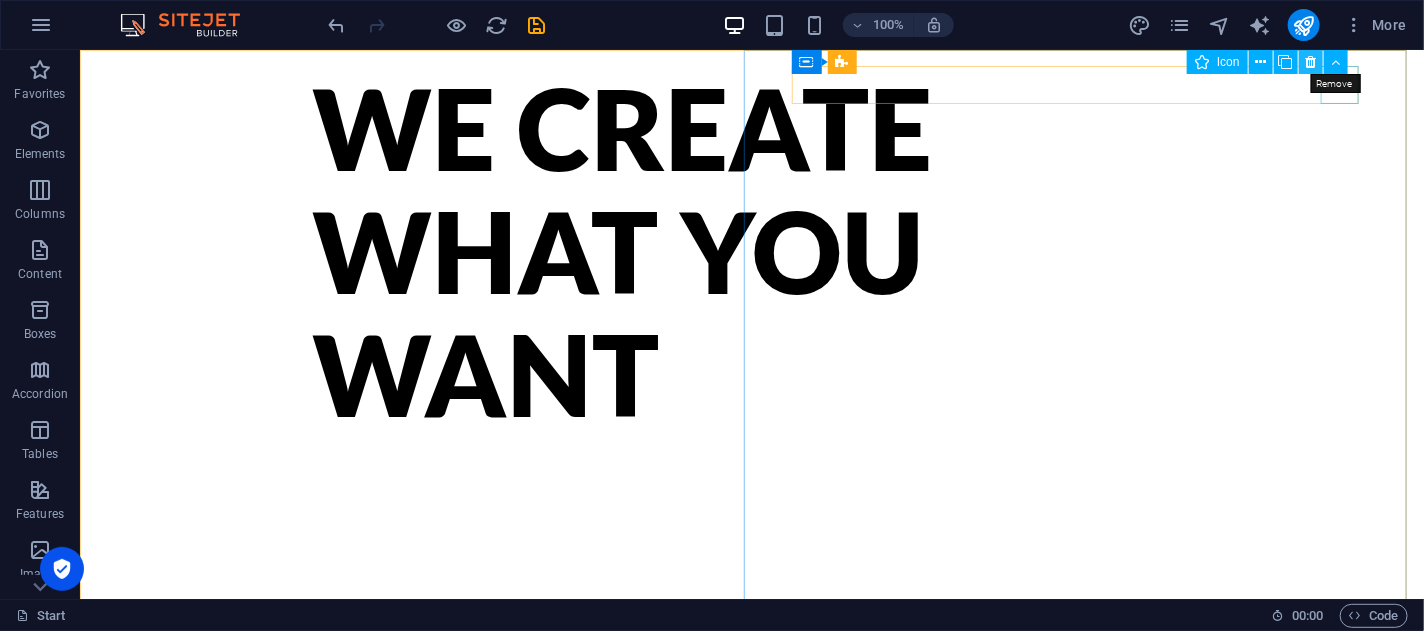 click at bounding box center (1310, 62) 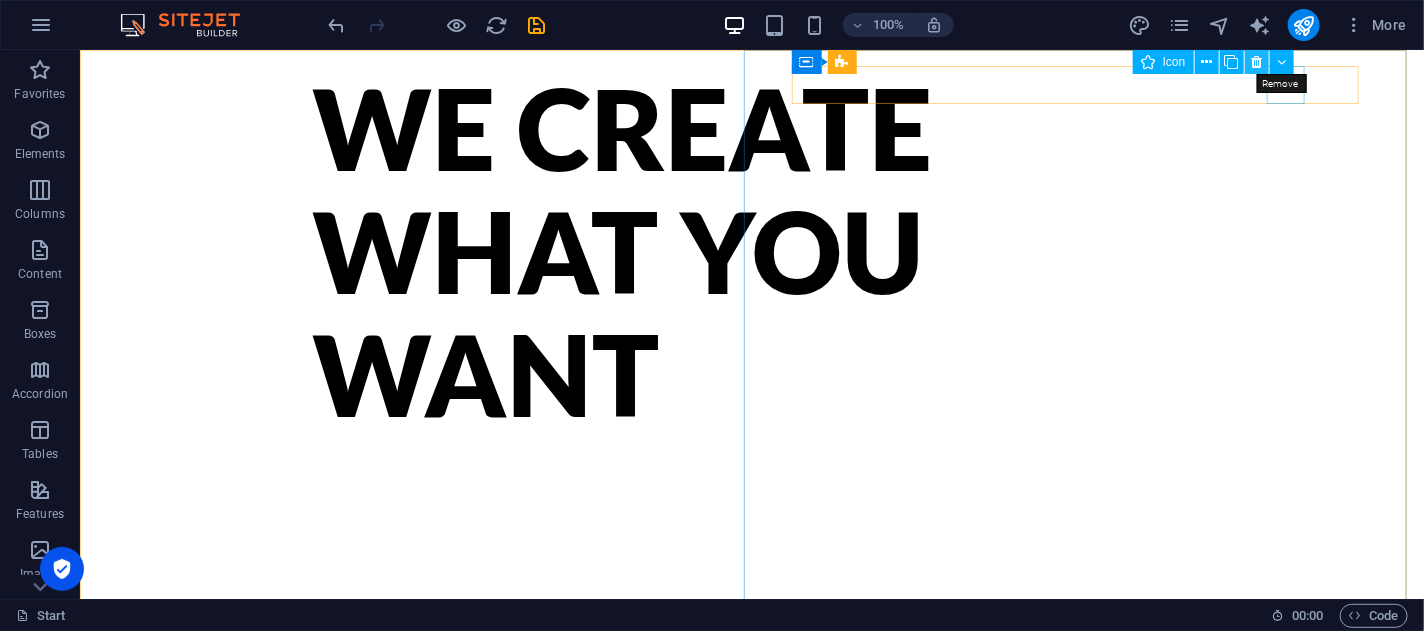click at bounding box center (1256, 62) 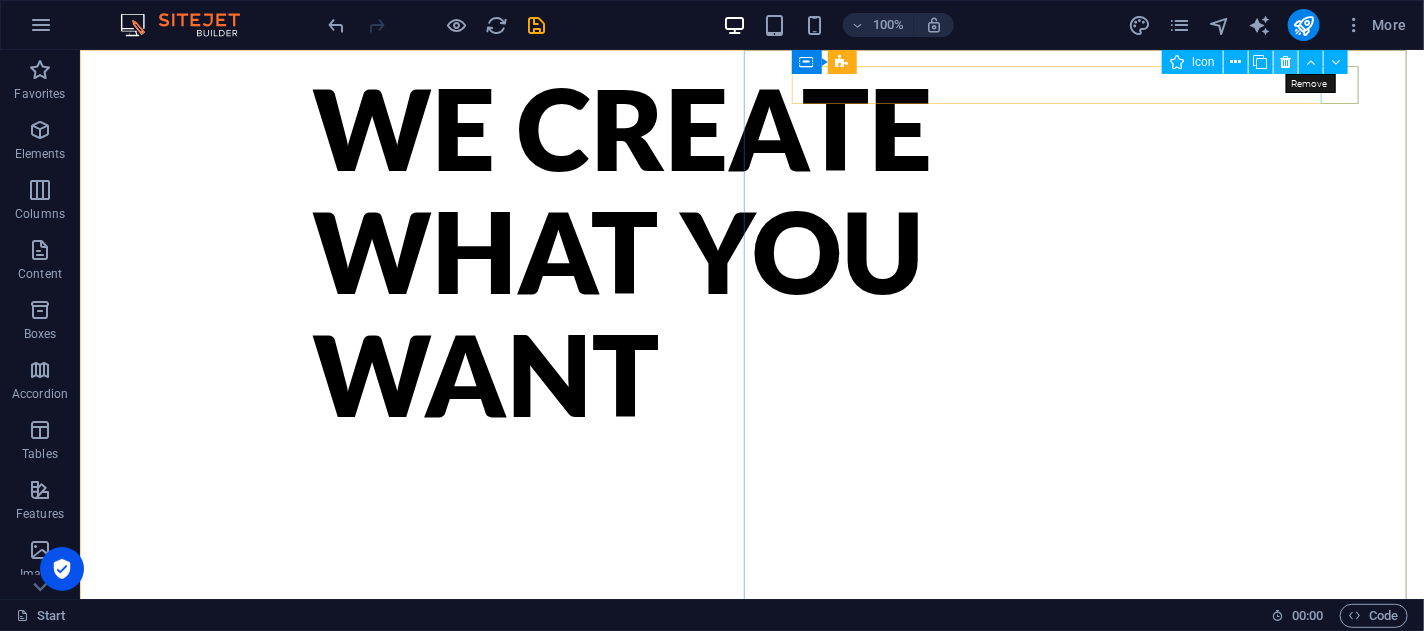 click at bounding box center [1286, 62] 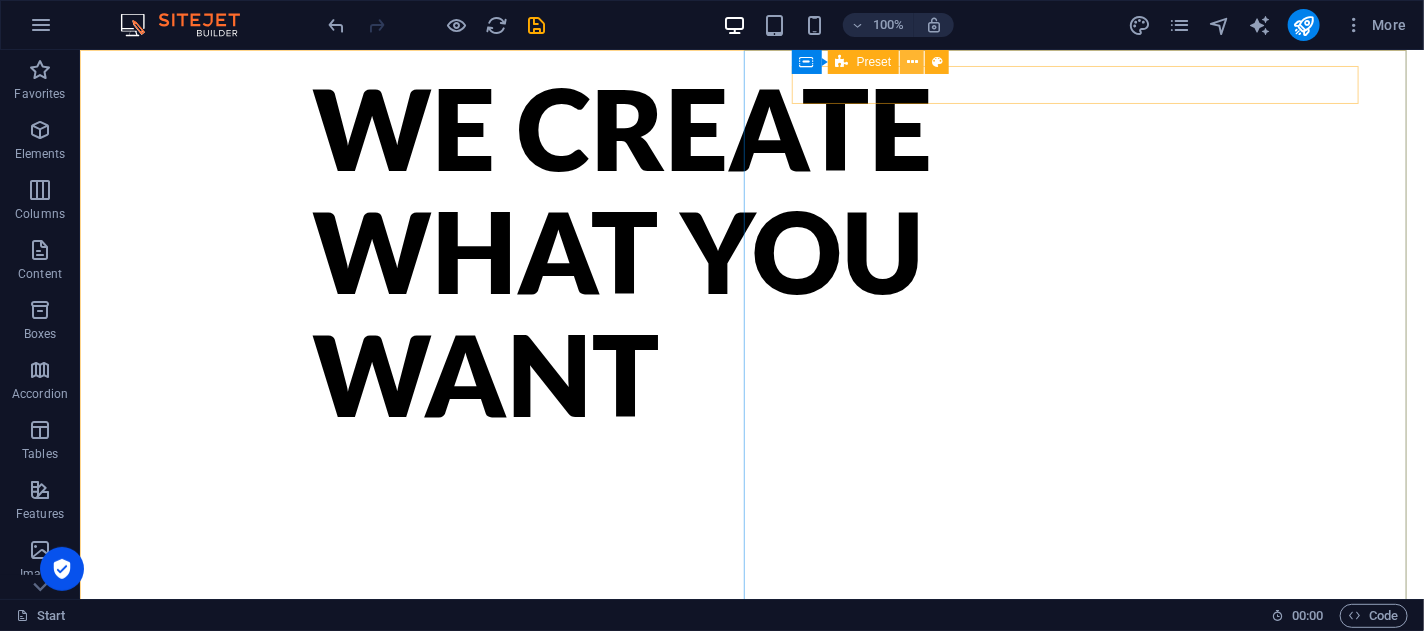 click at bounding box center [912, 62] 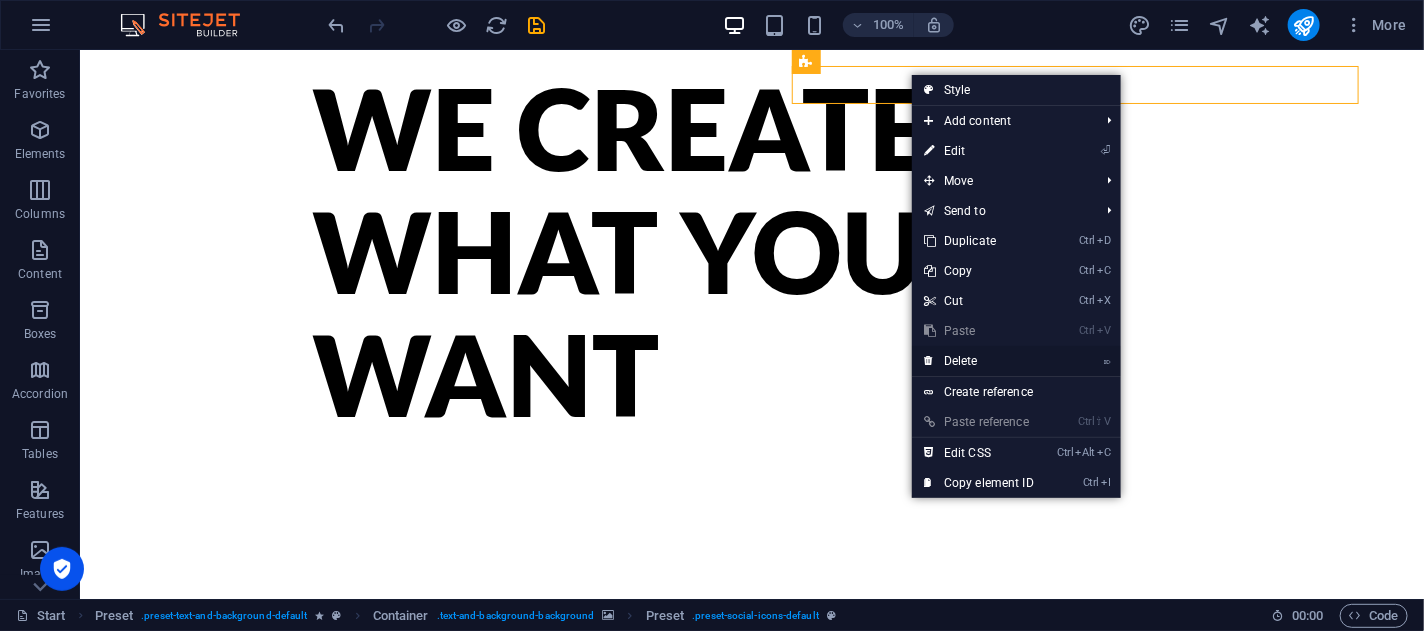 click on "⌦  Delete" at bounding box center [979, 361] 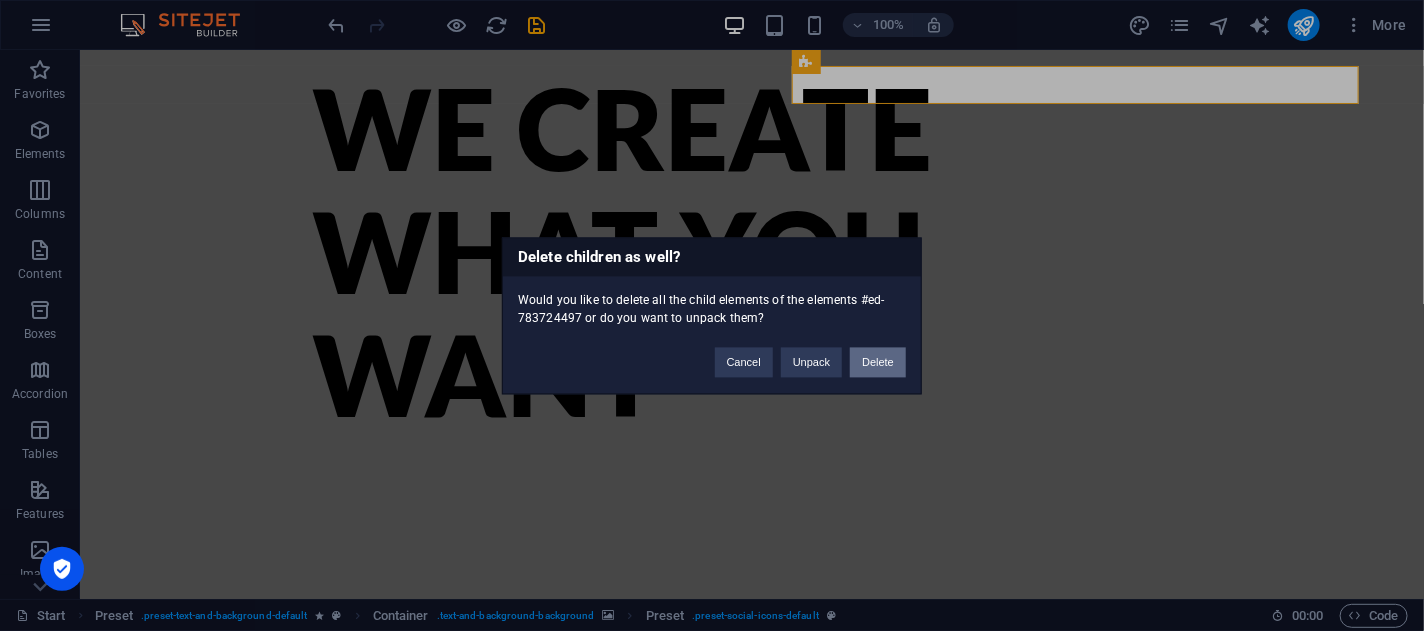 click on "Delete" at bounding box center [878, 362] 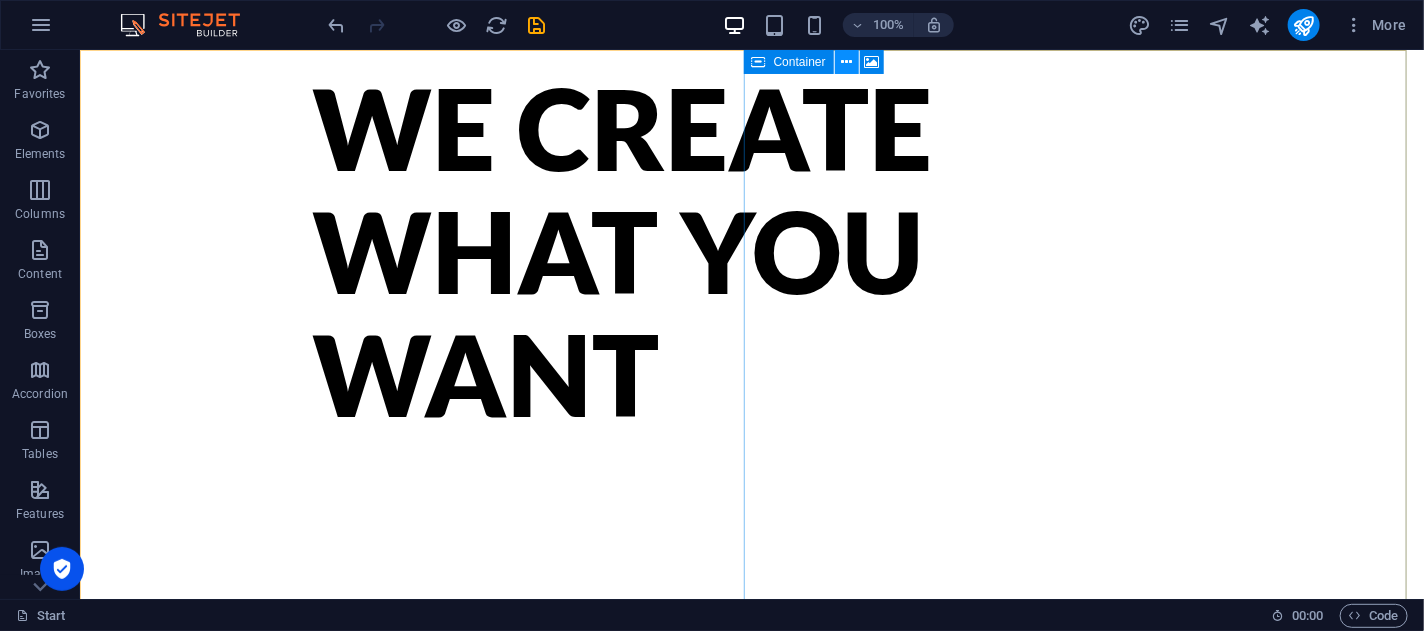 click at bounding box center [846, 62] 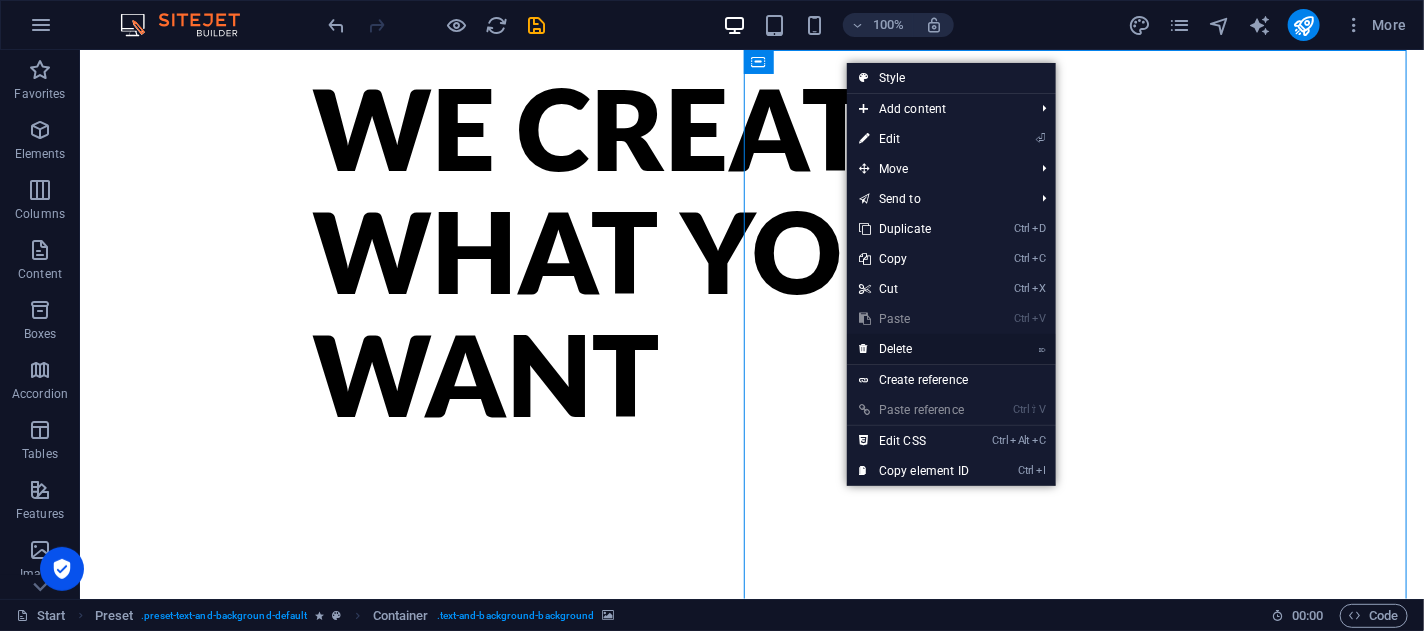 click on "⌦  Delete" at bounding box center [914, 349] 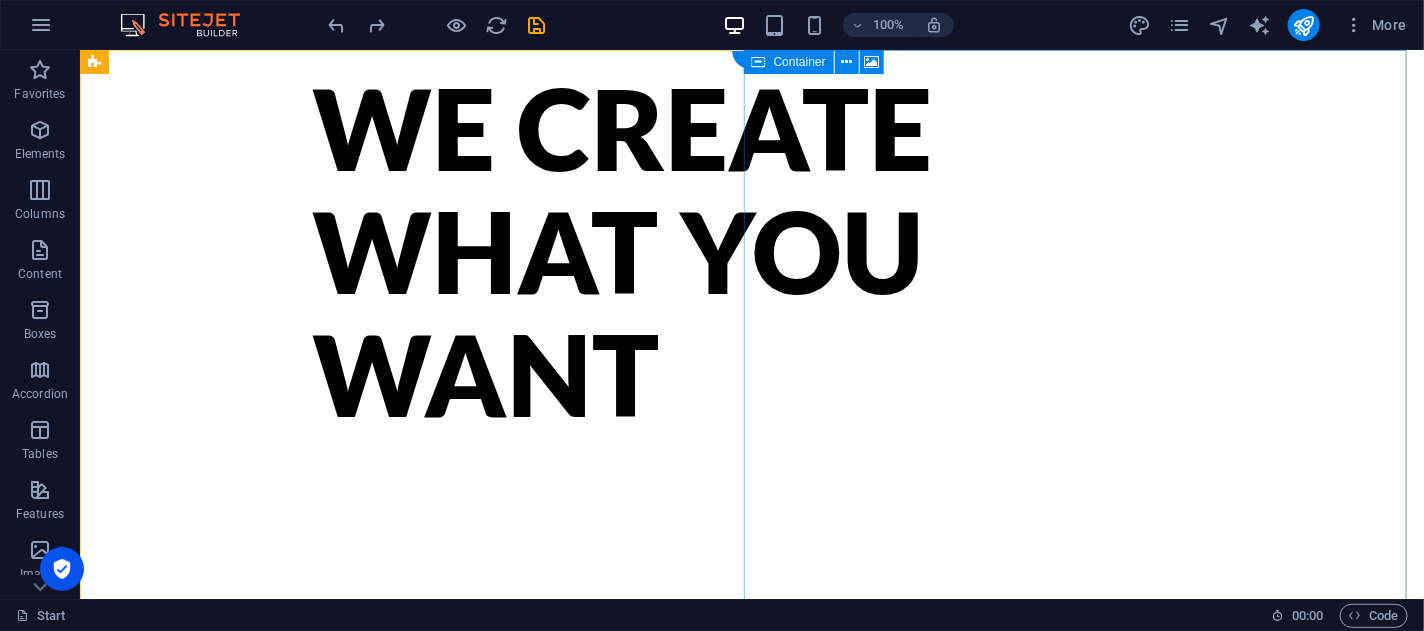 click on "Drop content here or  Add elements  Paste clipboard" at bounding box center (751, 1365) 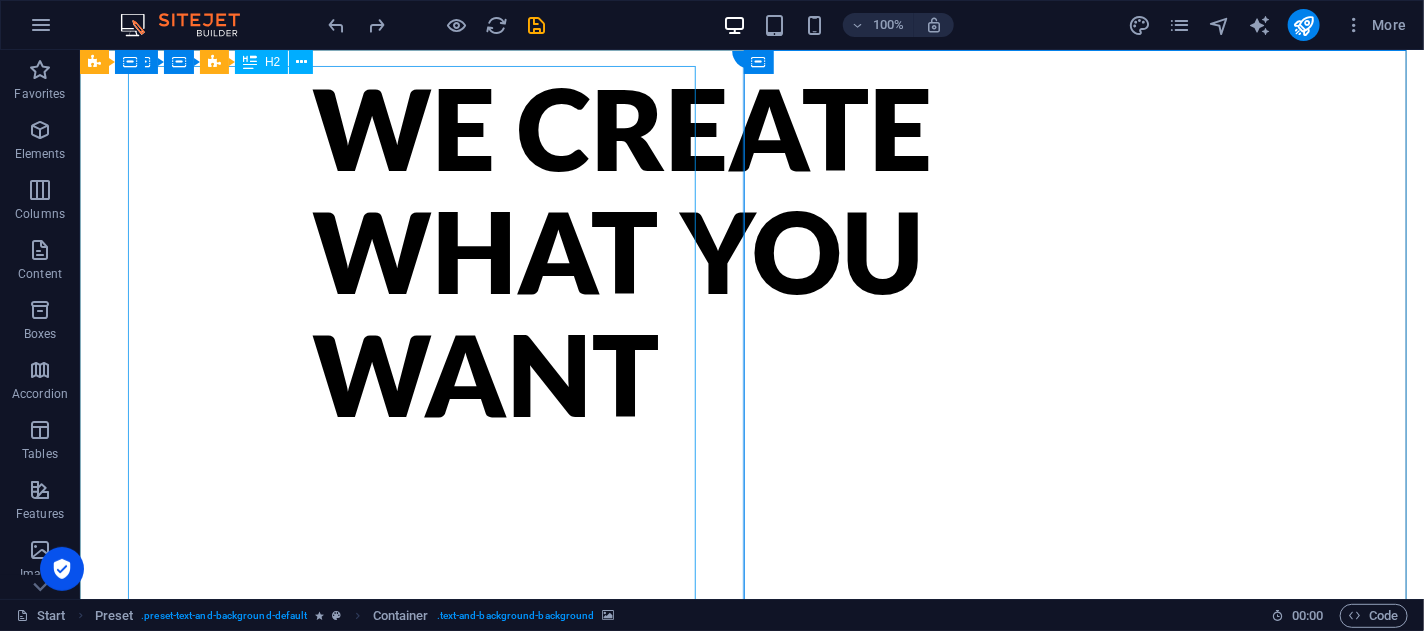 click on "WE CREATE WHAT YOU  WANT" at bounding box center (751, 250) 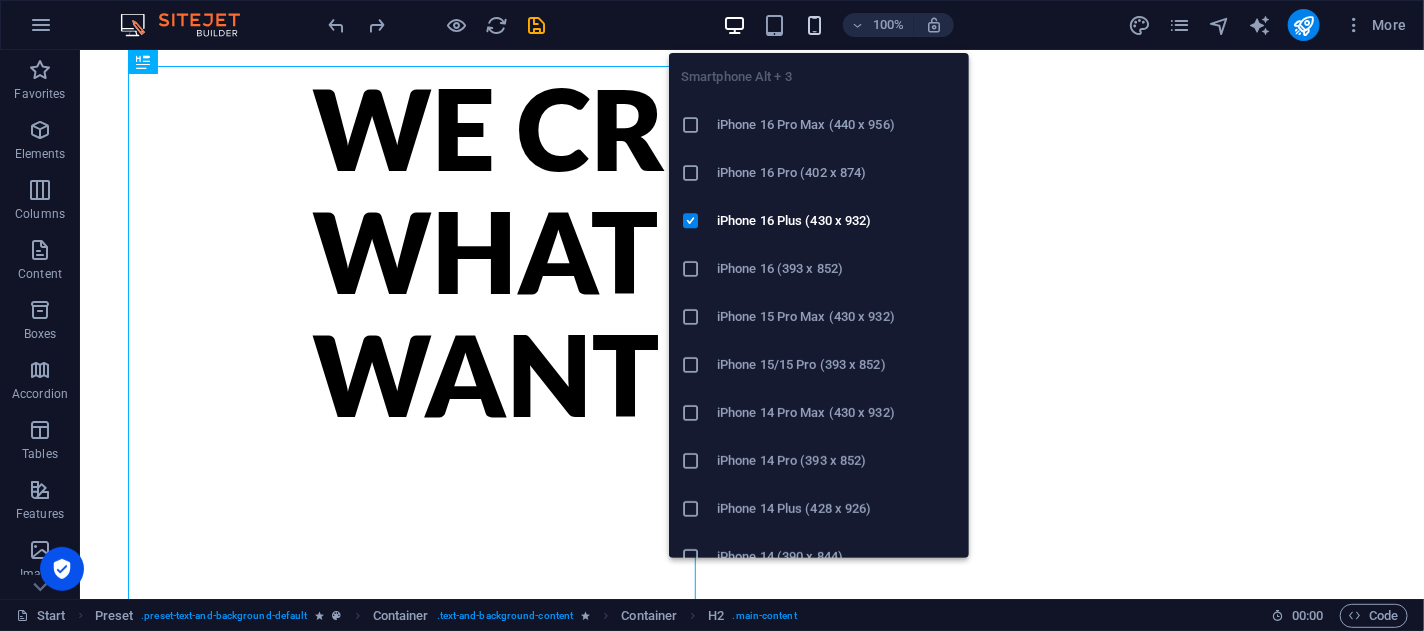click at bounding box center [814, 25] 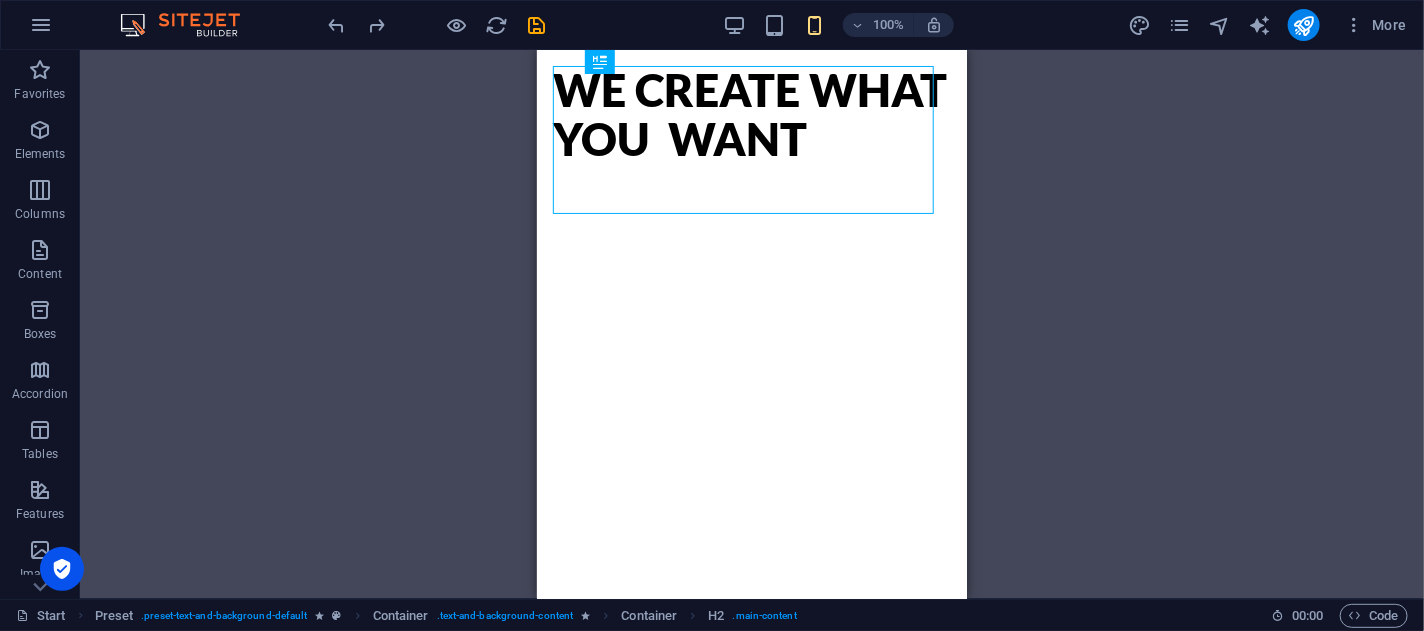 click on "Container   Container   Preset   H2   Preset   Preset   Container   Container   Countdown   Container   H3   Container   Countdown   Countdown   Container   Container   Preset   Image   Preset   Form   Input   Preset   Preset   Preset   Form   Spacer   H2   Text   Button   Text   Text   Spacer   Spacer   Input   Checkbox   Number   Email   Captcha   Form button   Icon   Preset   Icon   Spacer   Placeholder   Icon   Placeholder" at bounding box center [752, 324] 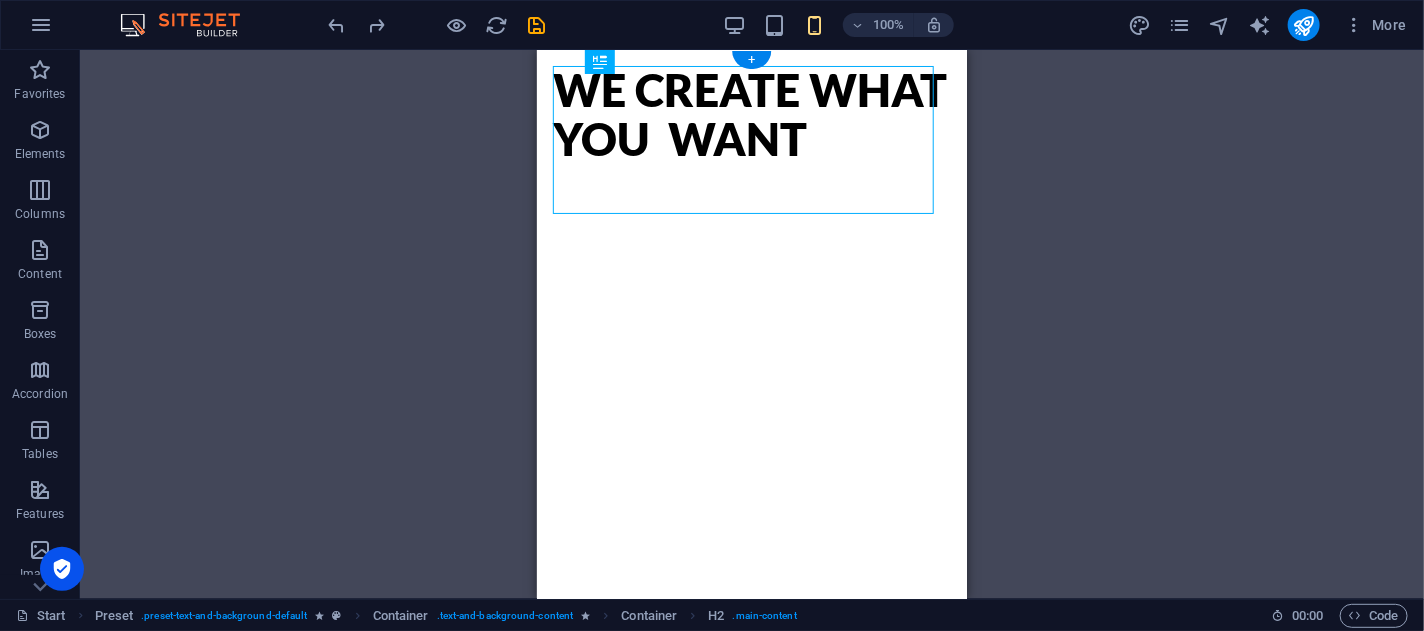 scroll, scrollTop: 47, scrollLeft: 0, axis: vertical 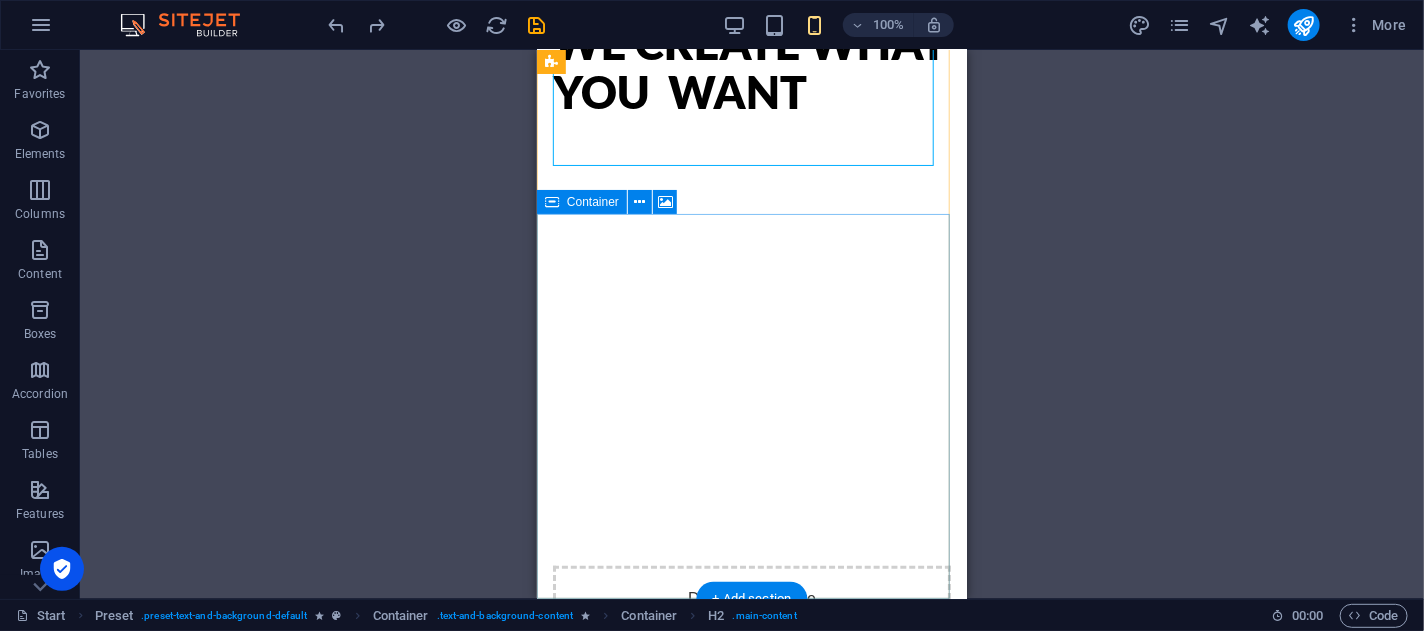 click on "Drop content here or  Add elements  Paste clipboard" at bounding box center [751, 636] 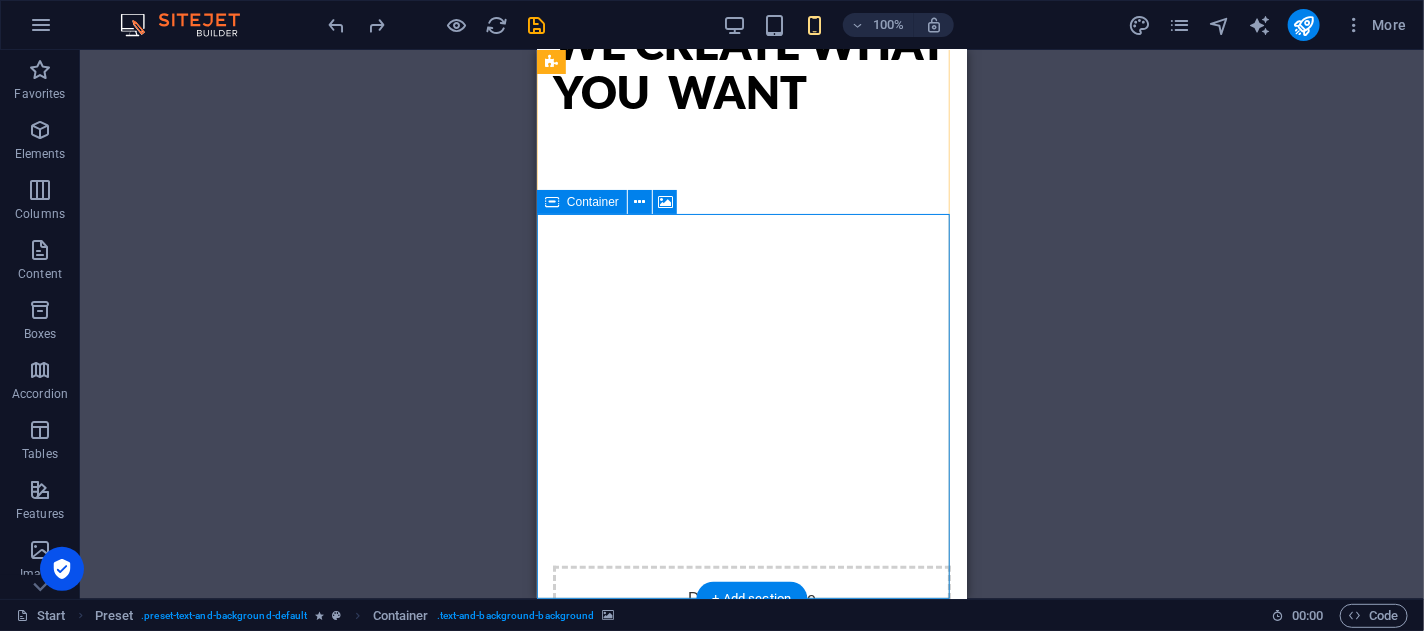 click on "Drop content here or  Add elements  Paste clipboard" at bounding box center [751, 636] 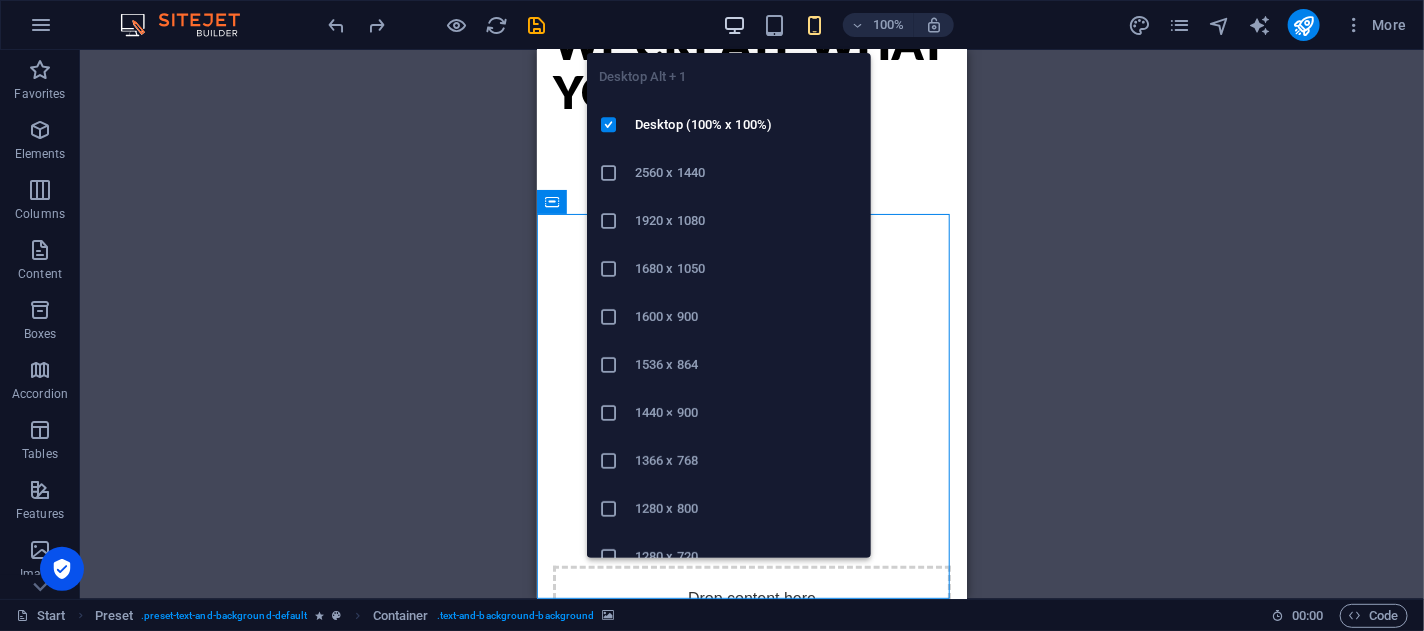 click at bounding box center [734, 25] 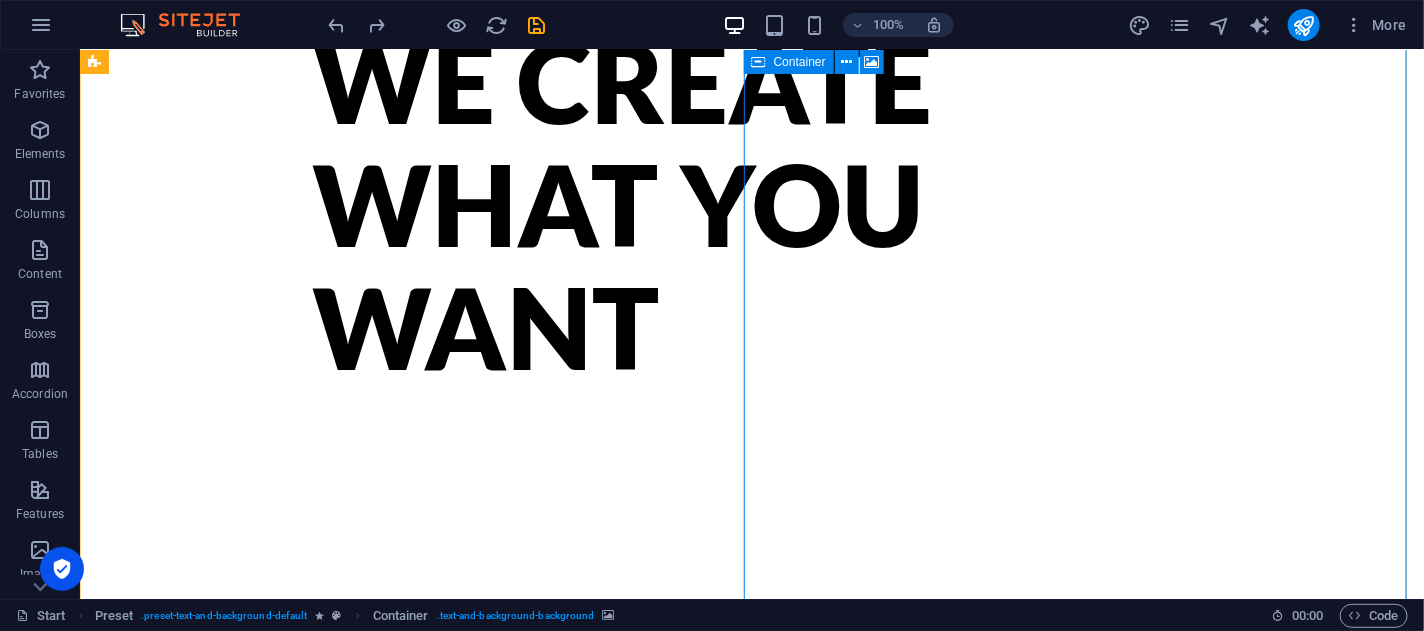 scroll, scrollTop: 0, scrollLeft: 0, axis: both 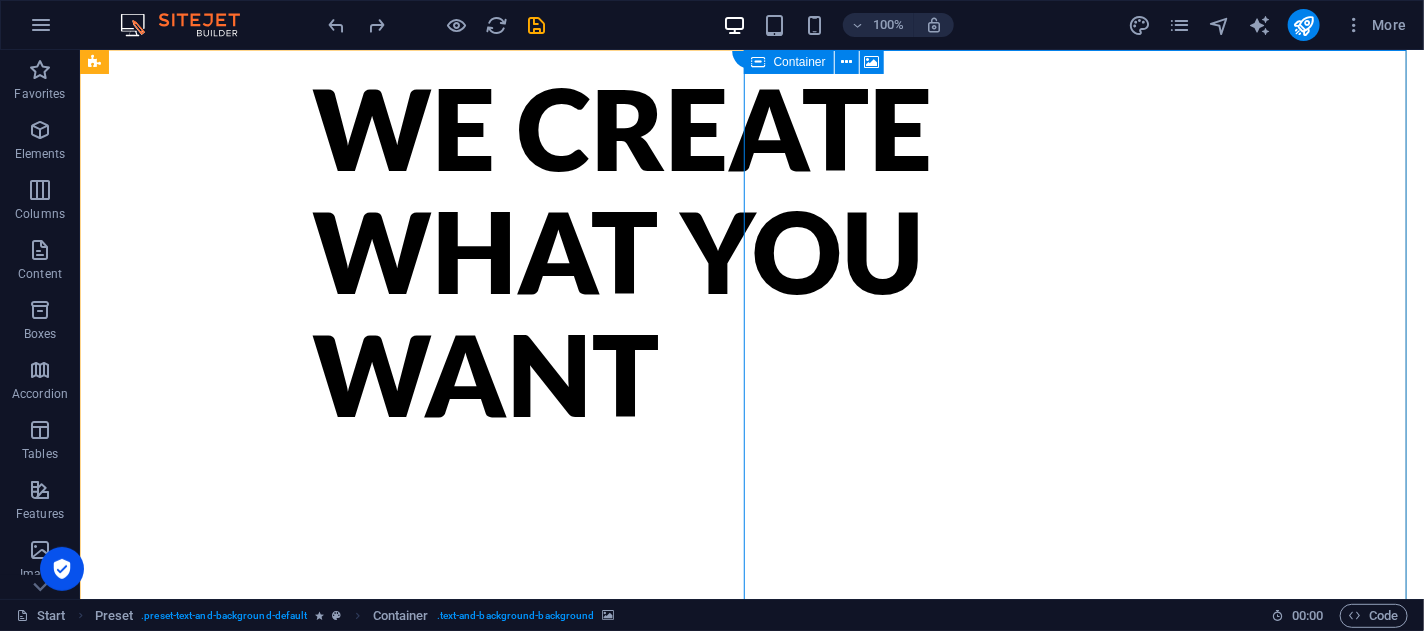type 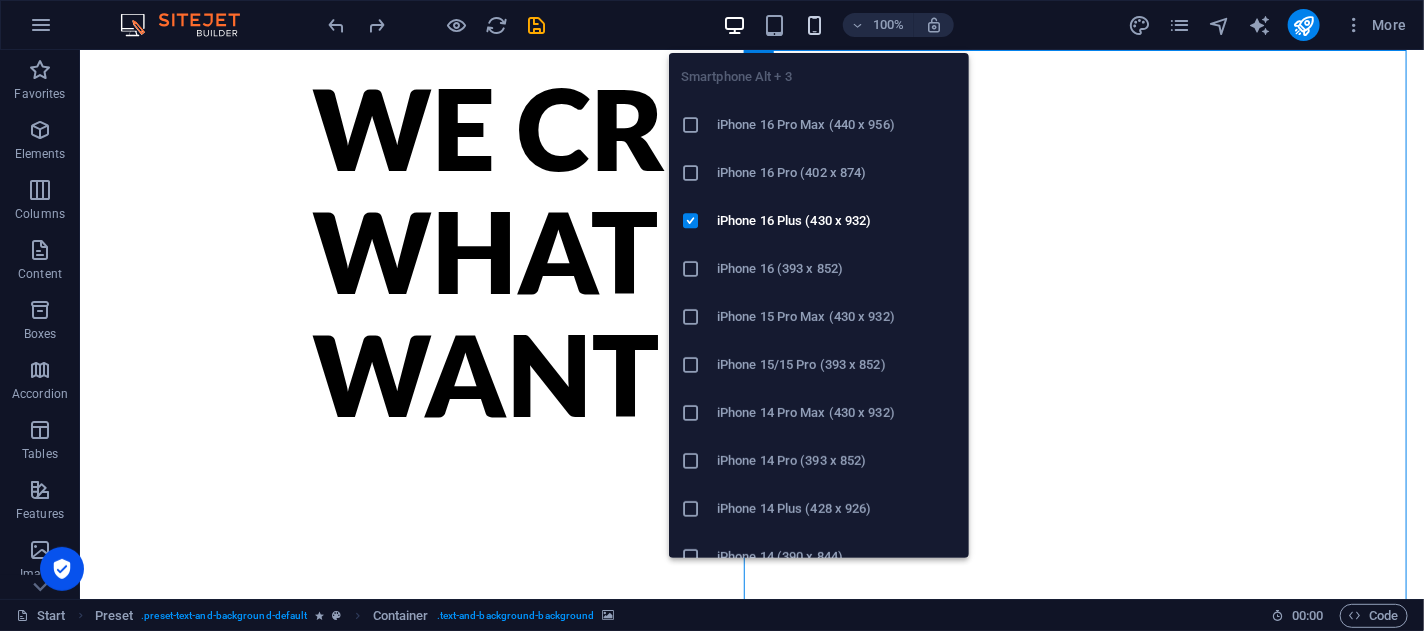click at bounding box center [814, 25] 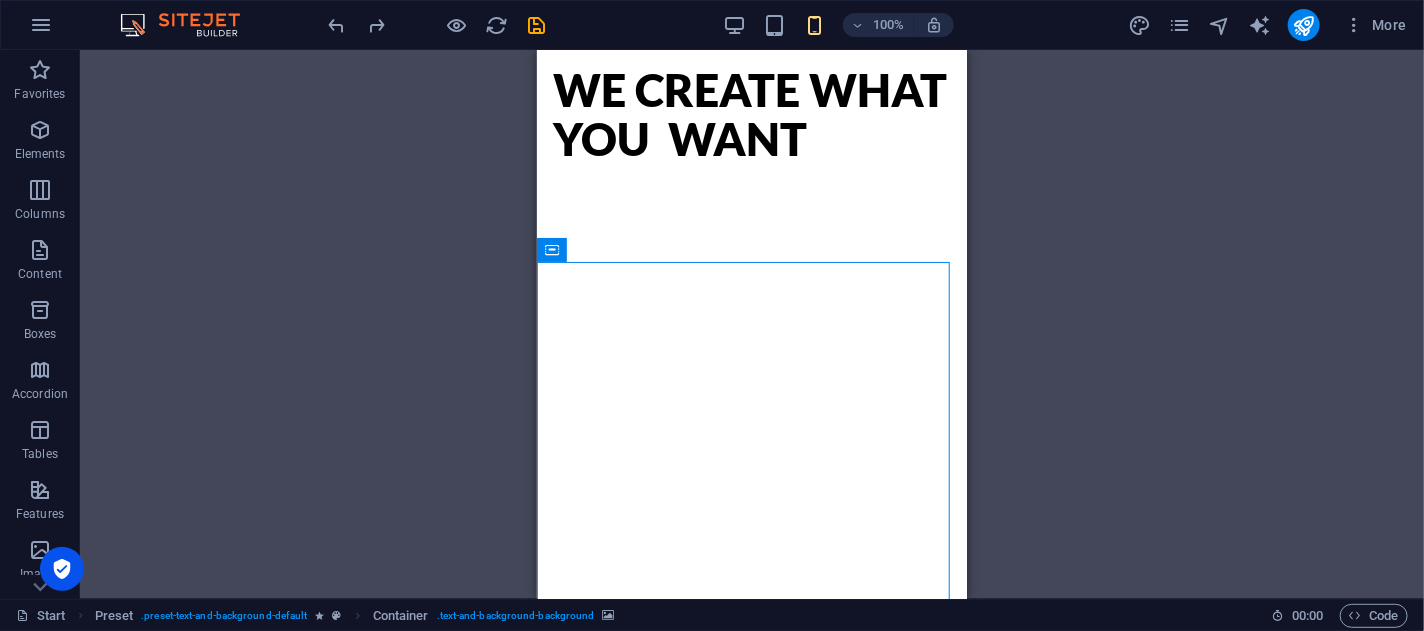 click on "Container   Container   Preset   H2   Preset   Preset   Container   Container   Countdown   Container   H3   Container   Countdown   Countdown   Container   Container   Preset   Image   Preset   Form   Input   Preset   Preset   Preset   Form   Spacer   H2   Text   Button   Text   Text   Spacer   Spacer   Input   Checkbox   Number   Email   Captcha   Form button   Icon   Preset   Icon   Spacer   Placeholder   Icon   Placeholder" at bounding box center (752, 324) 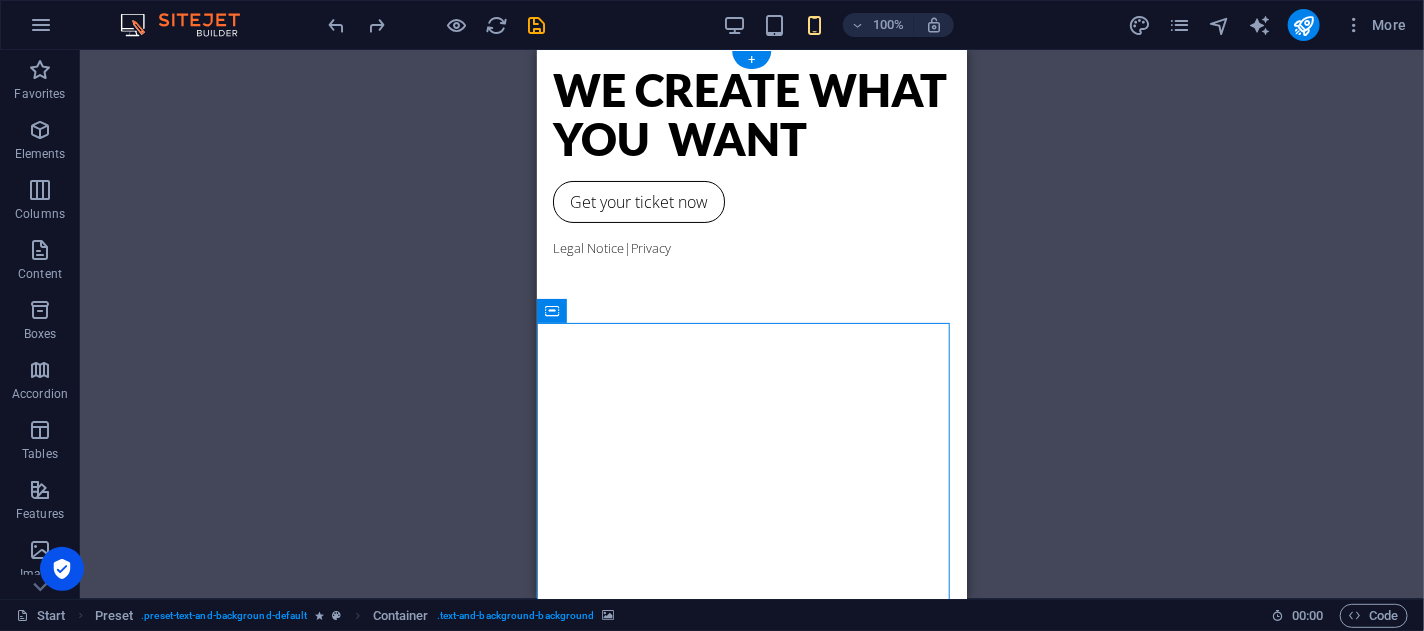 scroll, scrollTop: 108, scrollLeft: 0, axis: vertical 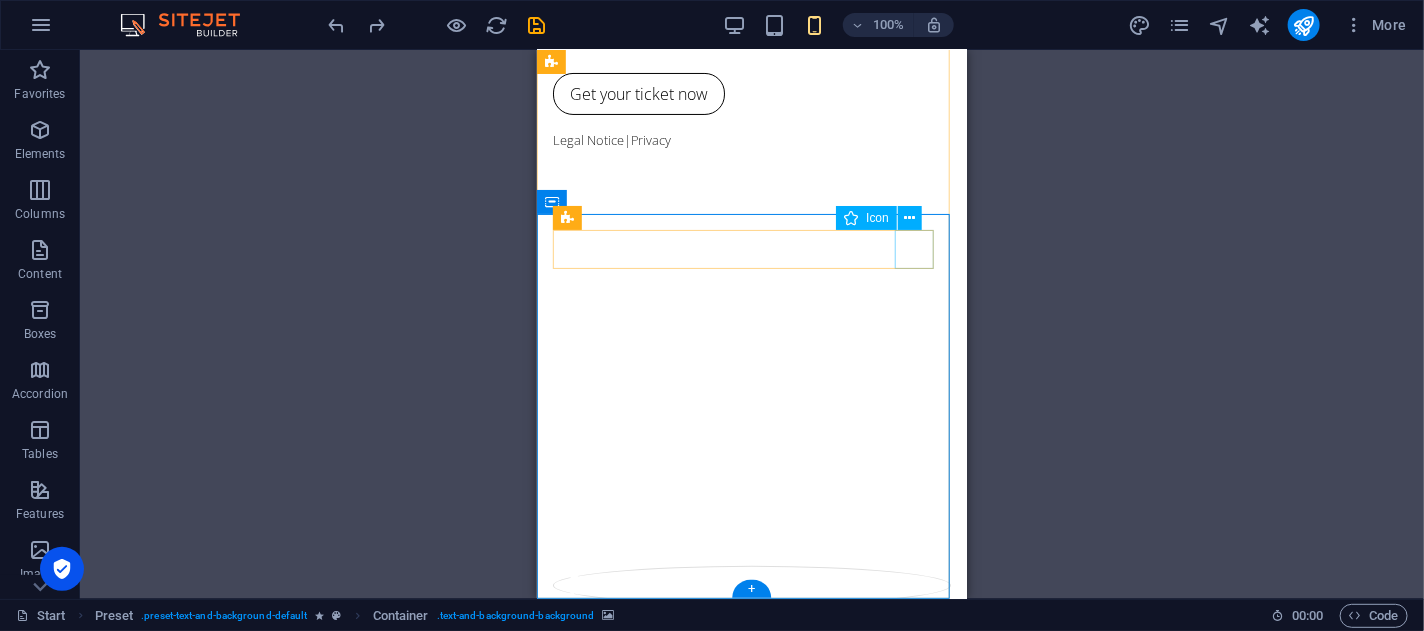 click at bounding box center (751, 677) 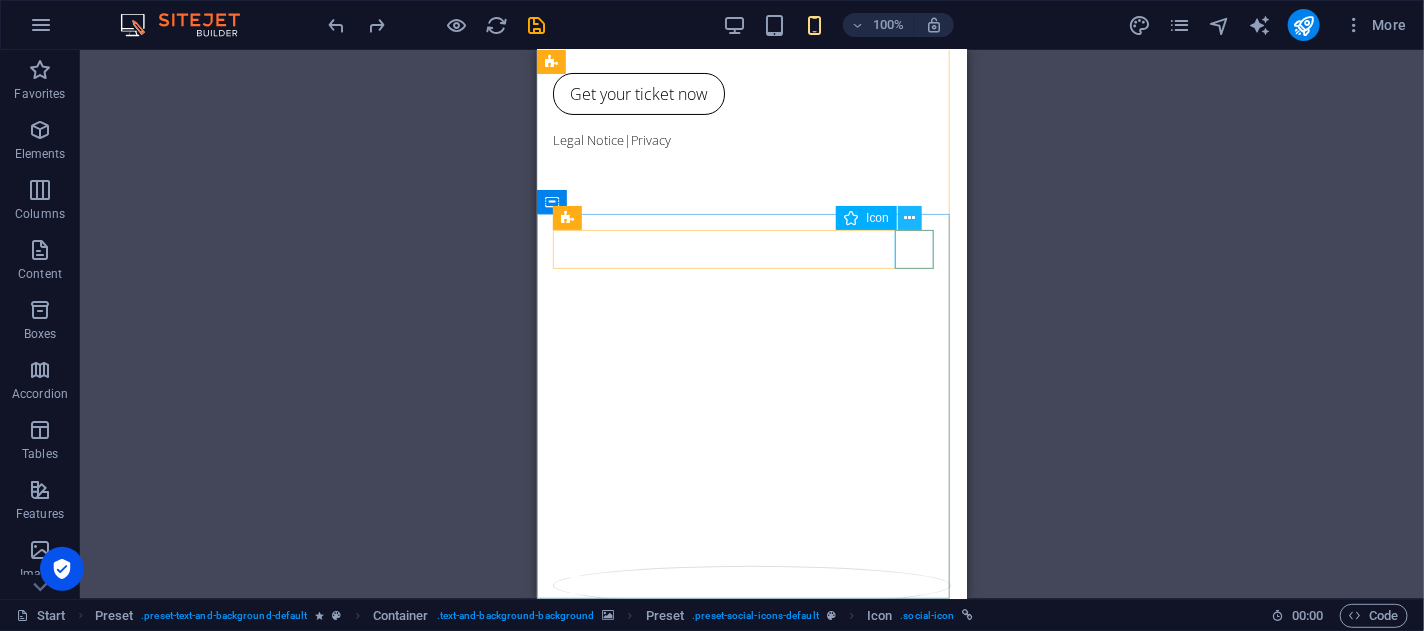 click at bounding box center [910, 218] 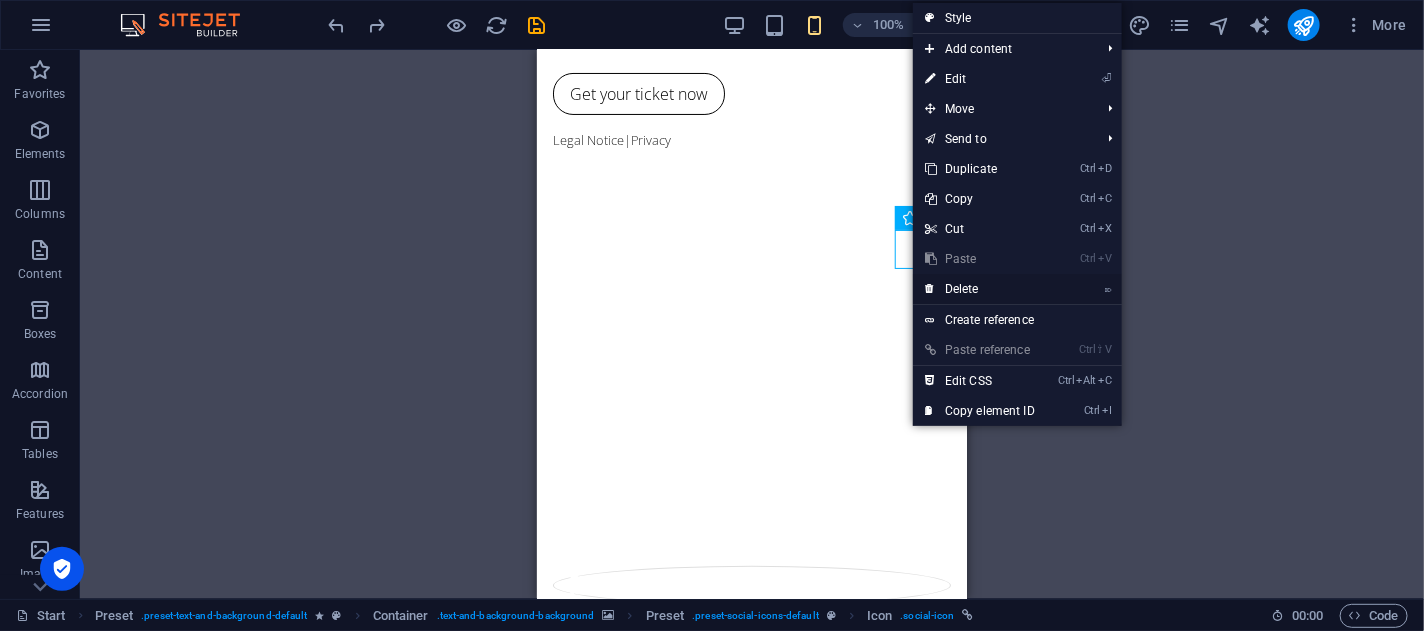 click on "⌦  Delete" at bounding box center (980, 289) 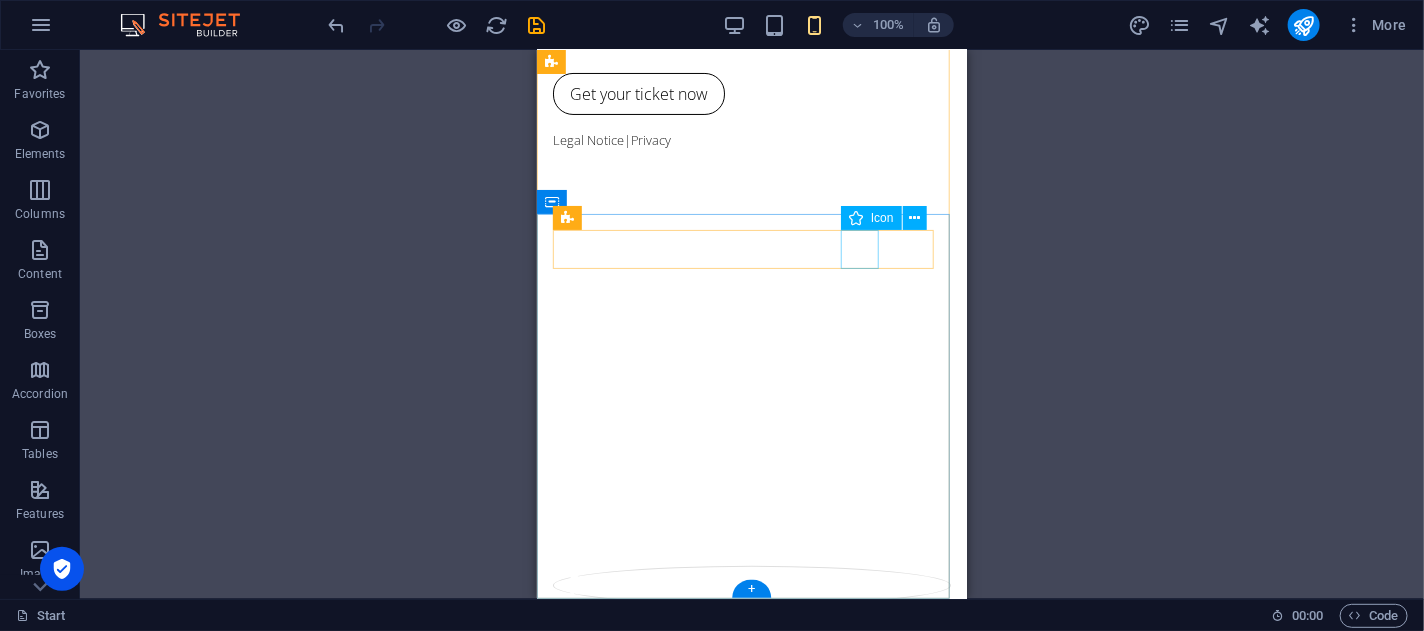 click at bounding box center (751, 584) 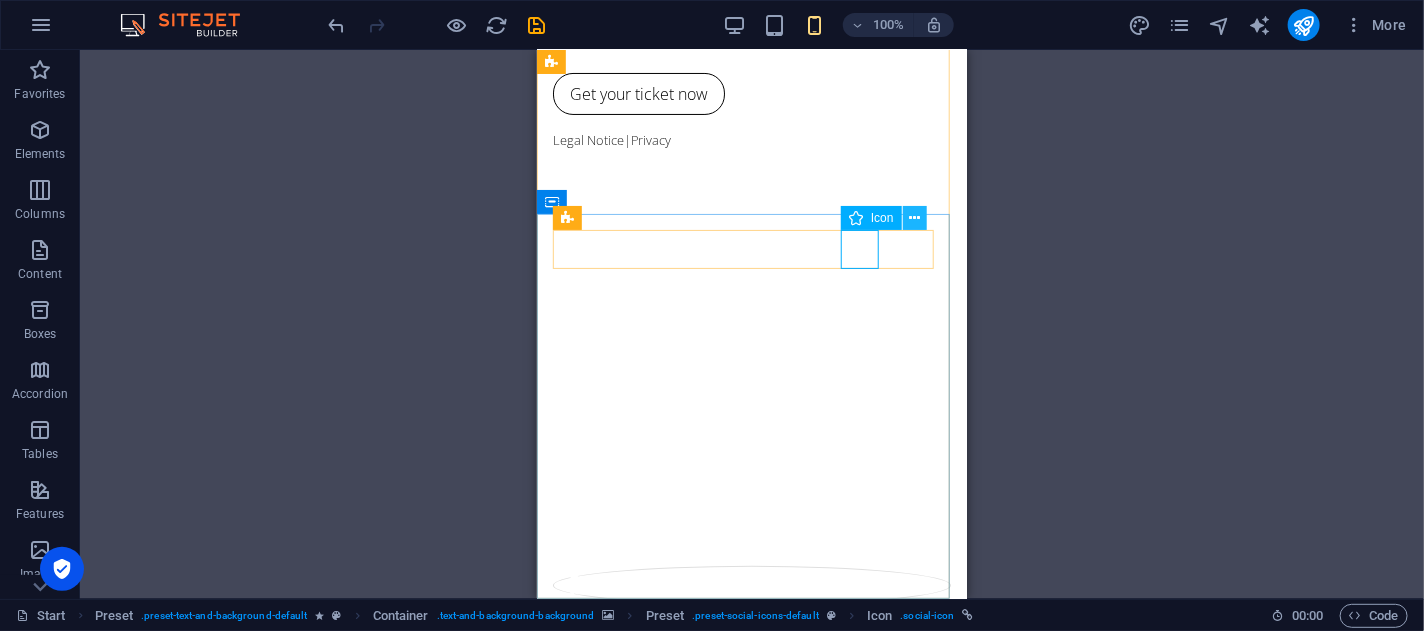 click at bounding box center (914, 218) 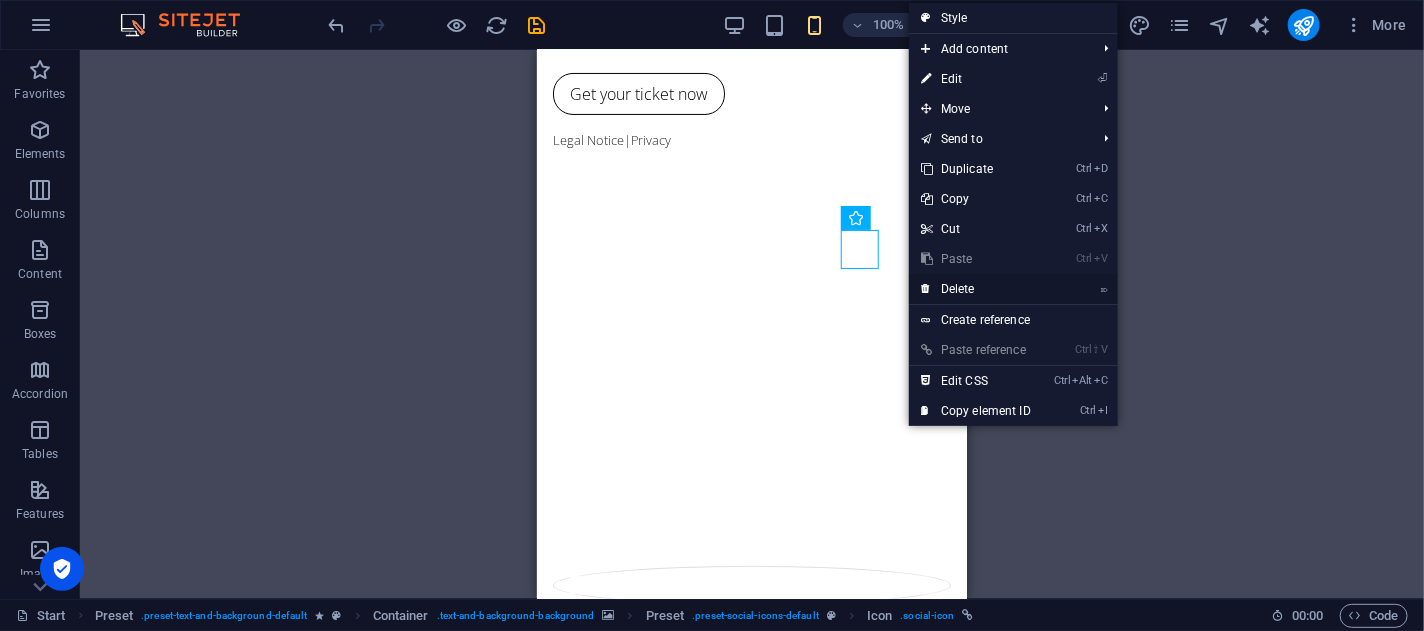 click on "⌦  Delete" at bounding box center [976, 289] 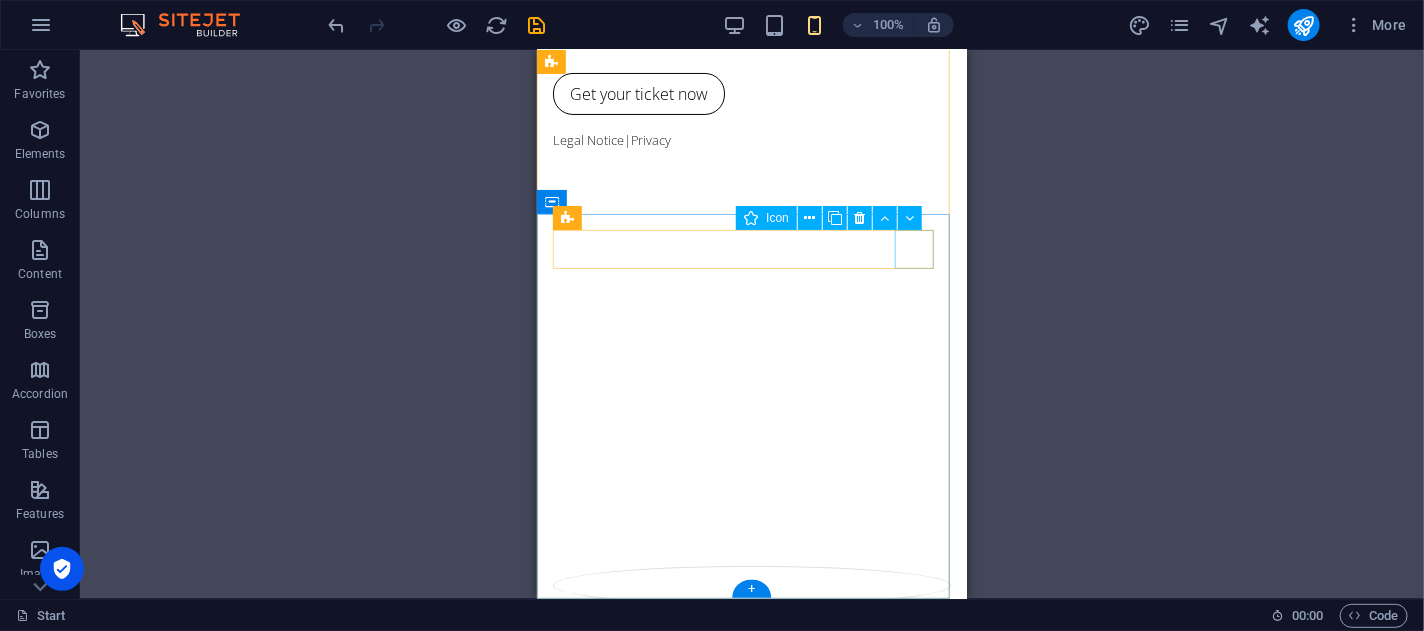 click at bounding box center [751, 584] 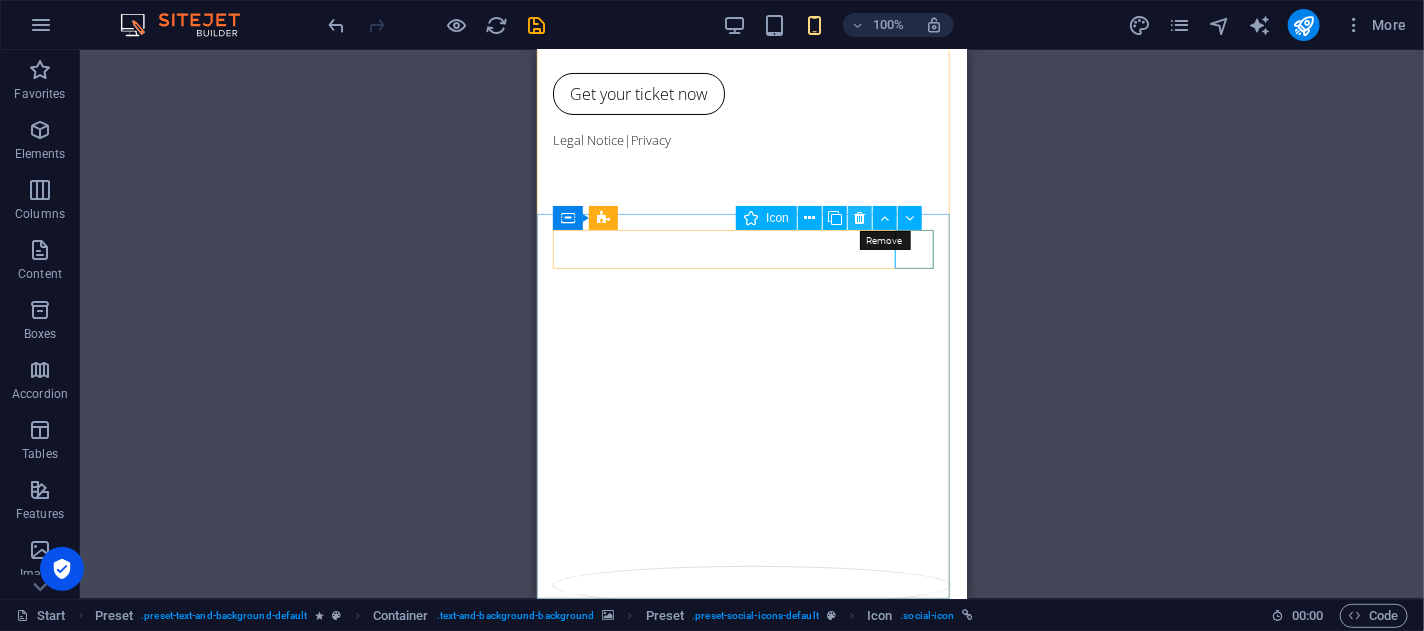 click at bounding box center (860, 218) 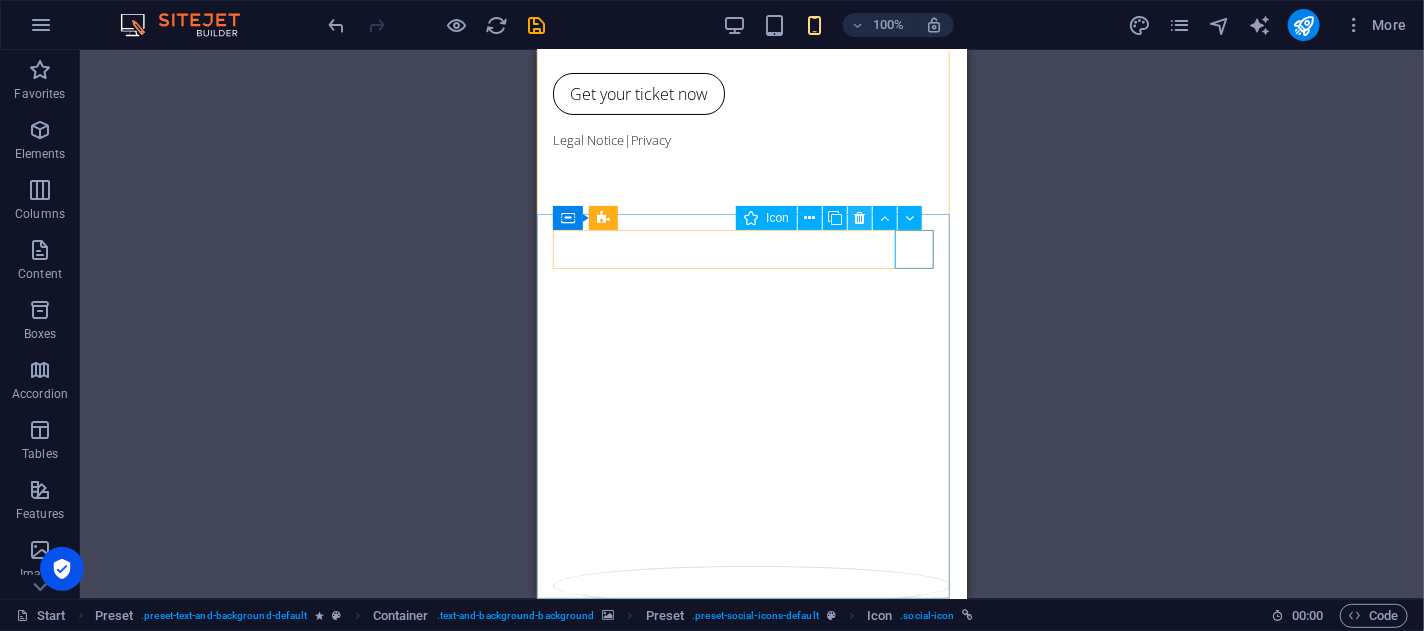 click at bounding box center (860, 218) 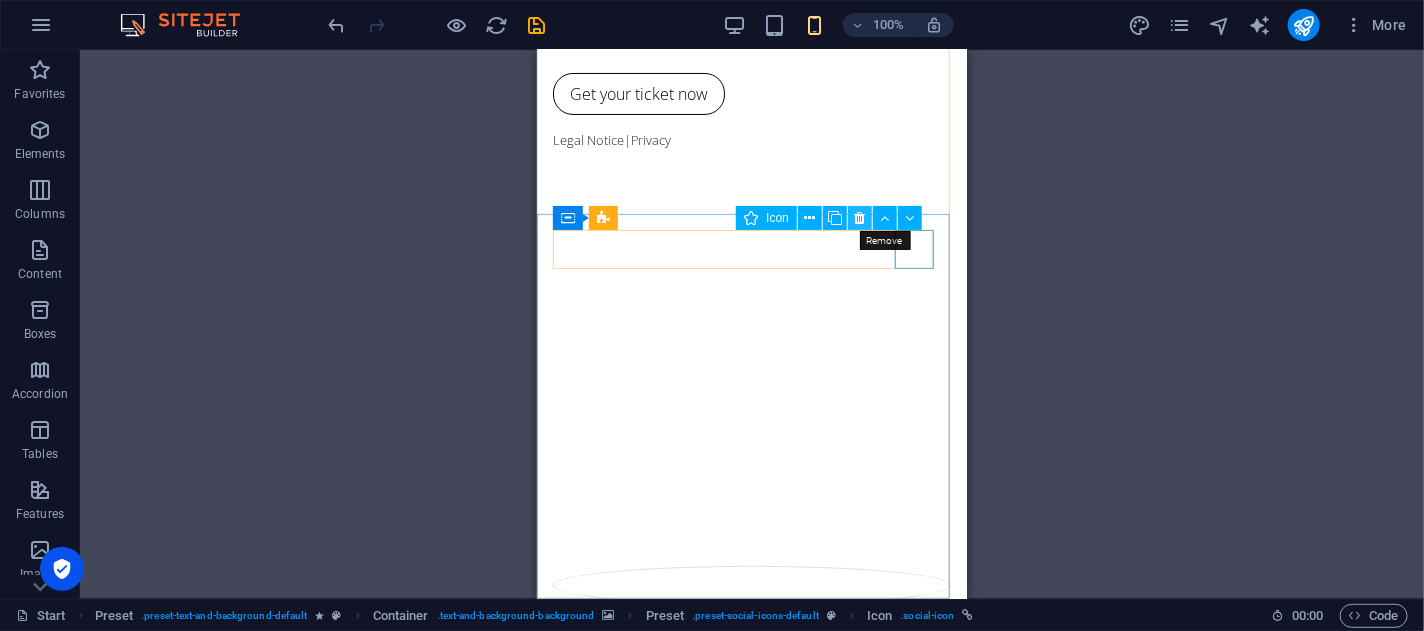 click at bounding box center (860, 218) 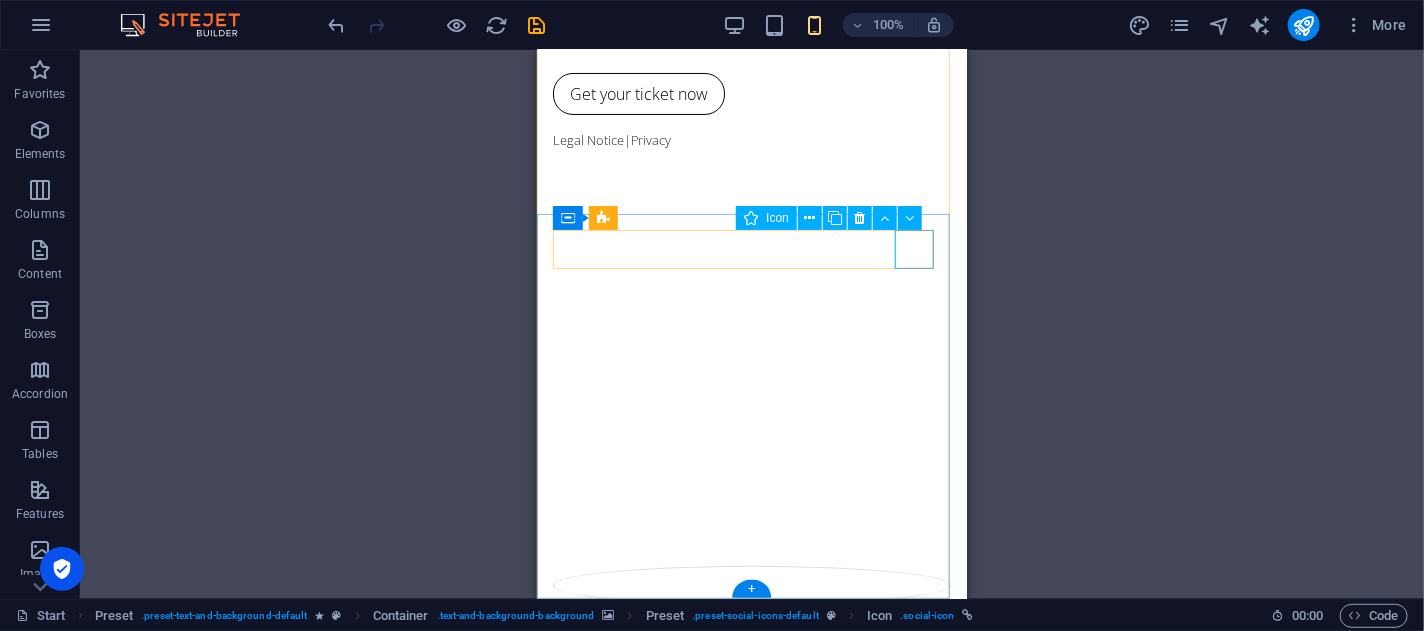 click at bounding box center [751, 584] 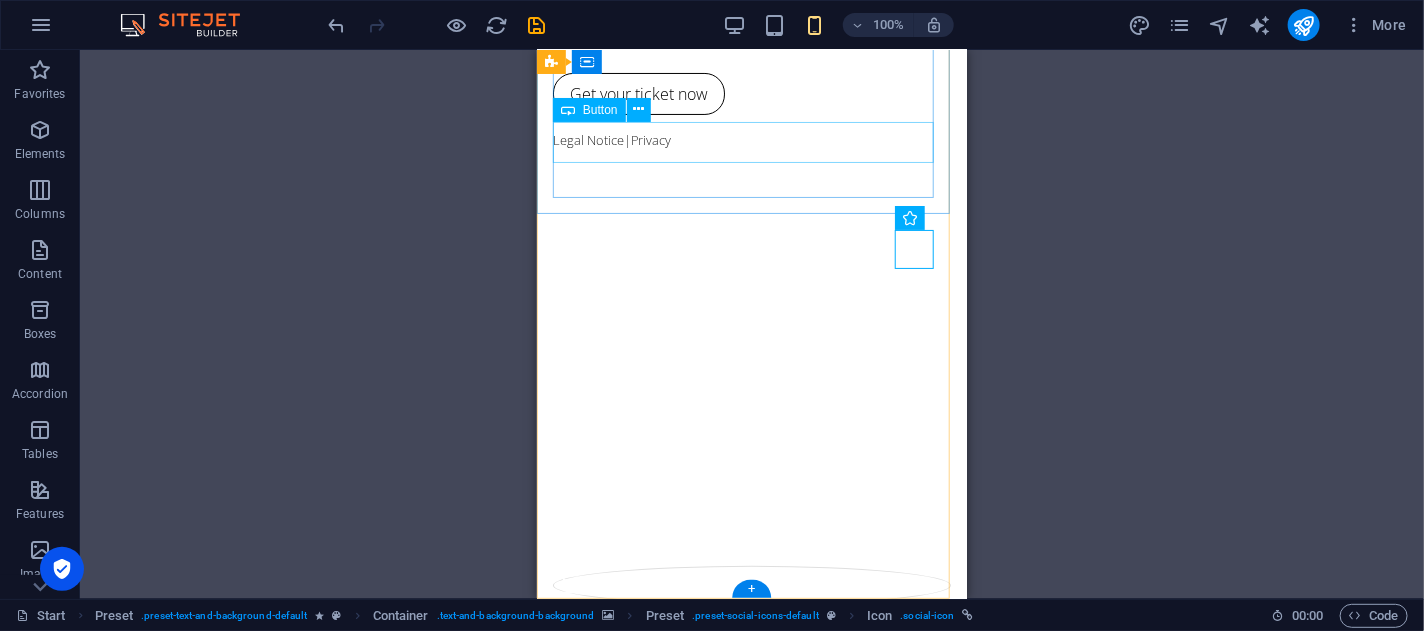 click on "Get your ticket now" at bounding box center (751, 93) 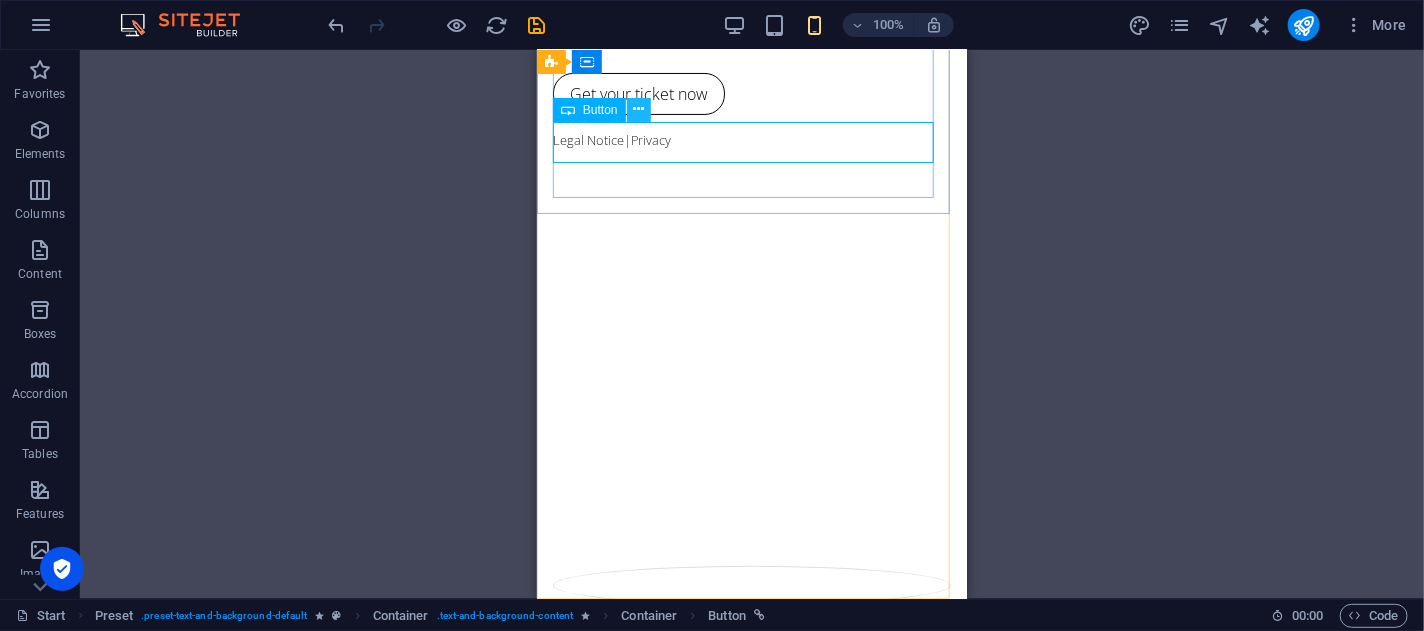 click at bounding box center [638, 109] 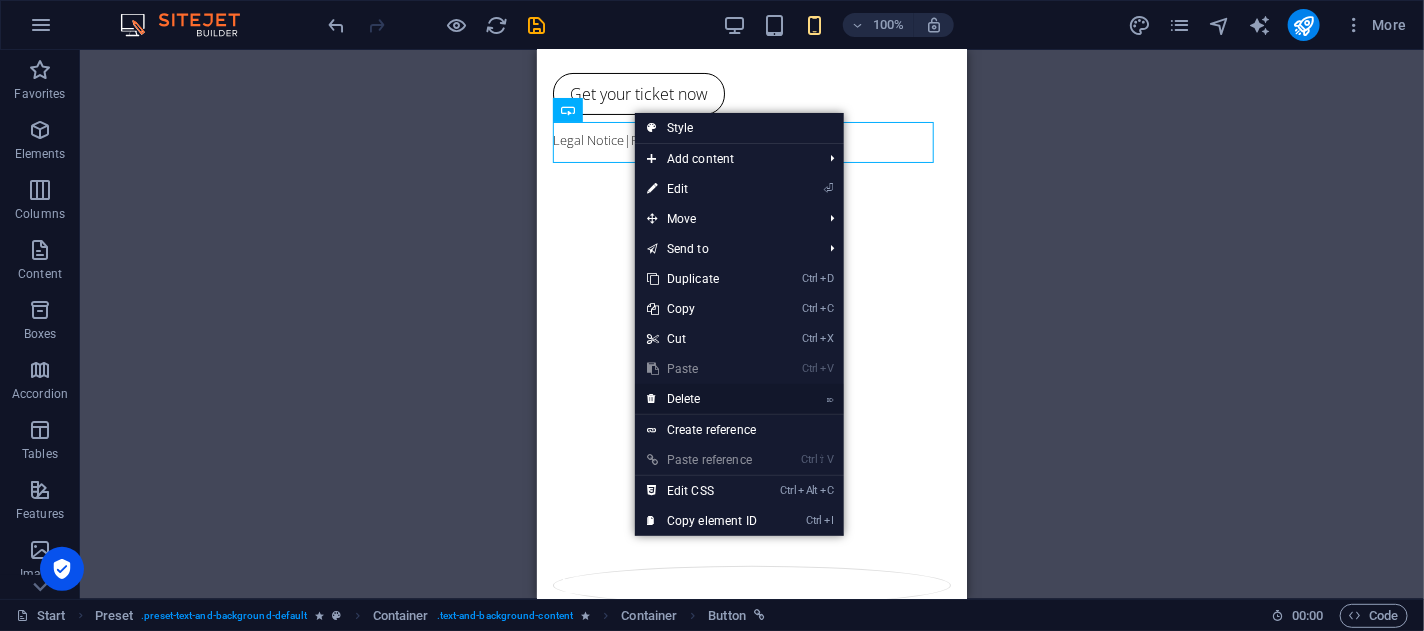click on "⌦  Delete" at bounding box center [702, 399] 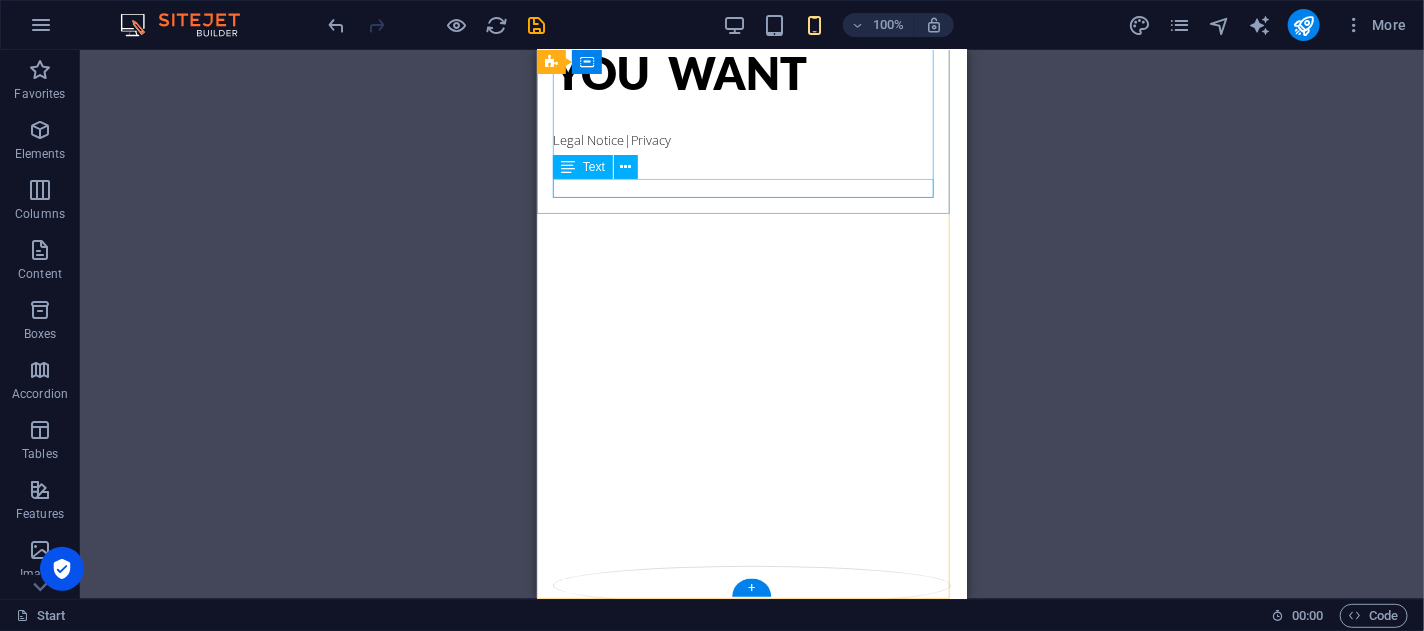 click on "Legal Notice  |  Privacy" at bounding box center (751, 139) 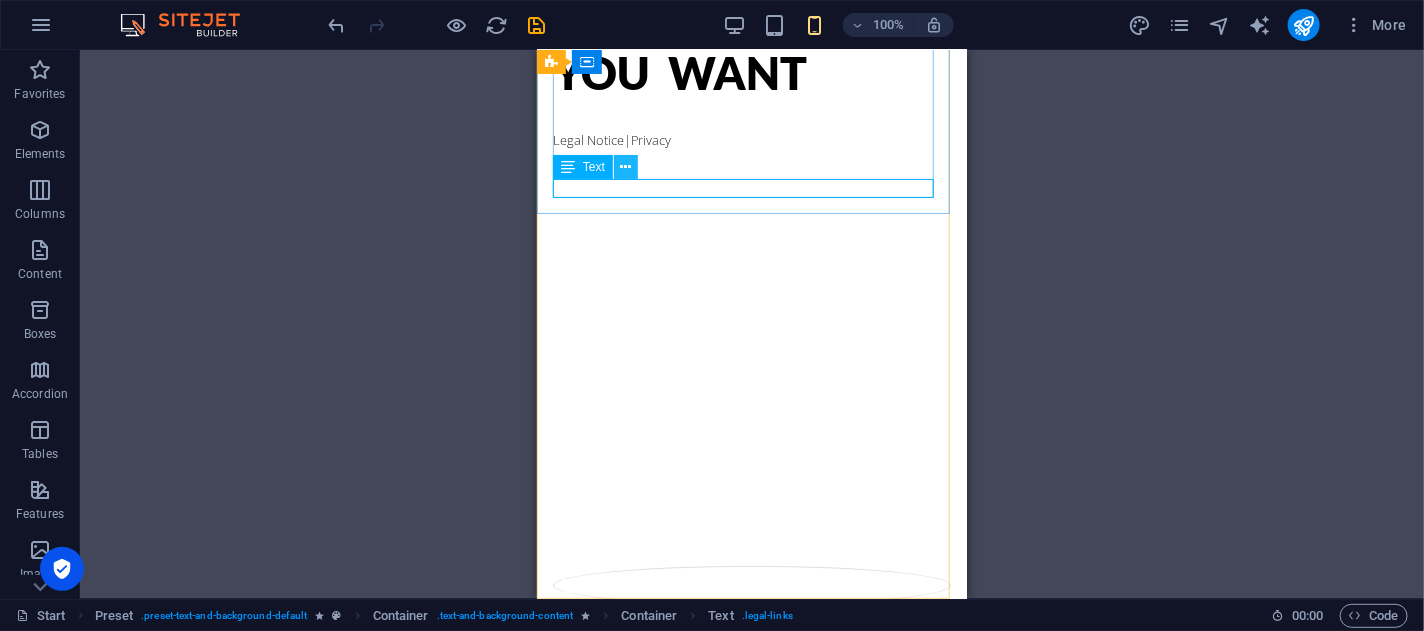 click at bounding box center [626, 167] 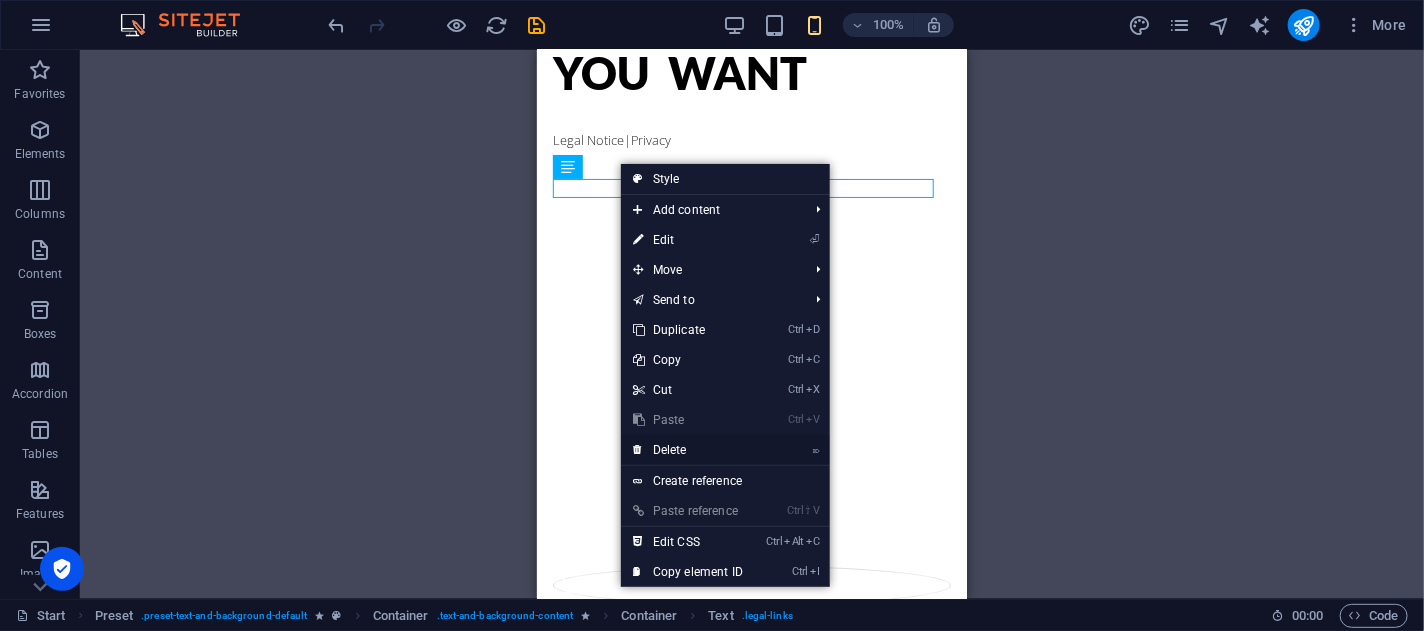 click on "⌦  Delete" at bounding box center [688, 450] 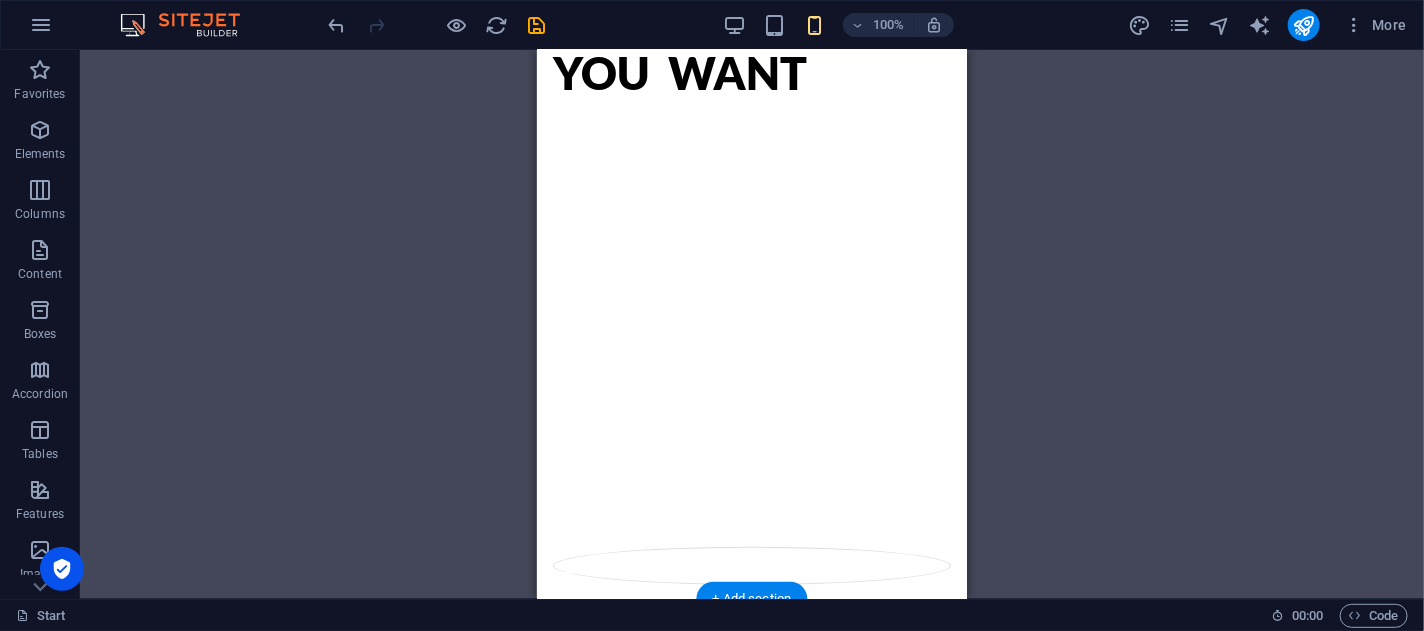 scroll, scrollTop: 47, scrollLeft: 0, axis: vertical 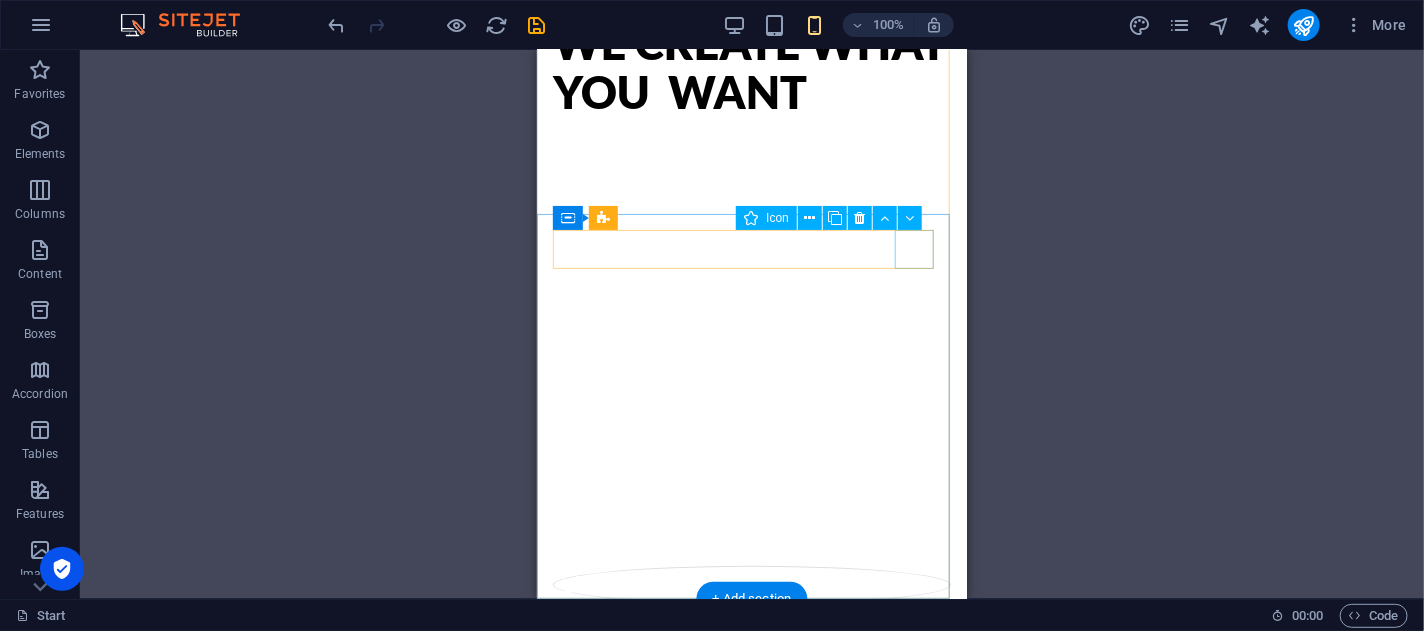click at bounding box center (751, 584) 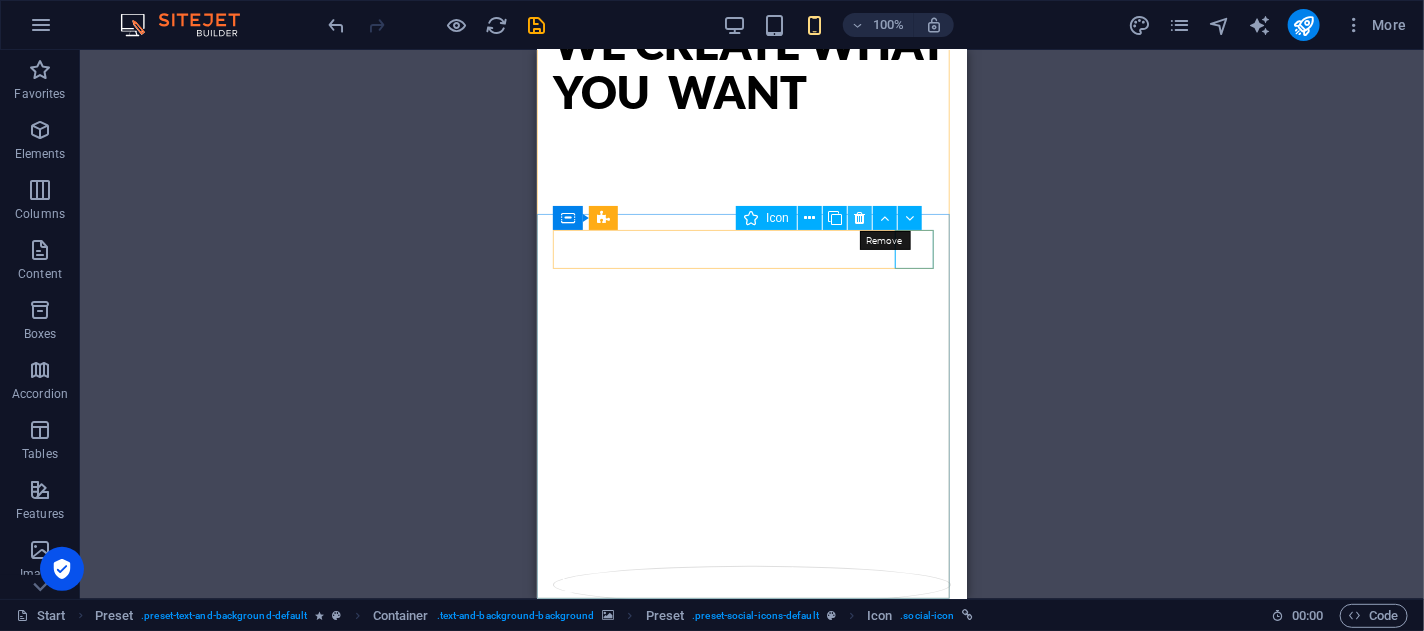 click at bounding box center (860, 218) 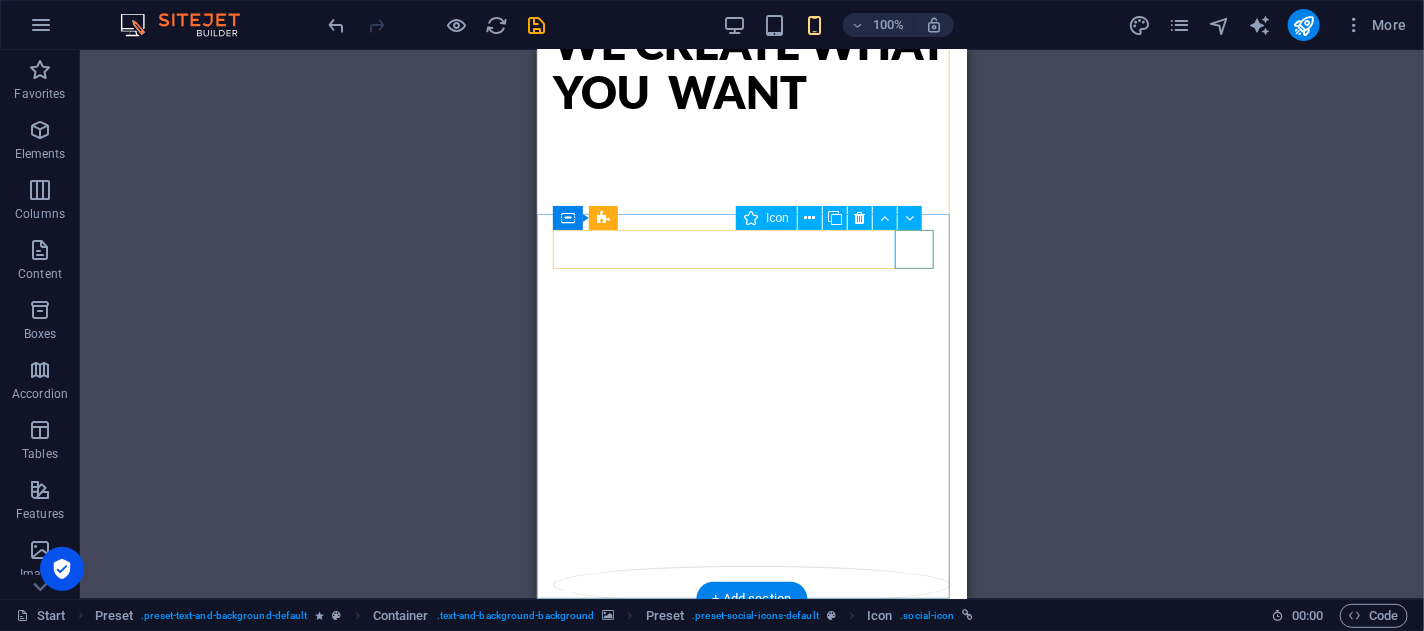 click at bounding box center (751, 584) 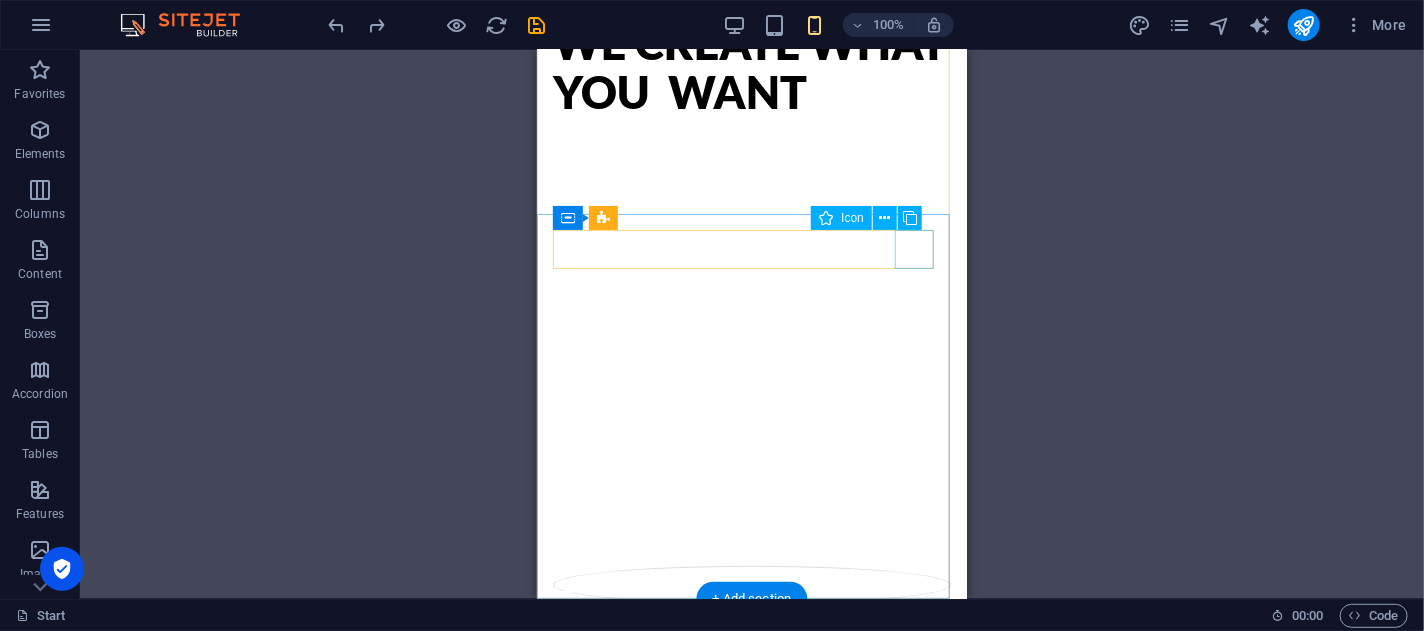 click at bounding box center (751, 584) 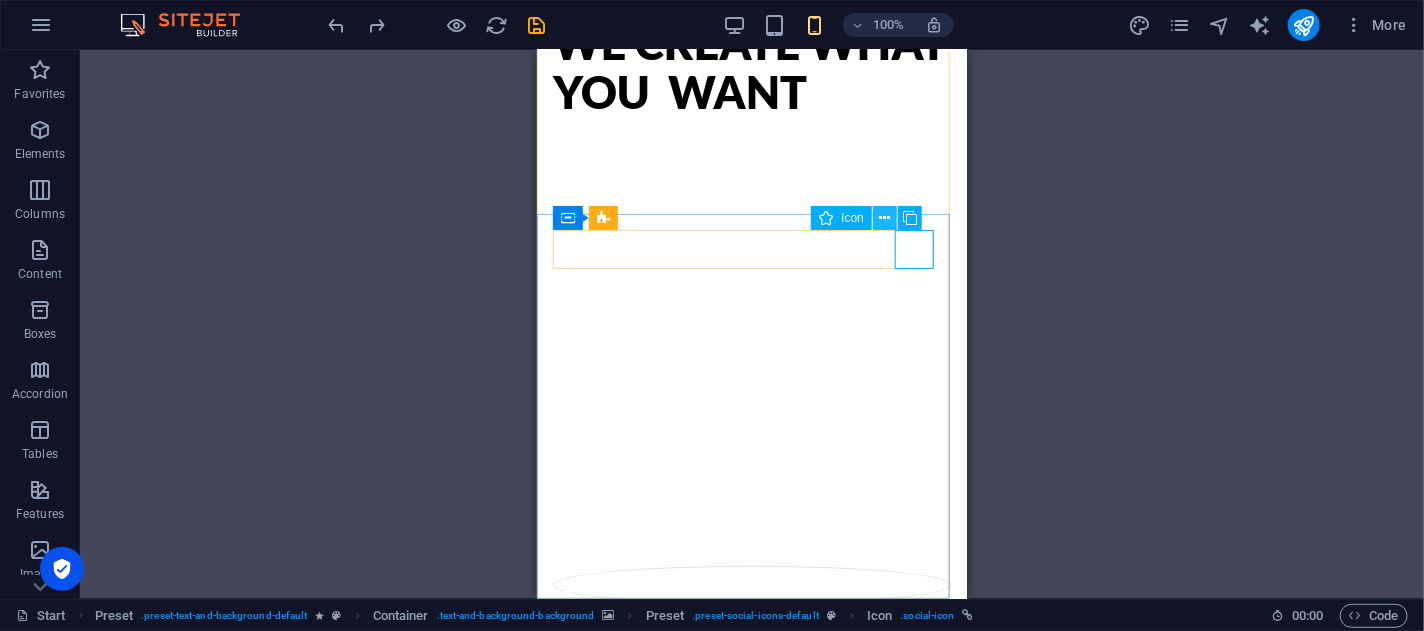 click at bounding box center (885, 218) 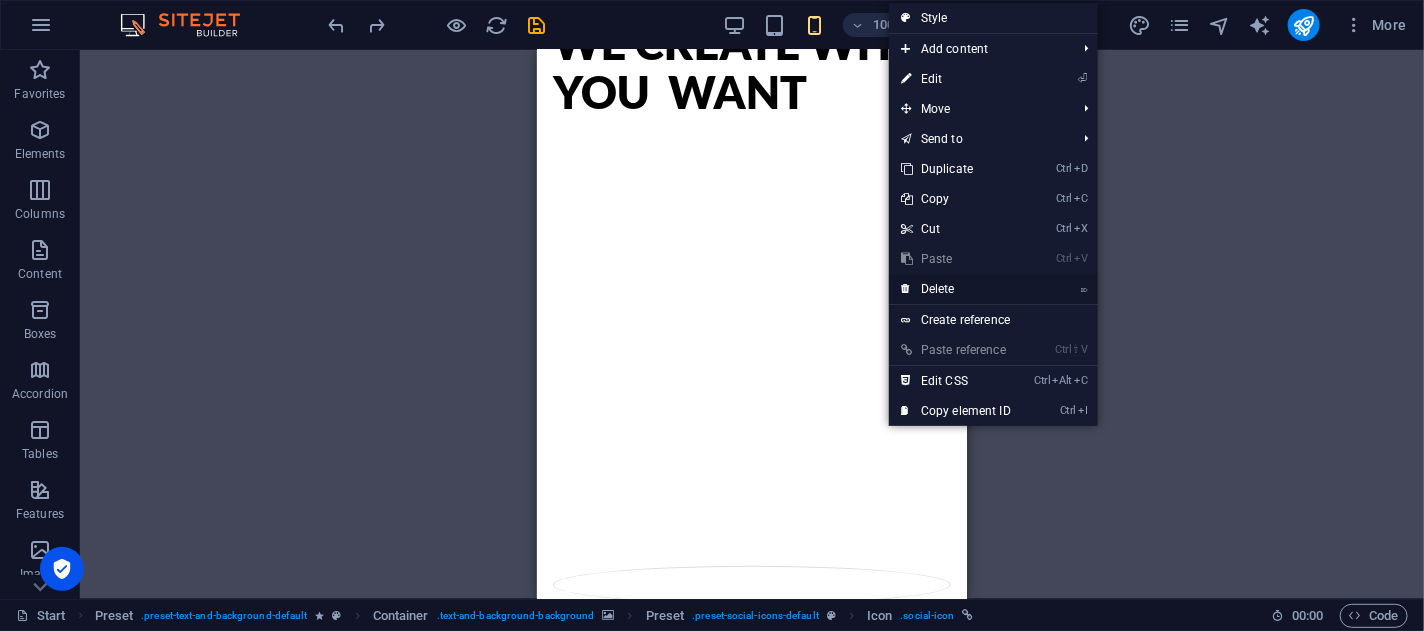 click on "⌦  Delete" at bounding box center [956, 289] 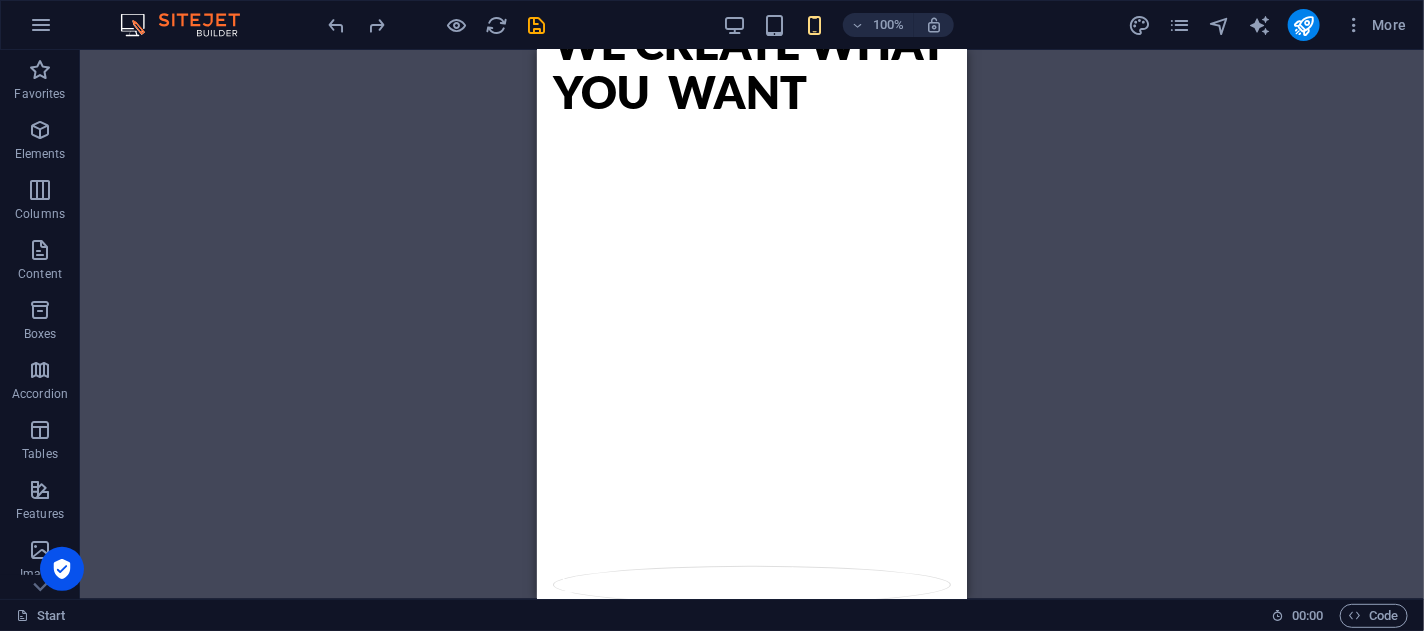 click on "Container   Container   Preset   H2   Preset   Preset   Container   Container   Countdown   Container   H3   Container   Countdown   Countdown   Container   Container   Preset   Image   Preset   Form   Input   Preset   Preset   Preset   Form   Spacer   H2   Text   Button   Text   Text   Spacer   Spacer   Input   Checkbox   Number   Email   Captcha   Form button   Icon   Container   Preset   Icon   Spacer   Placeholder   Icon   Placeholder   Placeholder" at bounding box center (752, 324) 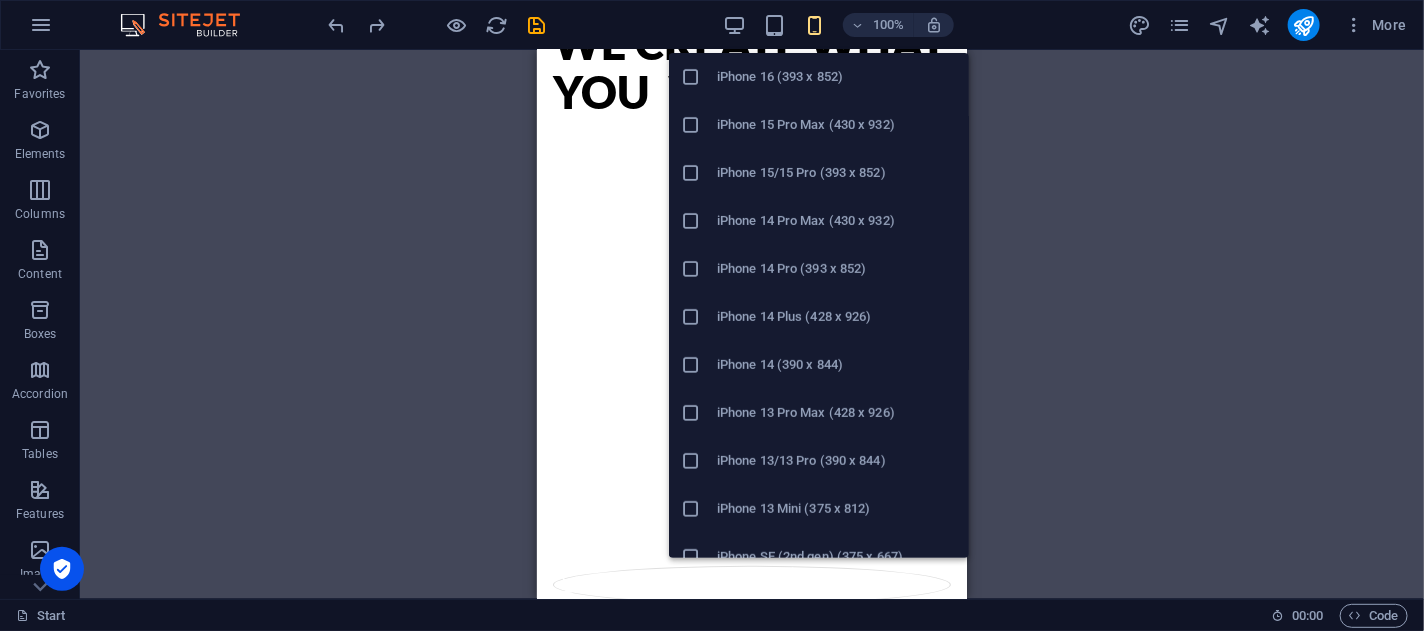 scroll, scrollTop: 197, scrollLeft: 0, axis: vertical 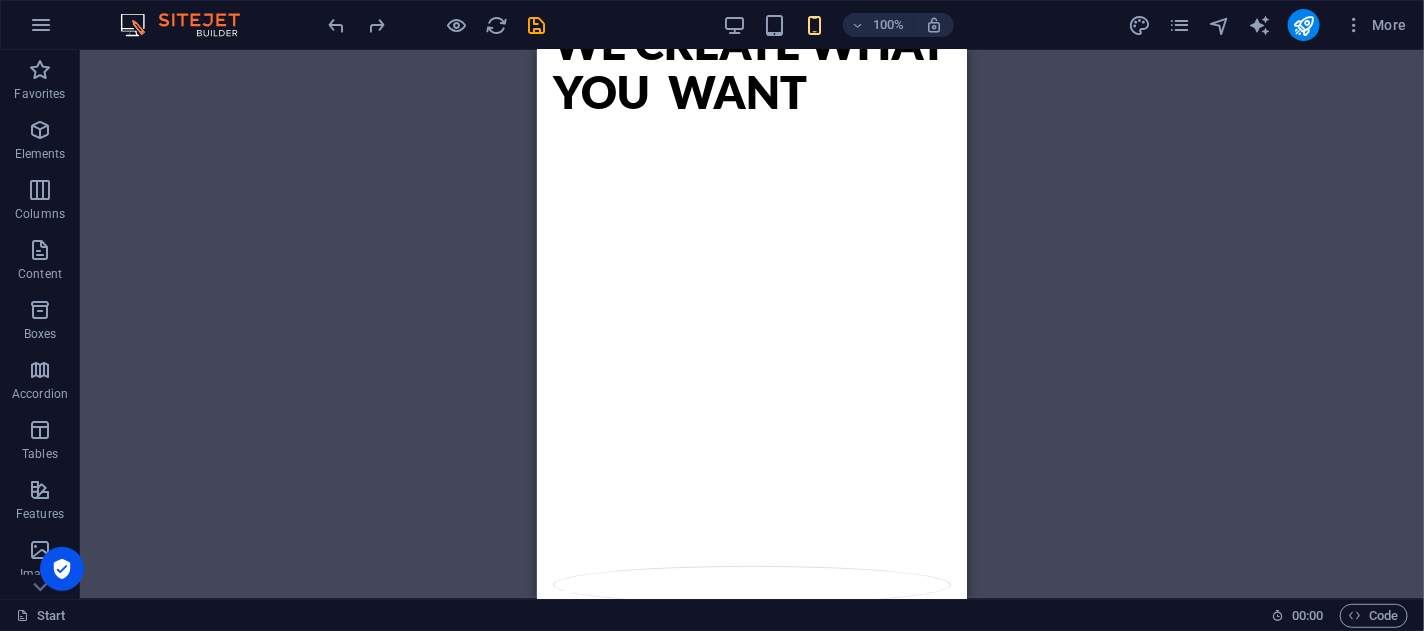 click on "Container   Container   Preset   H2   Preset   Preset   Container   Container   Countdown   Container   H3   Container   Countdown   Countdown   Container   Container   Preset   Image   Preset   Form   Input   Preset   Preset   Preset   Form   Spacer   H2   Text   Button   Text   Text   Spacer   Spacer   Input   Checkbox   Number   Email   Captcha   Form button   Icon   Container   Preset   Icon   Spacer   Placeholder   Icon   Placeholder   Placeholder" at bounding box center (752, 324) 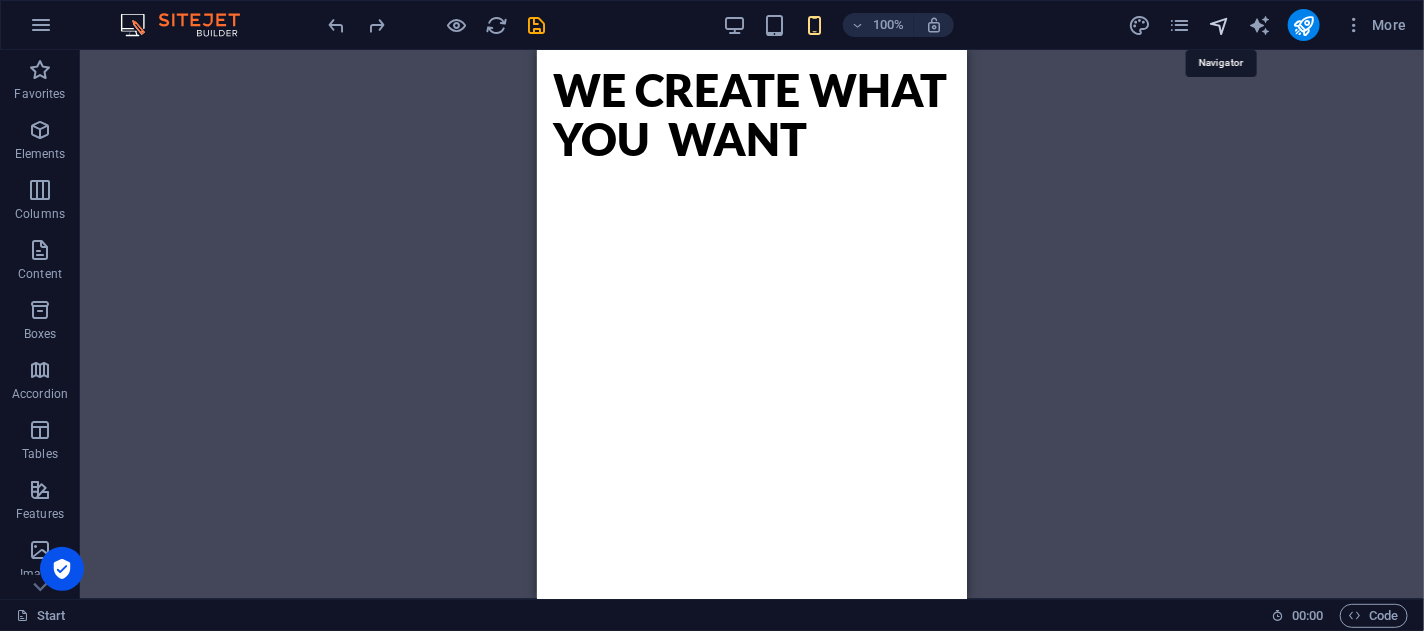 click at bounding box center (1219, 25) 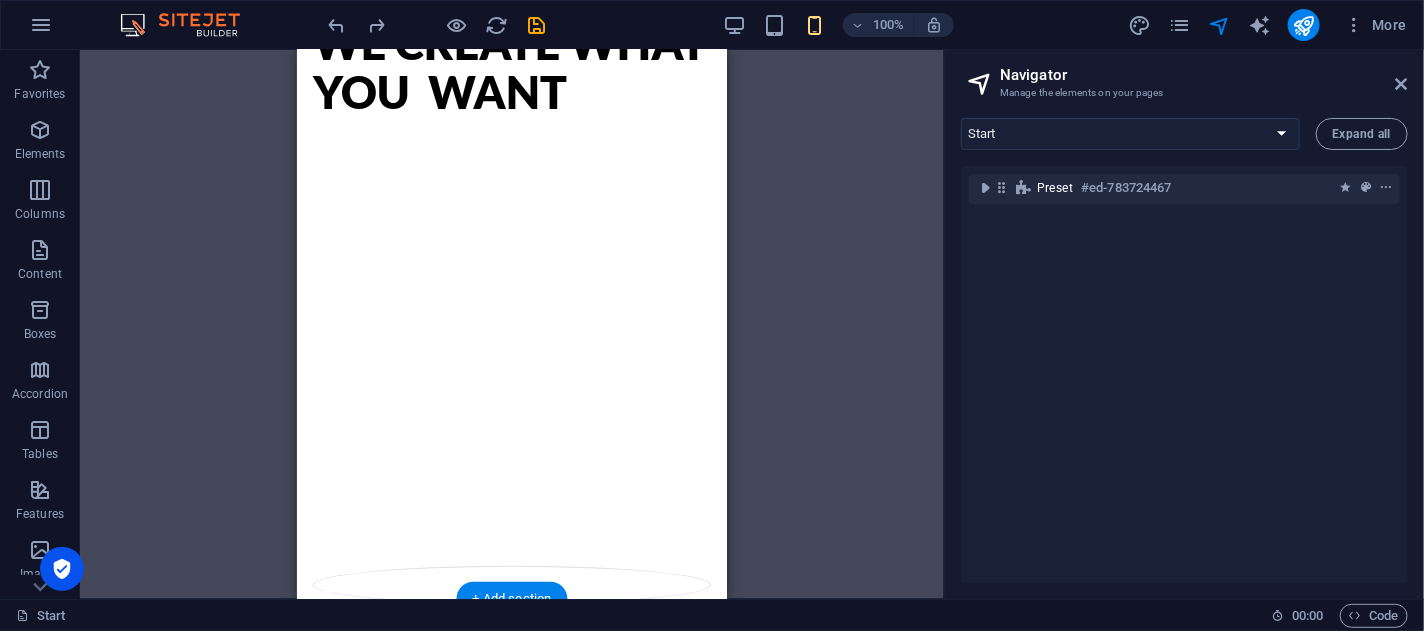 scroll, scrollTop: 0, scrollLeft: 0, axis: both 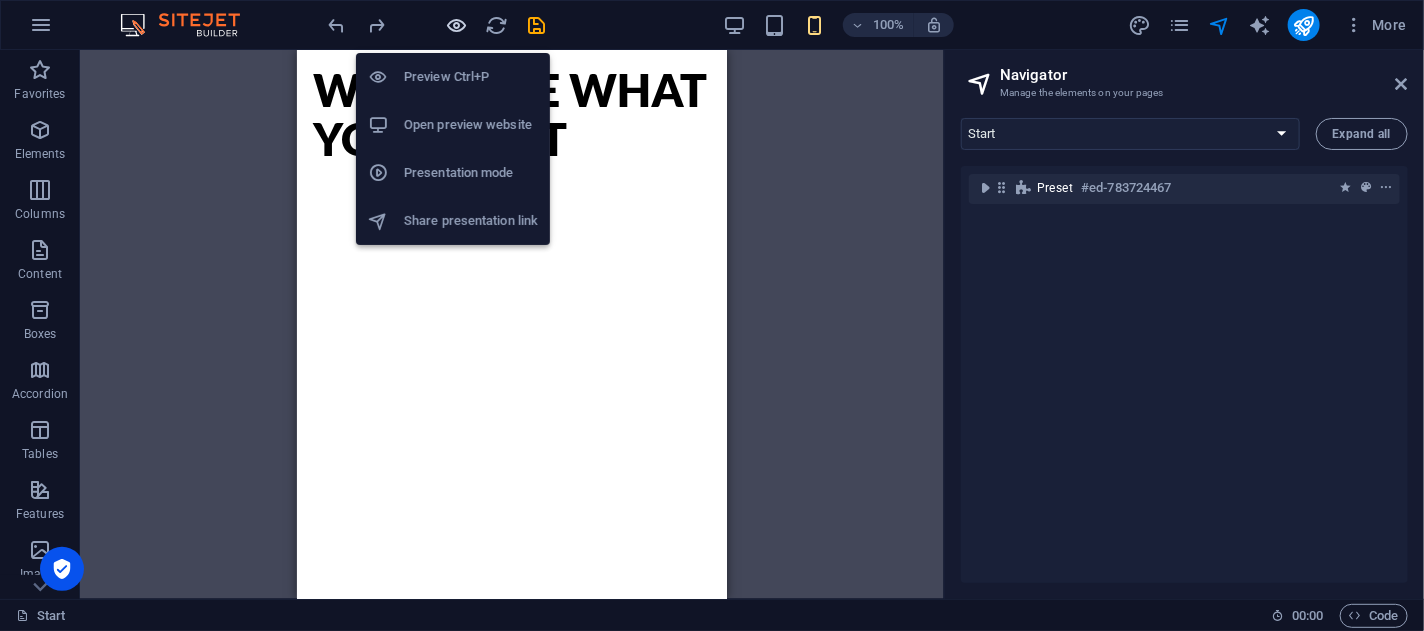 click at bounding box center (457, 25) 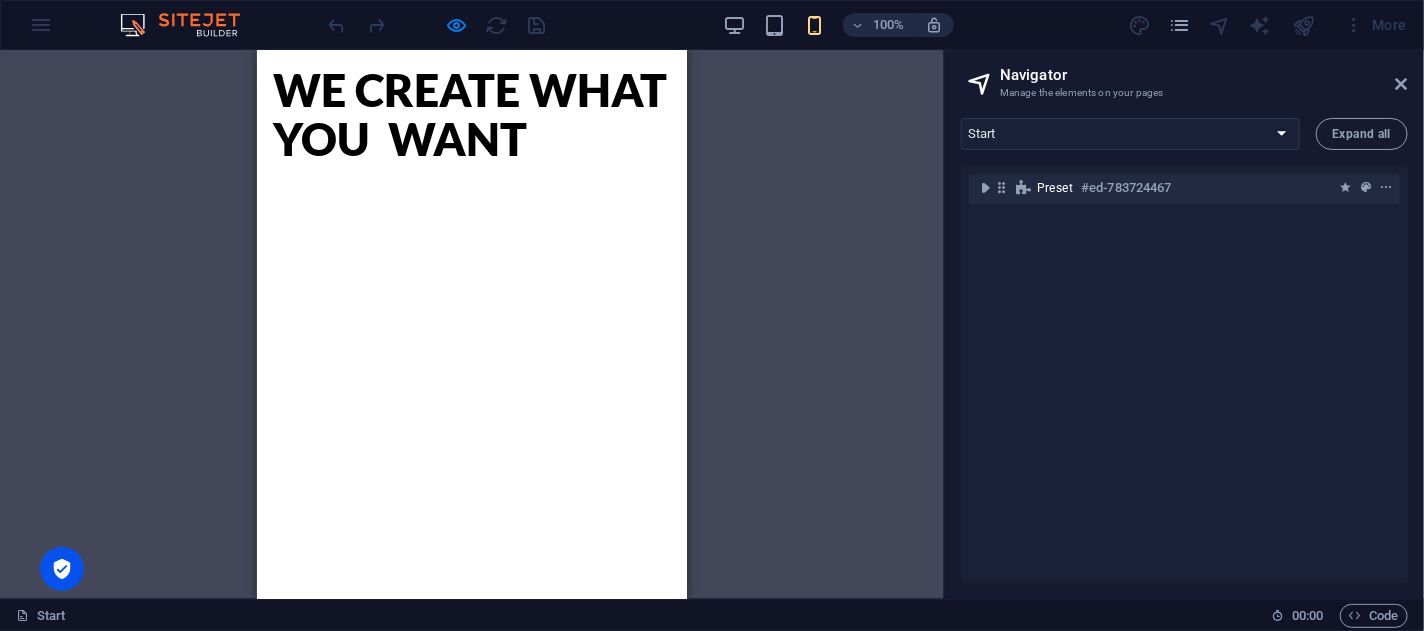 scroll, scrollTop: 47, scrollLeft: 0, axis: vertical 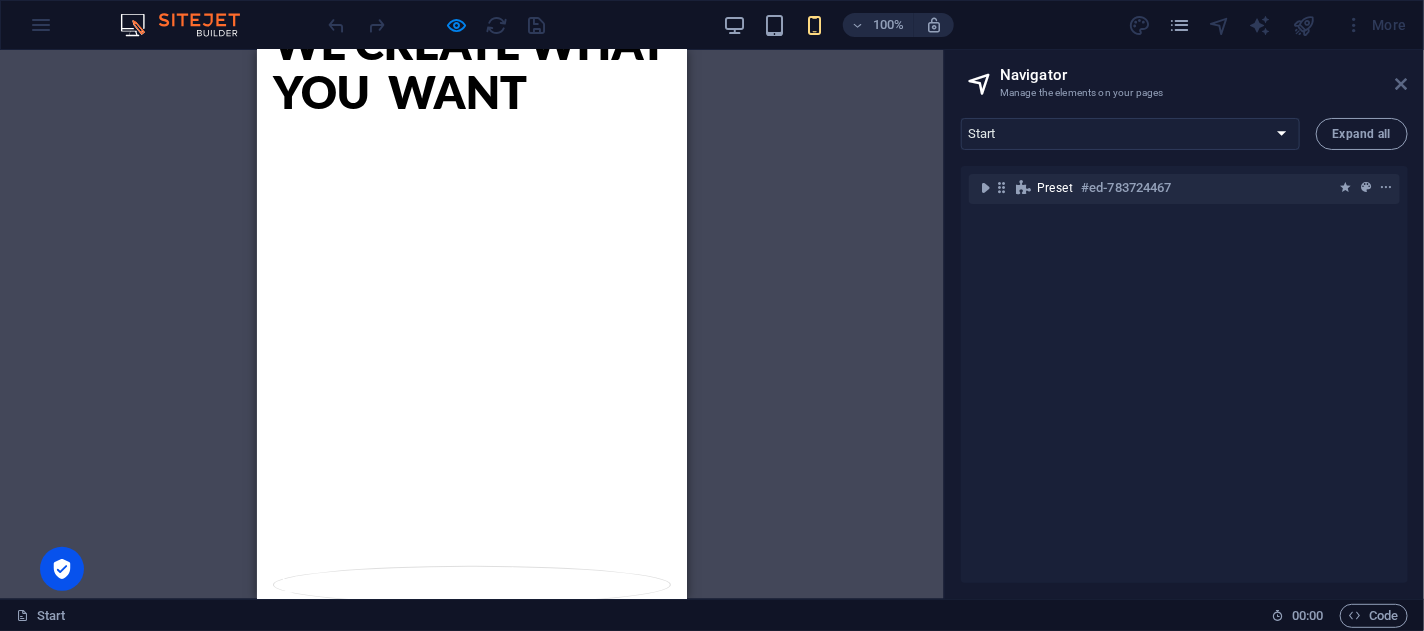 click at bounding box center [1402, 84] 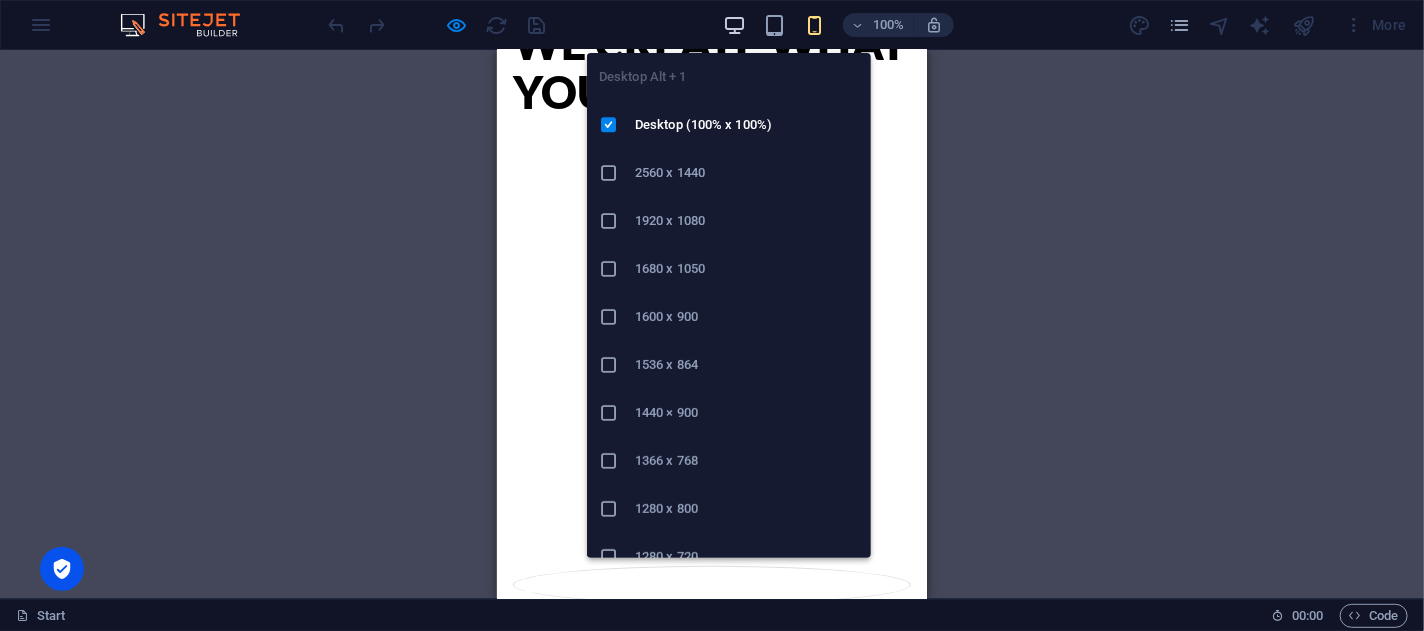 click at bounding box center [734, 25] 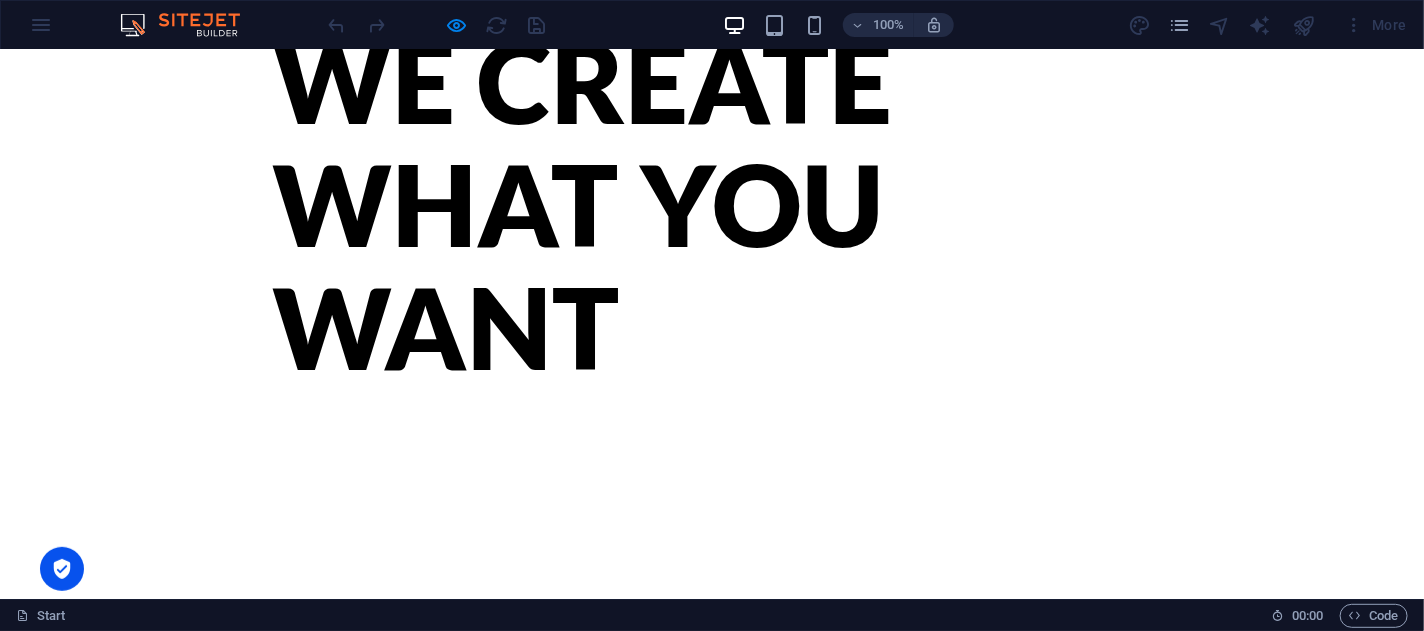 click on "WE CREATE WHAT YOU  WANT" at bounding box center (712, 203) 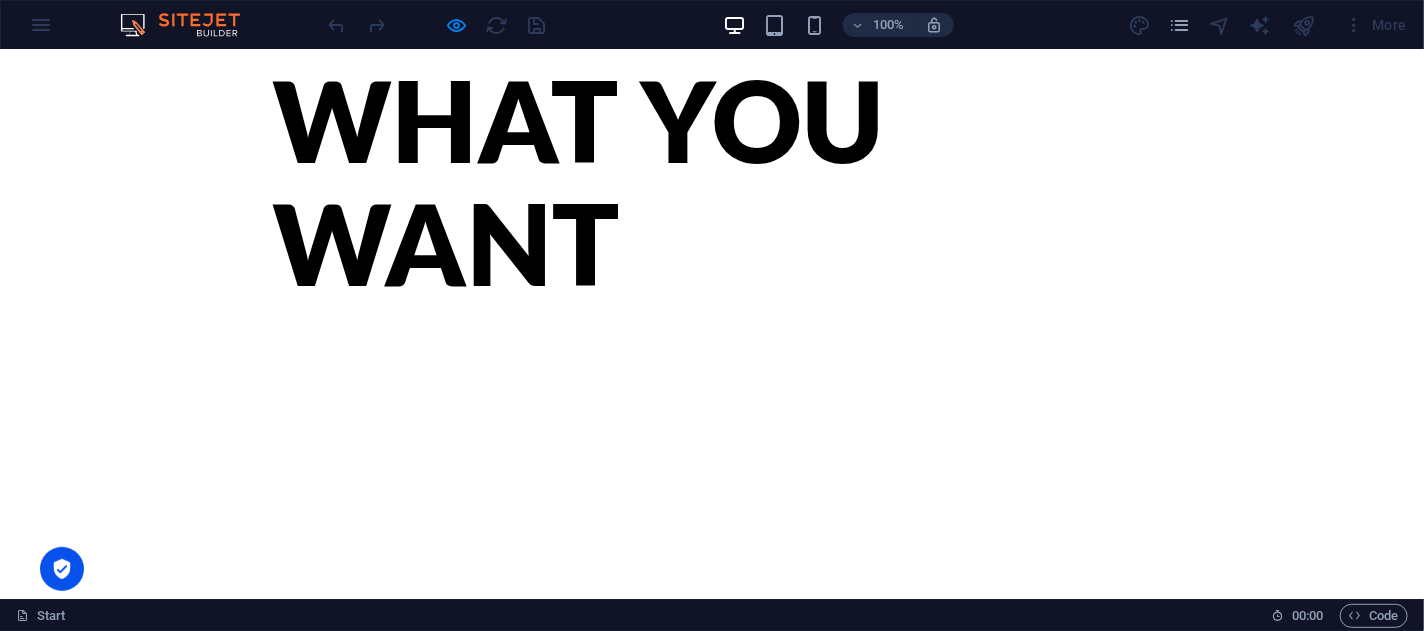 scroll, scrollTop: 0, scrollLeft: 0, axis: both 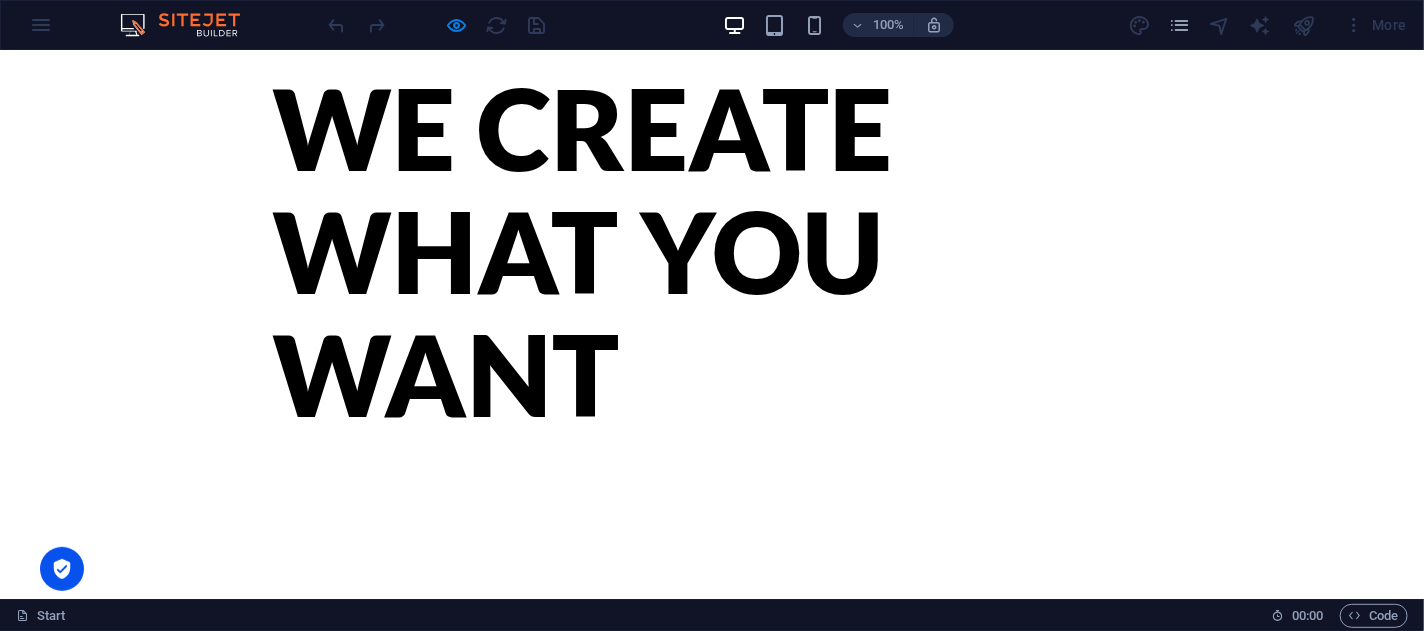 click at bounding box center (1220, 25) 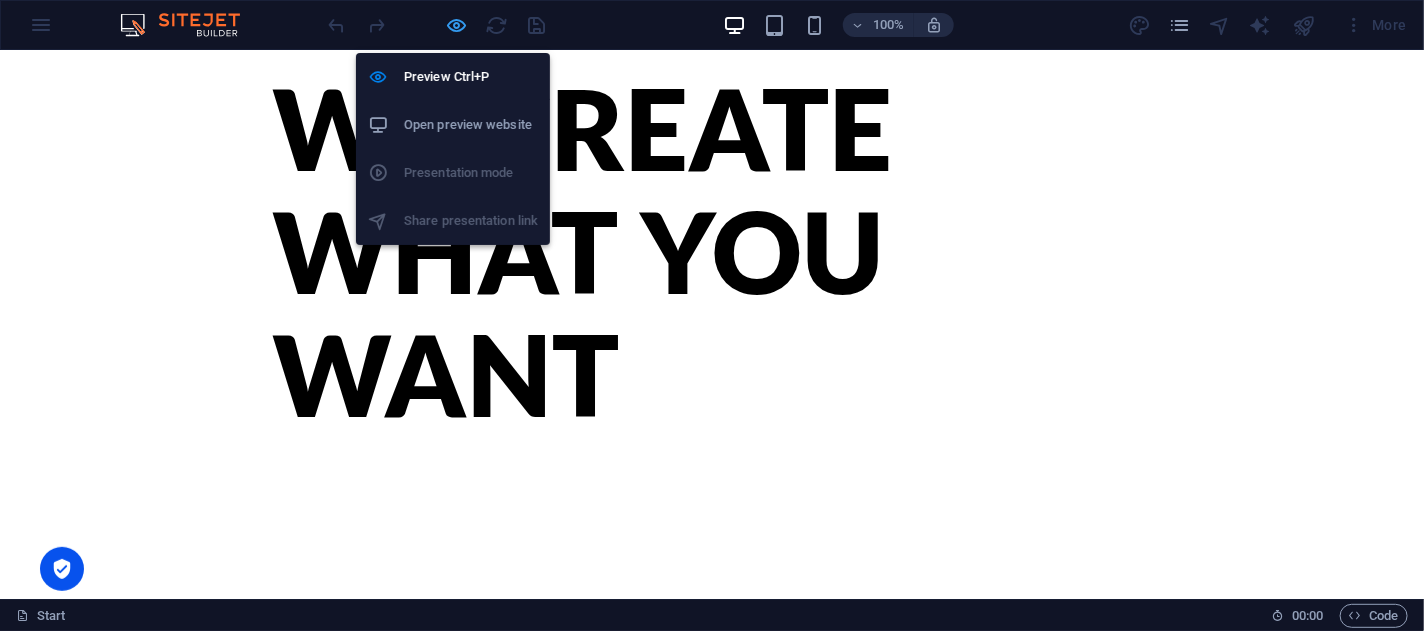 click at bounding box center [457, 25] 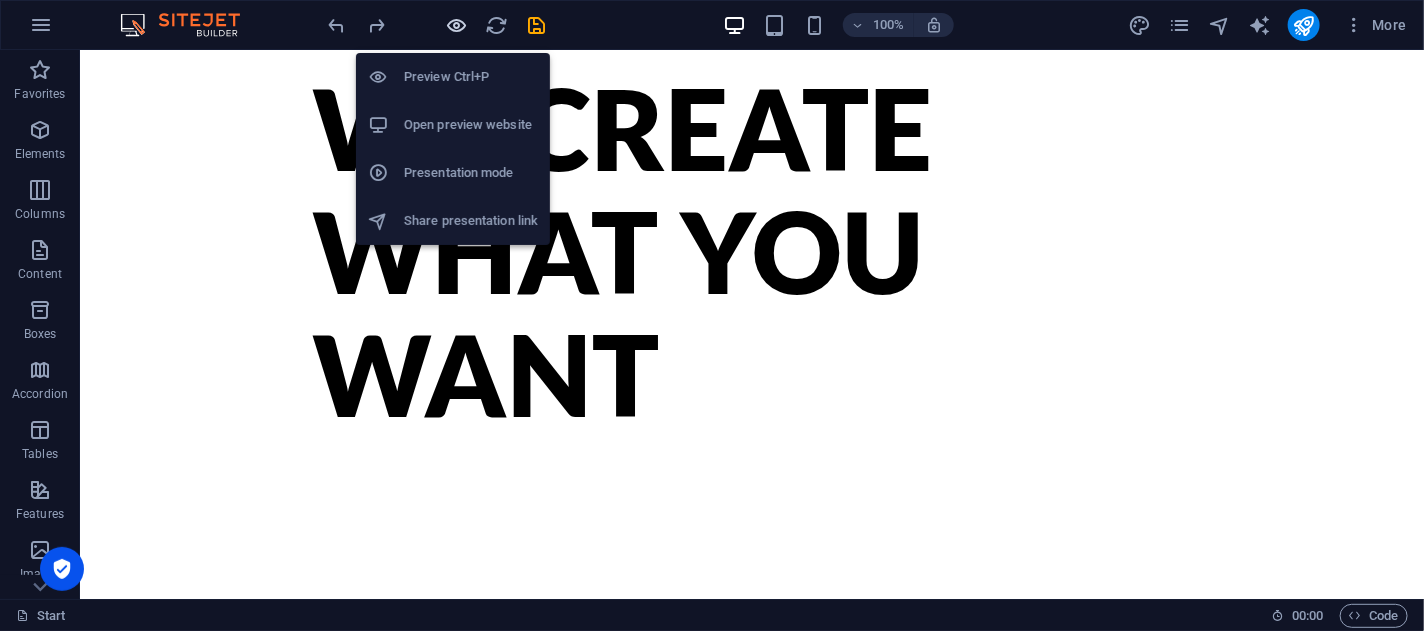 click at bounding box center (457, 25) 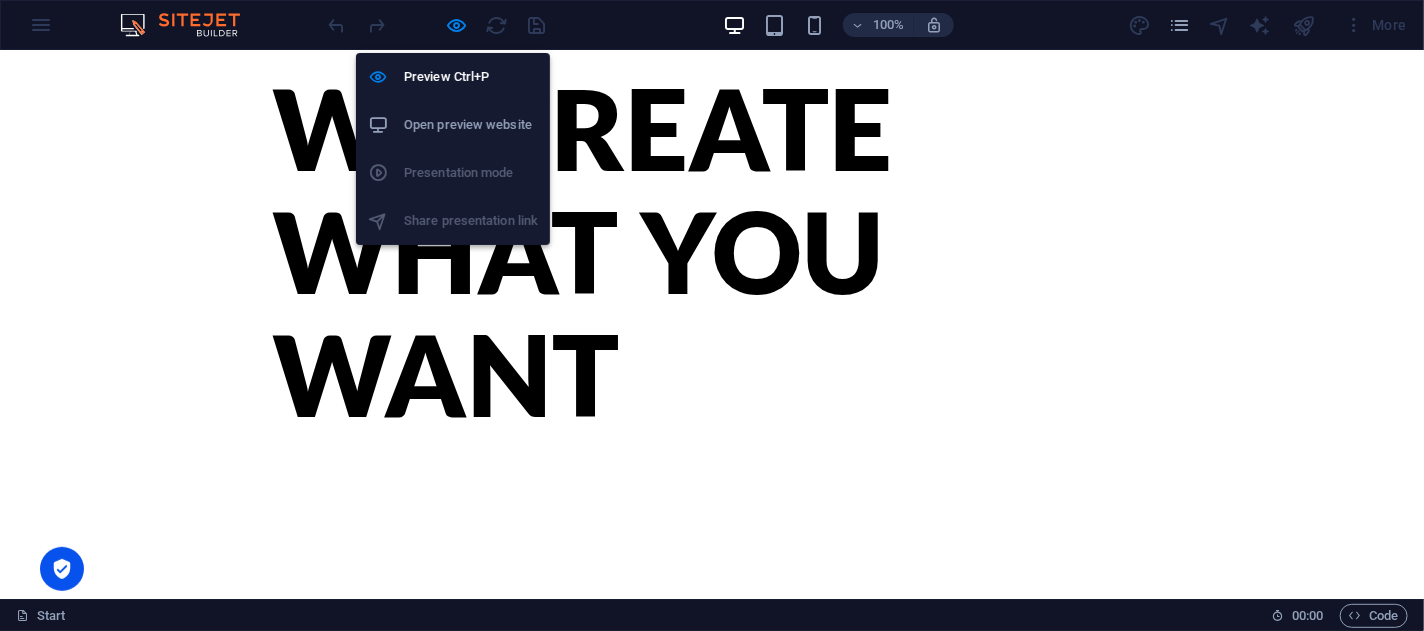 click on "Open preview website" at bounding box center (471, 125) 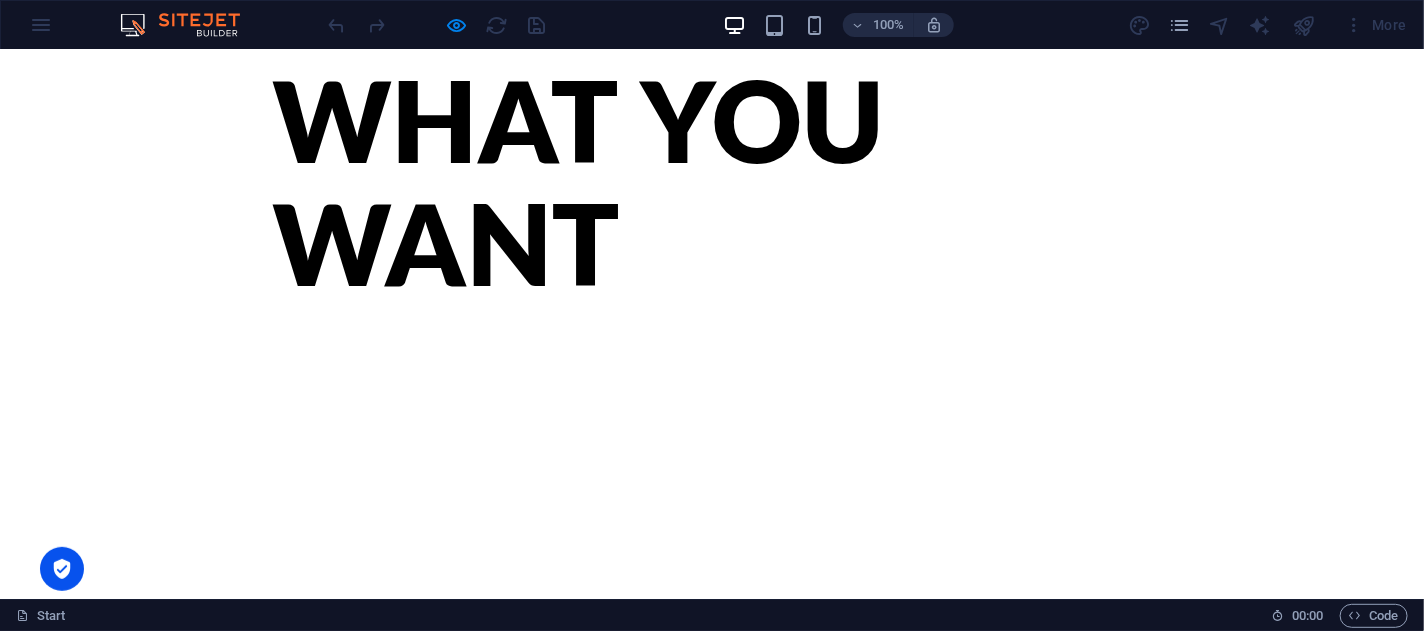 scroll, scrollTop: 0, scrollLeft: 0, axis: both 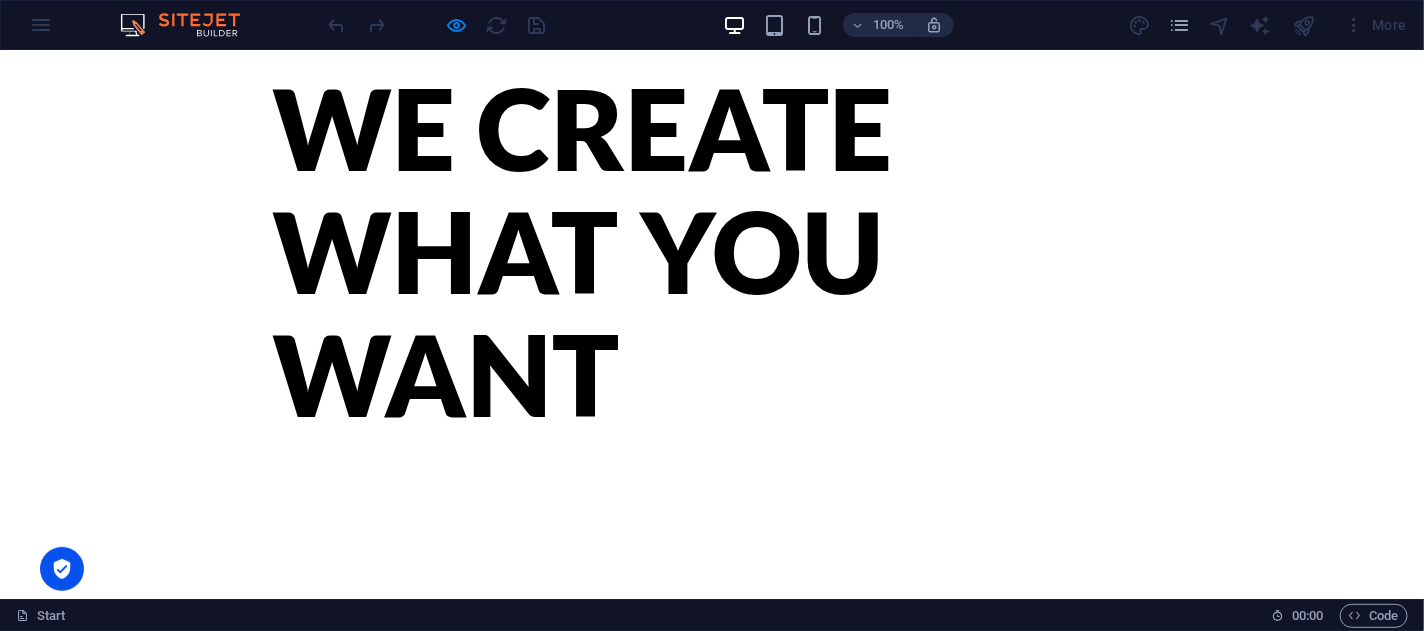 click on "More" at bounding box center [1375, 25] 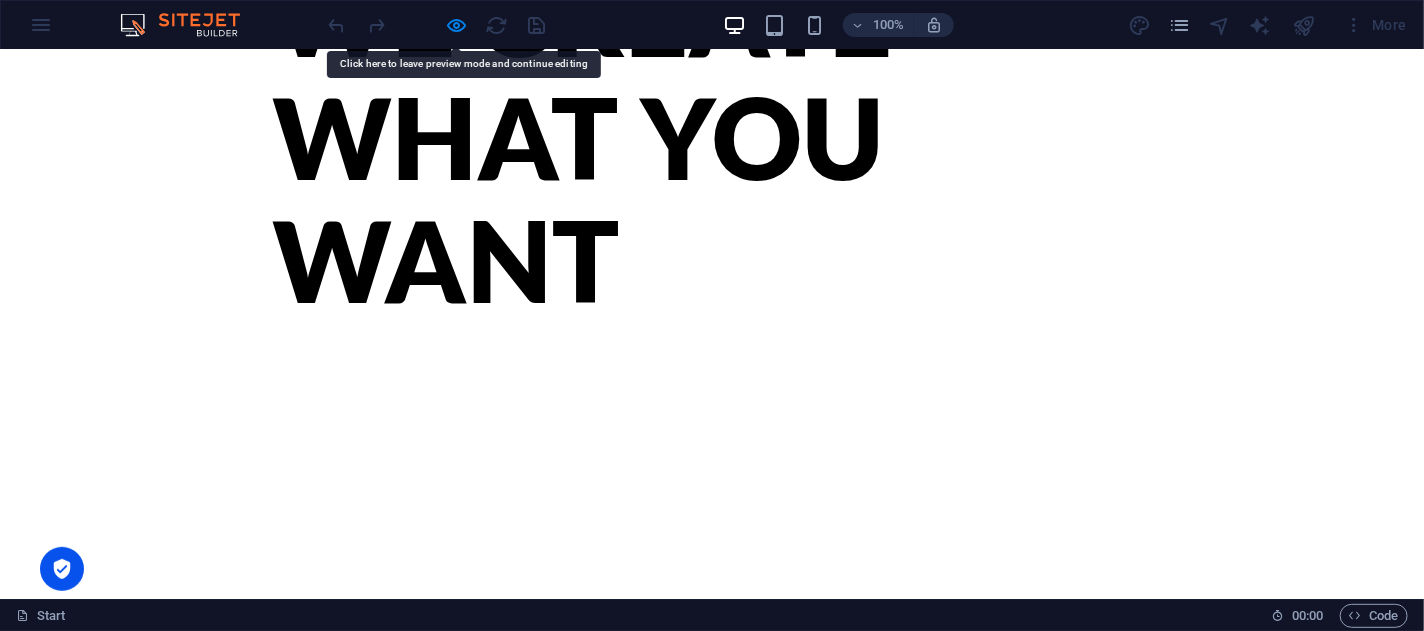 scroll, scrollTop: 0, scrollLeft: 0, axis: both 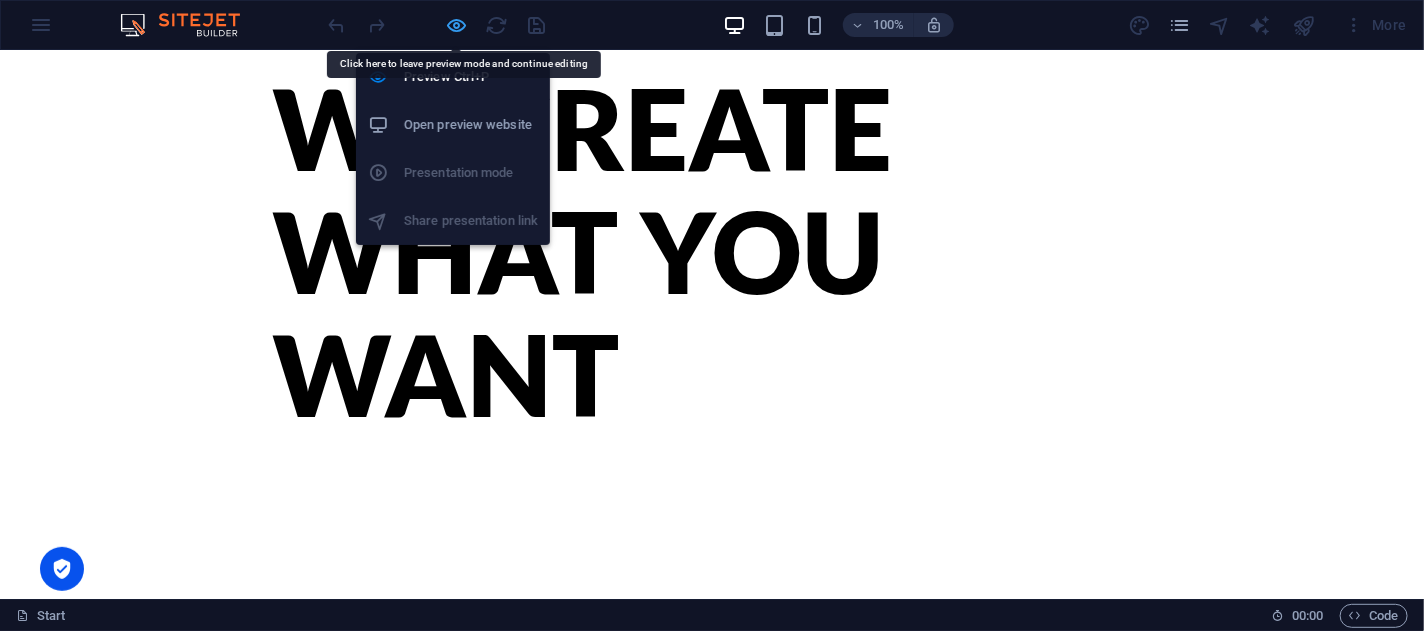 click at bounding box center [457, 25] 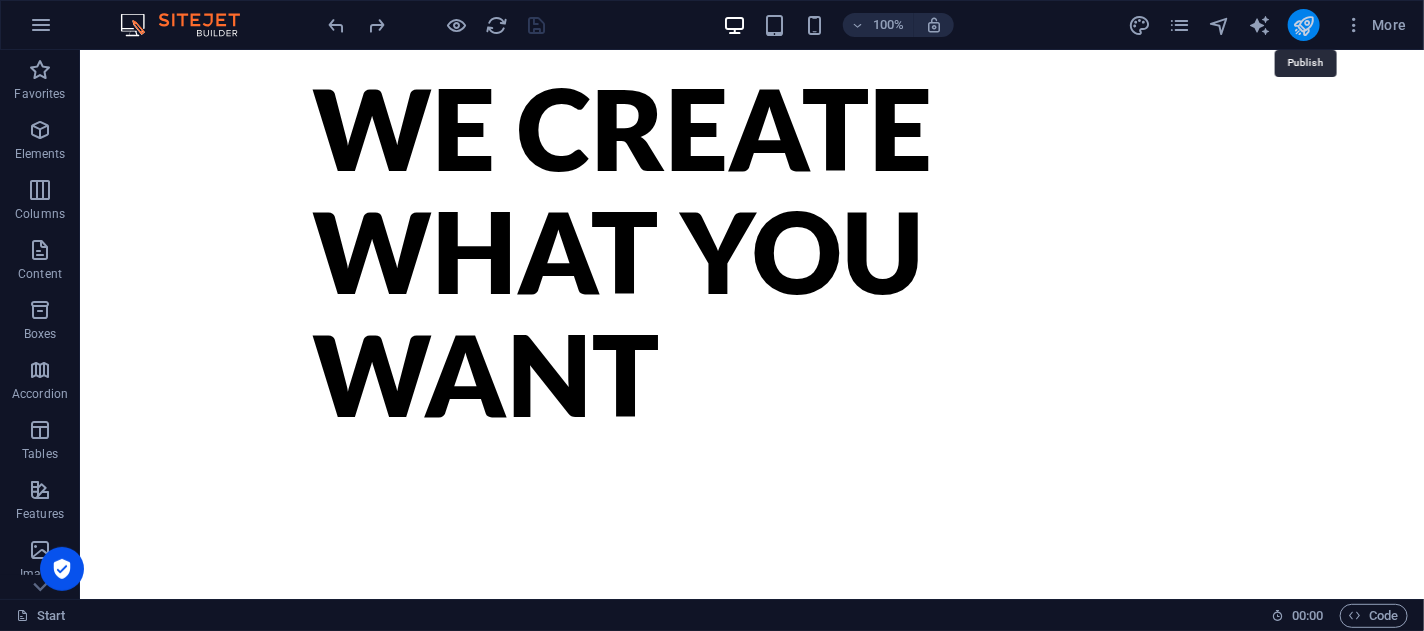 click at bounding box center (1303, 25) 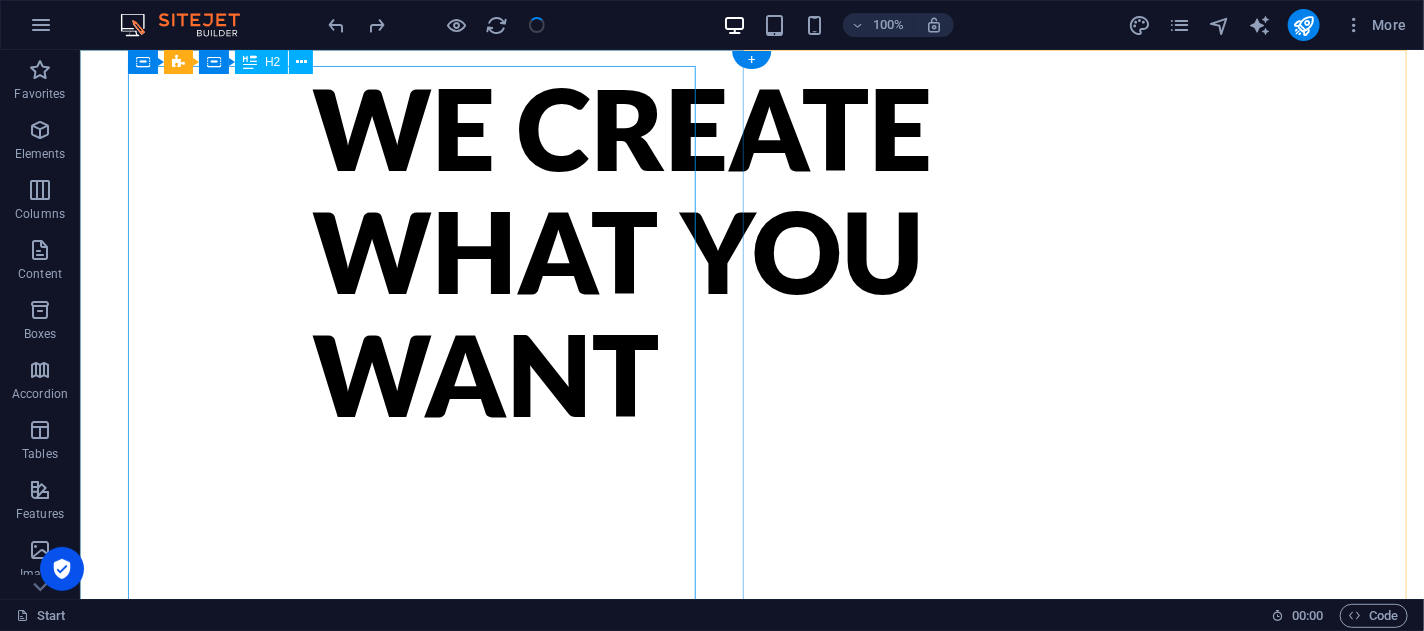 scroll, scrollTop: 131, scrollLeft: 0, axis: vertical 